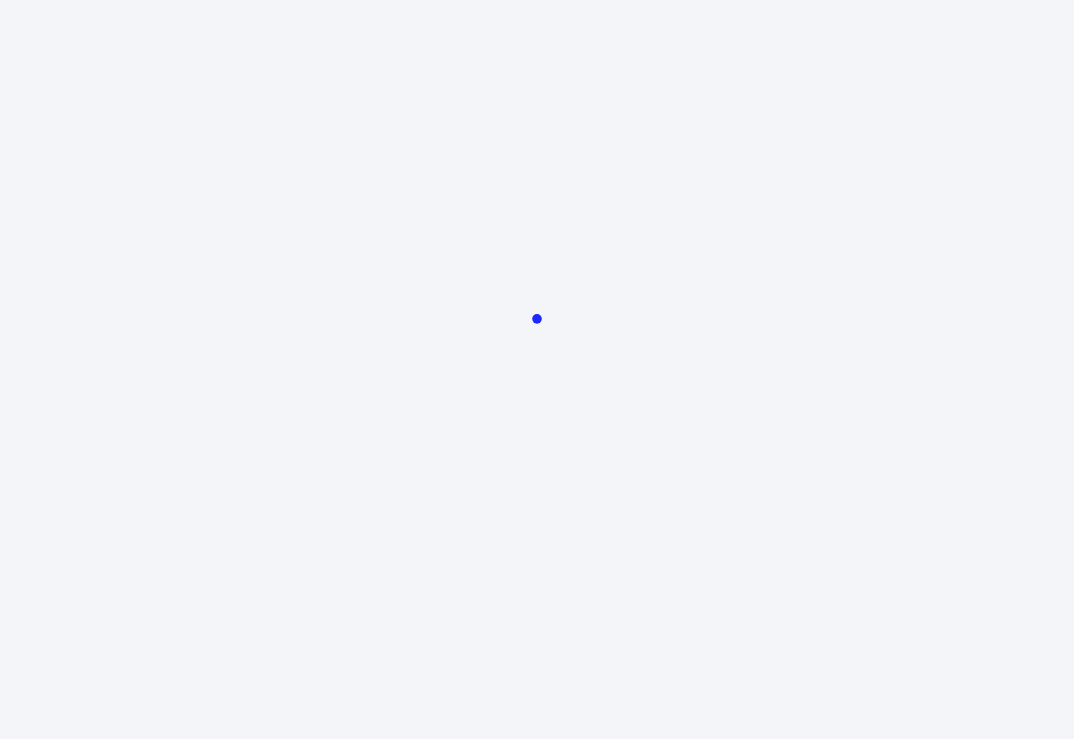 scroll, scrollTop: 0, scrollLeft: 0, axis: both 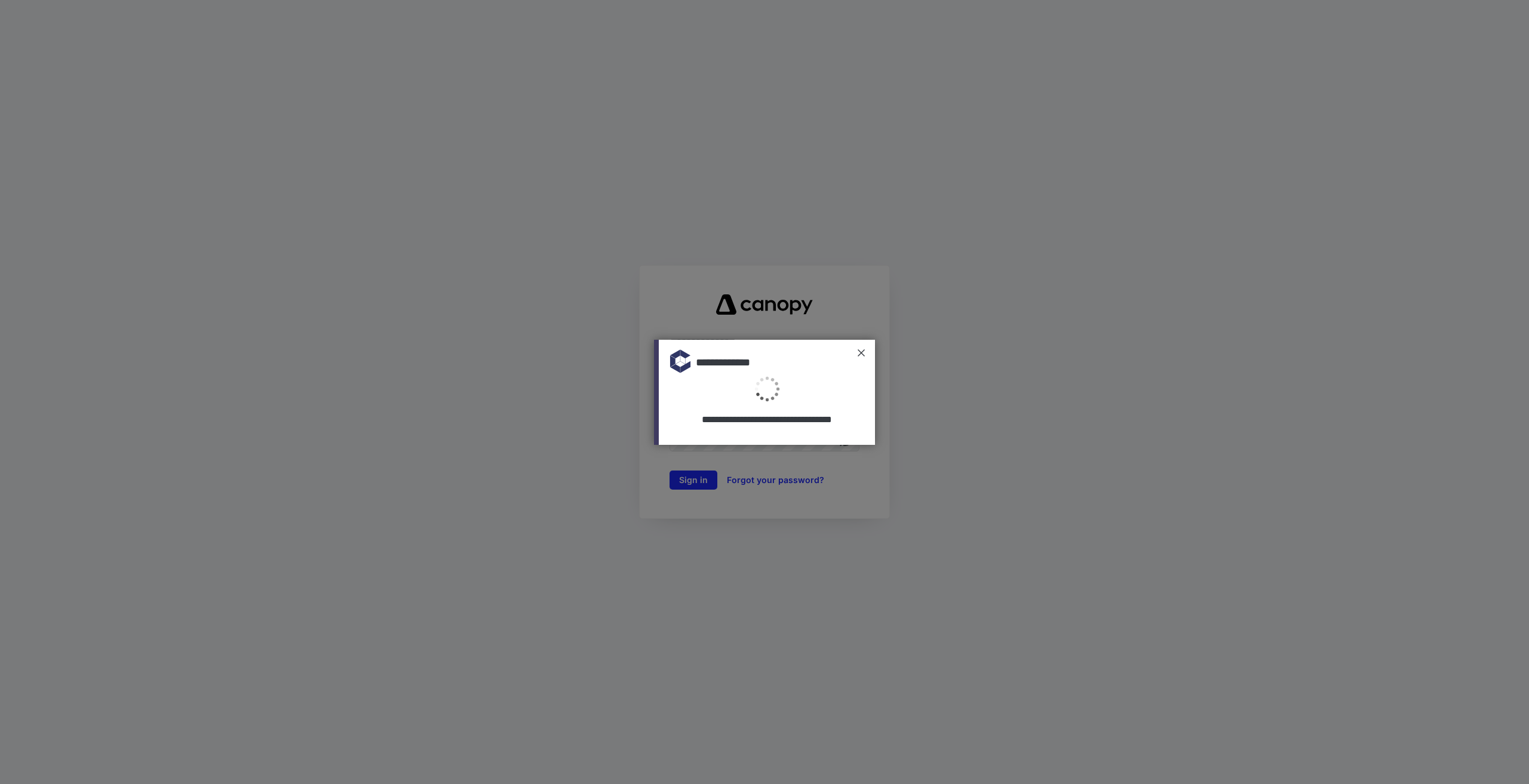 type on "**********" 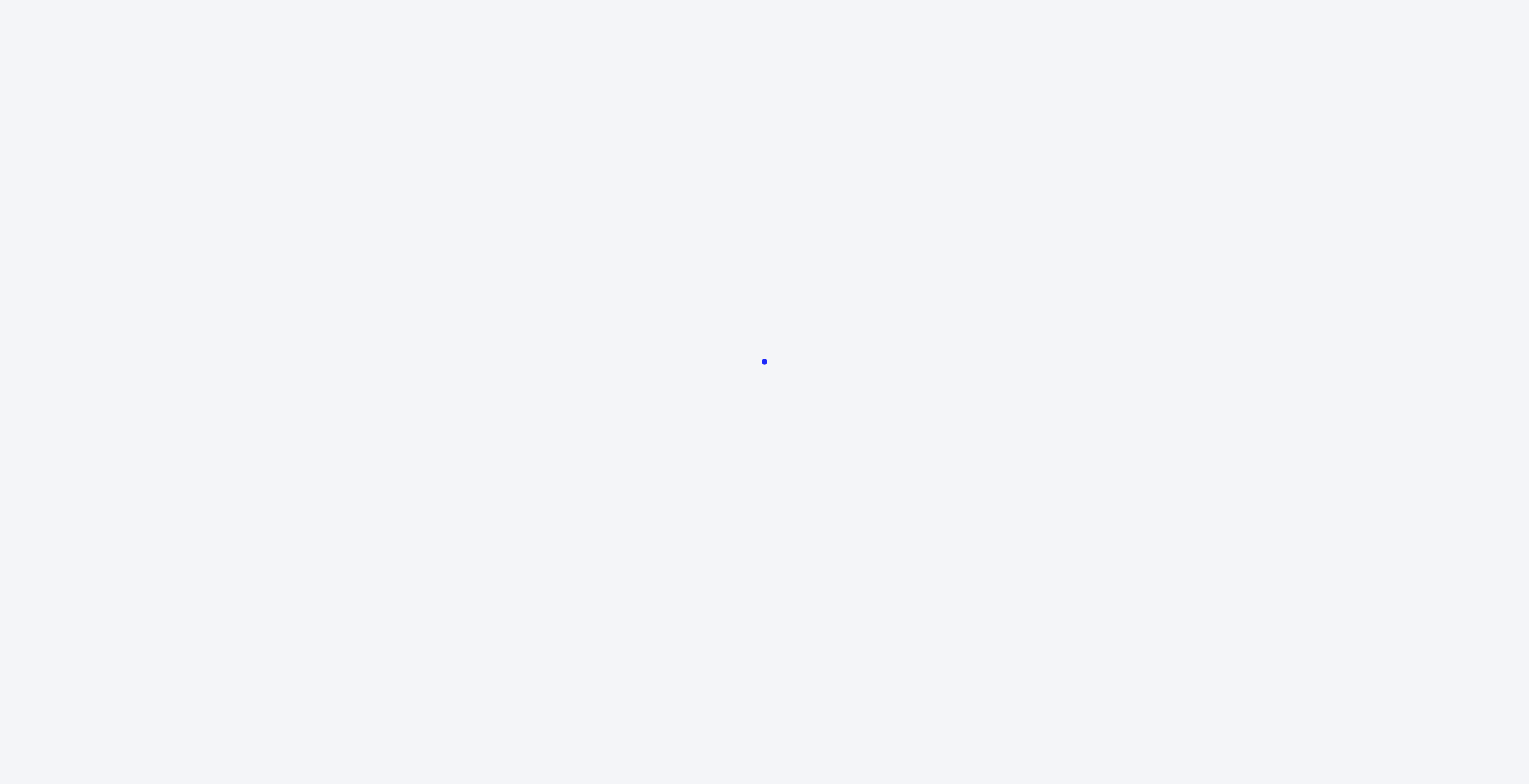 scroll, scrollTop: 0, scrollLeft: 0, axis: both 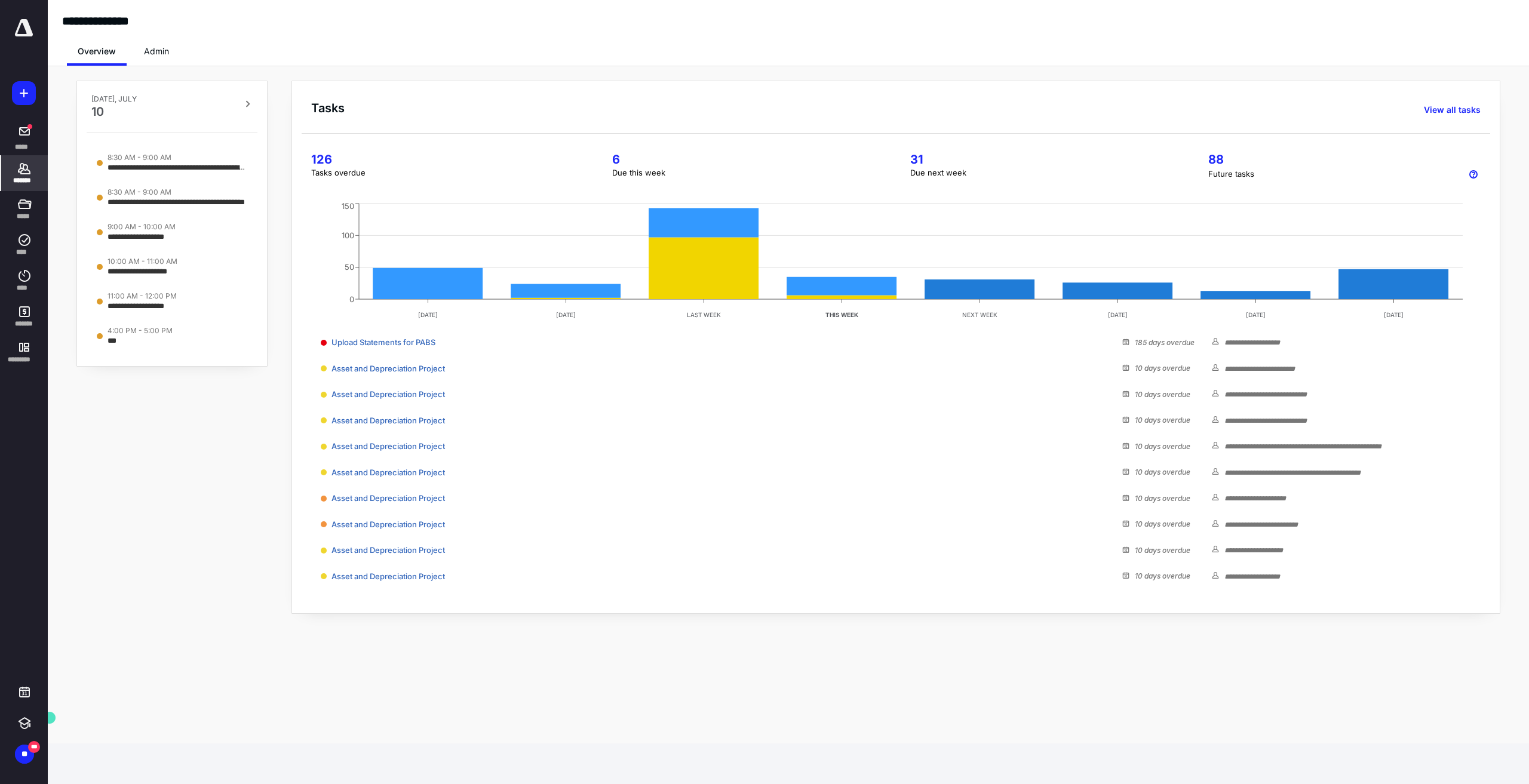 click 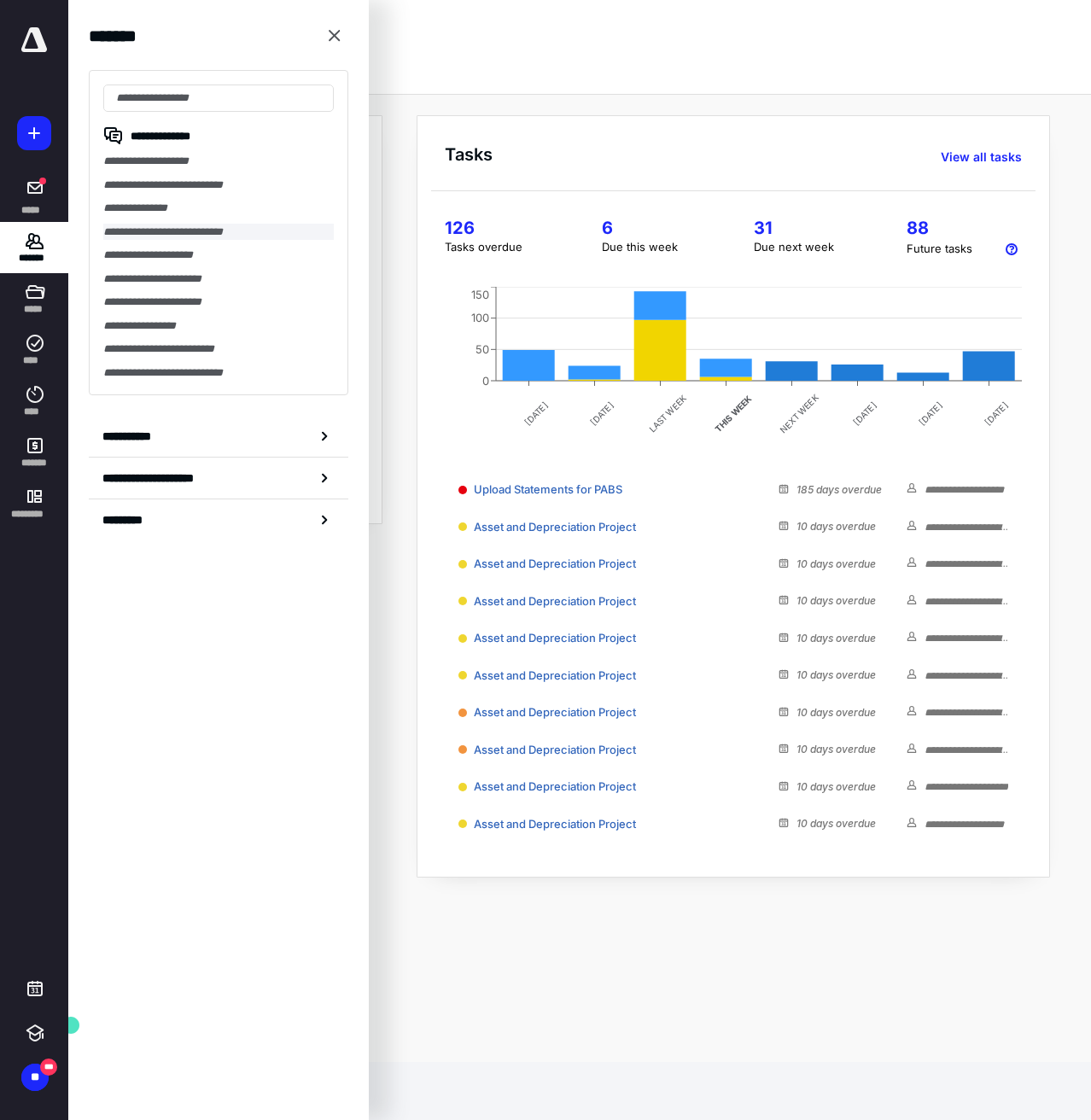 click on "**********" at bounding box center (219, 232) 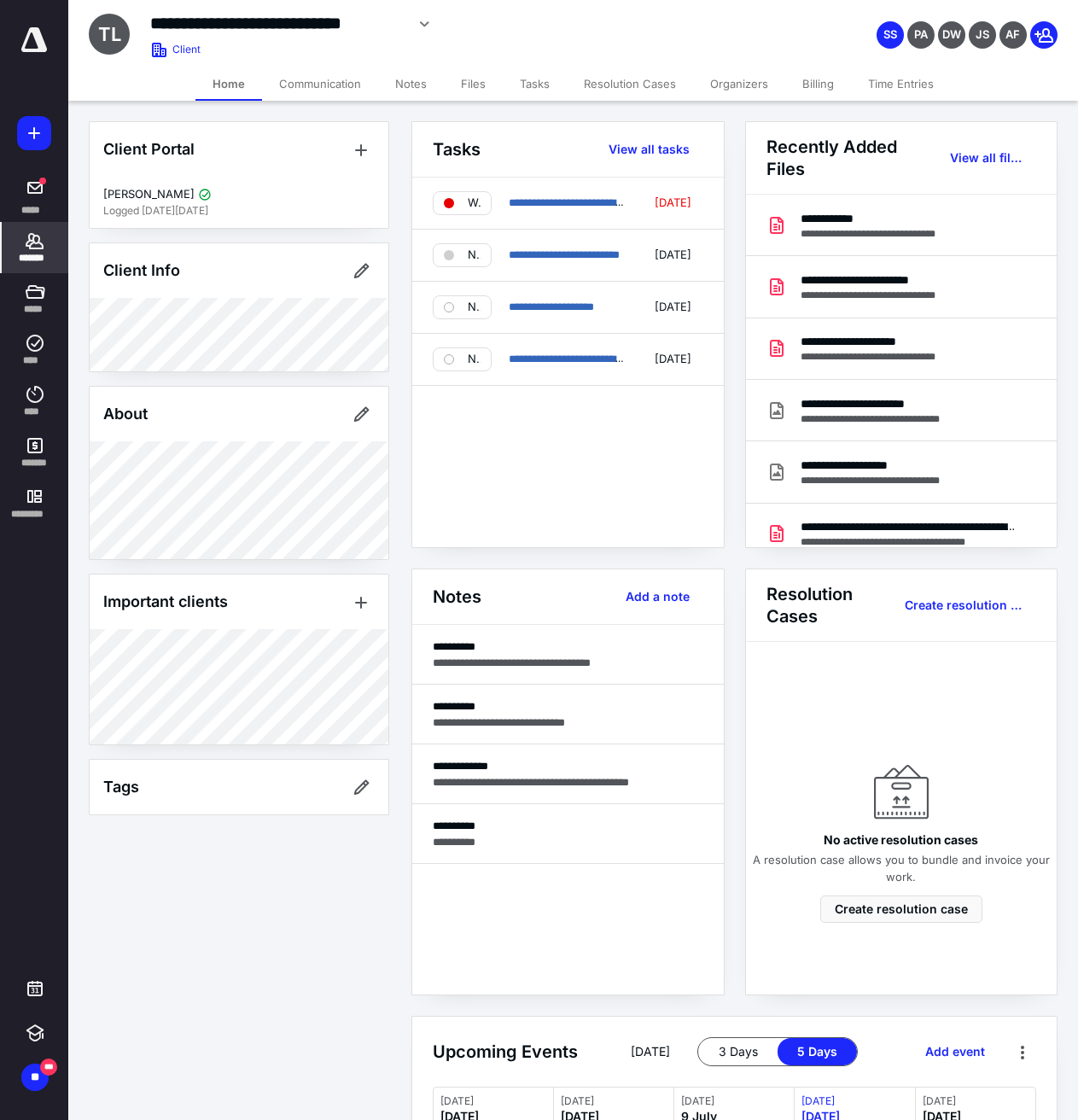 click on "Files" at bounding box center (473, 84) 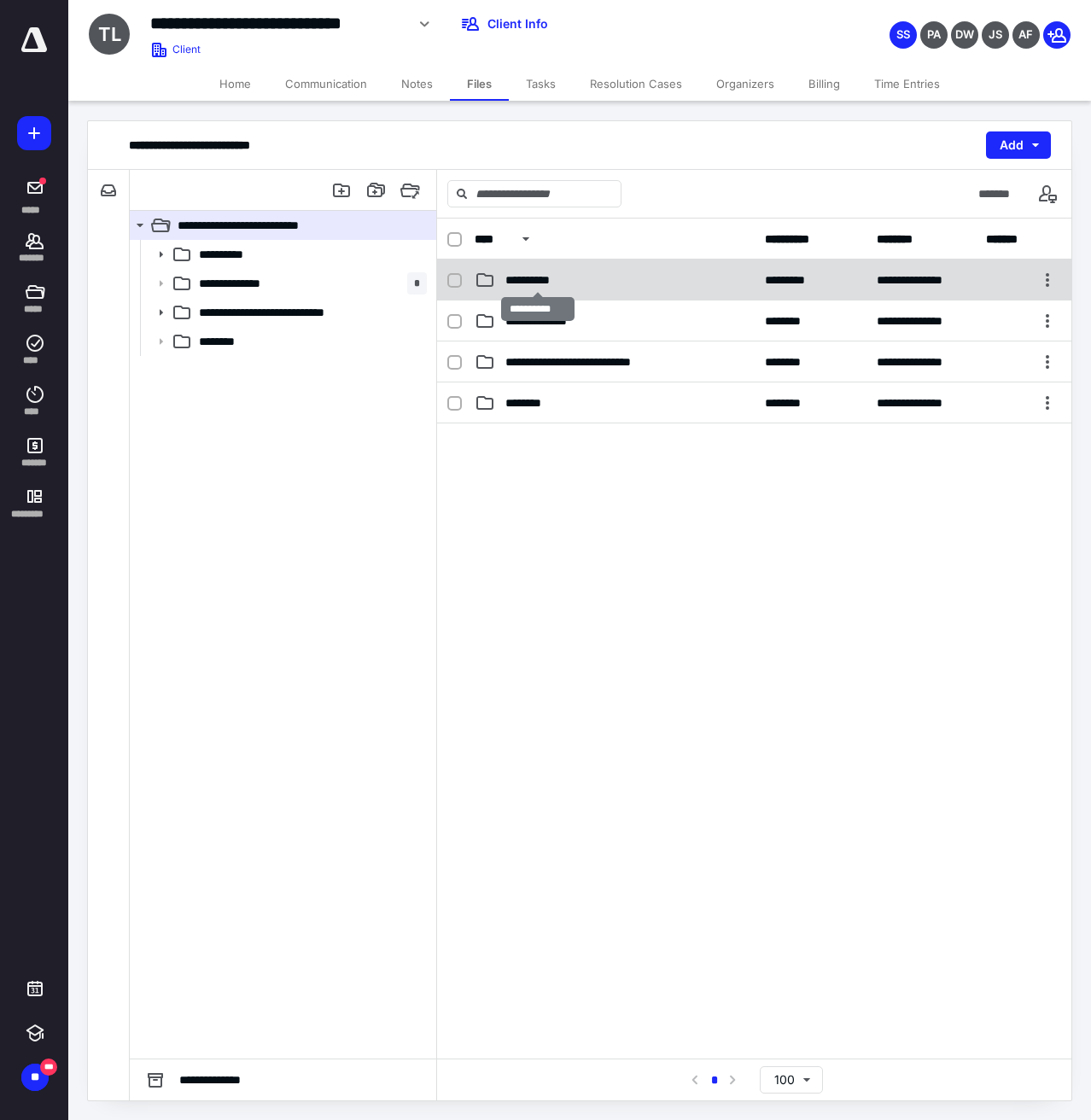 click on "**********" at bounding box center (537, 280) 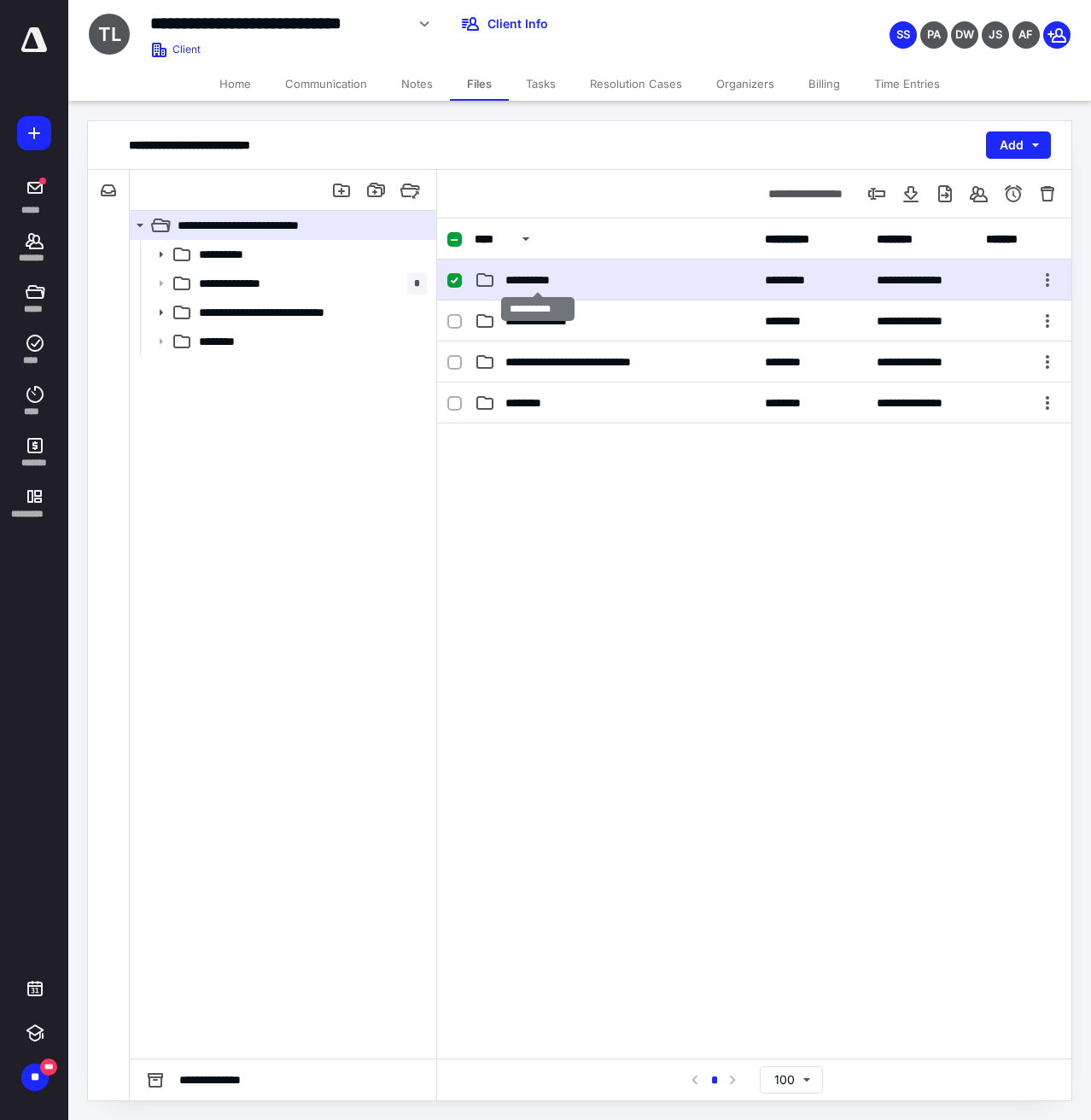 click on "**********" at bounding box center [537, 280] 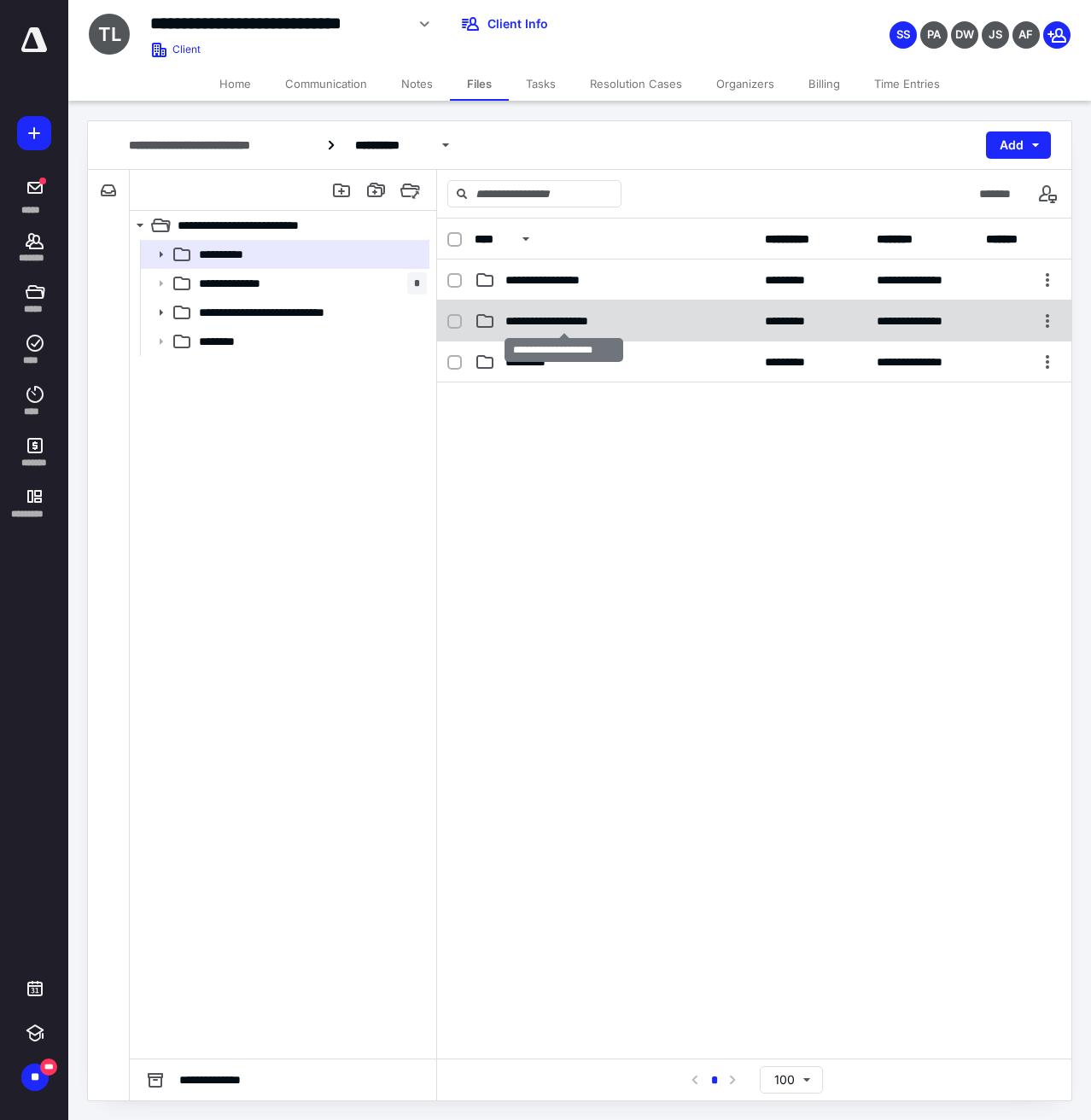 click on "**********" at bounding box center [563, 321] 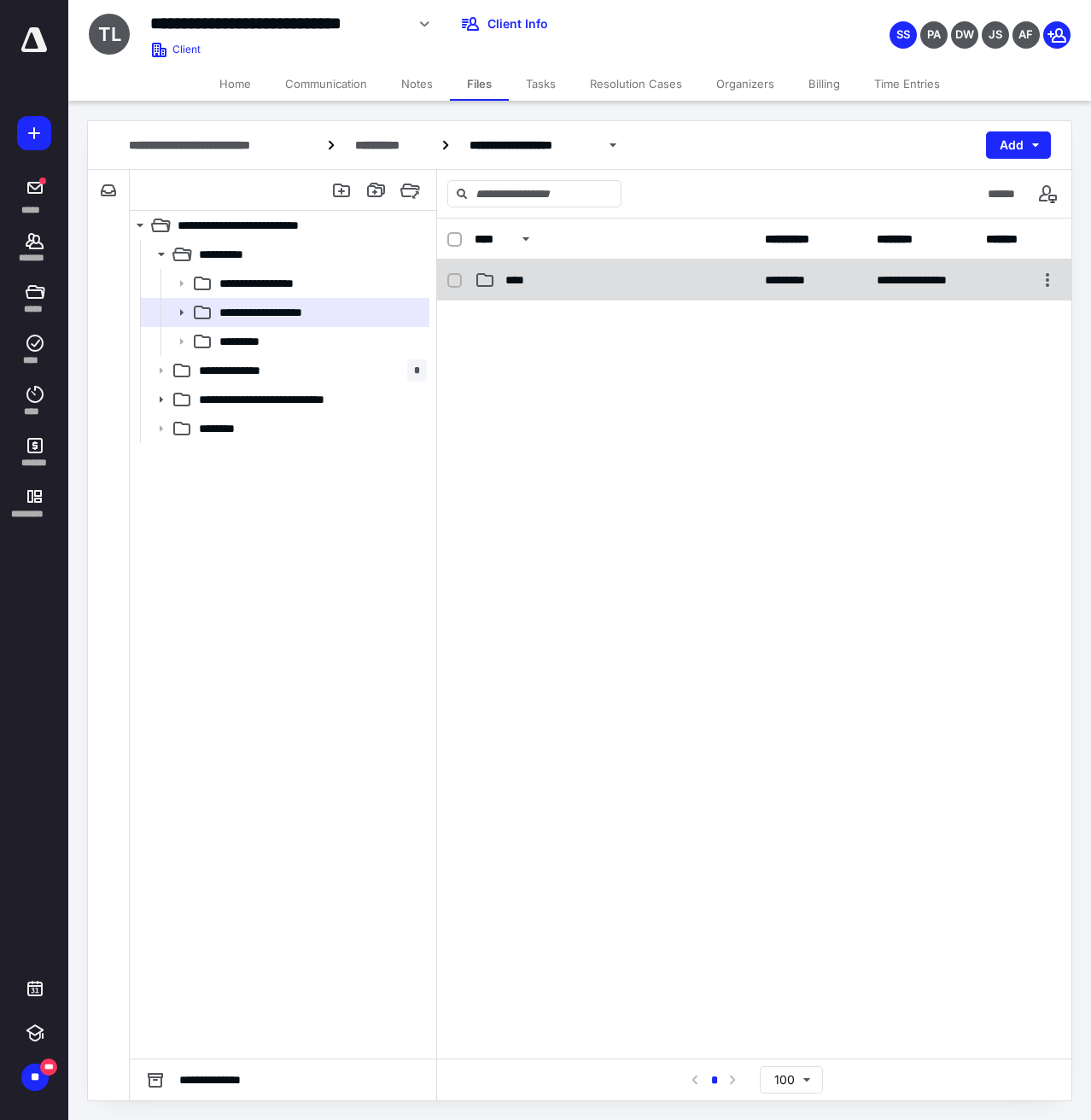 click on "****" at bounding box center (615, 280) 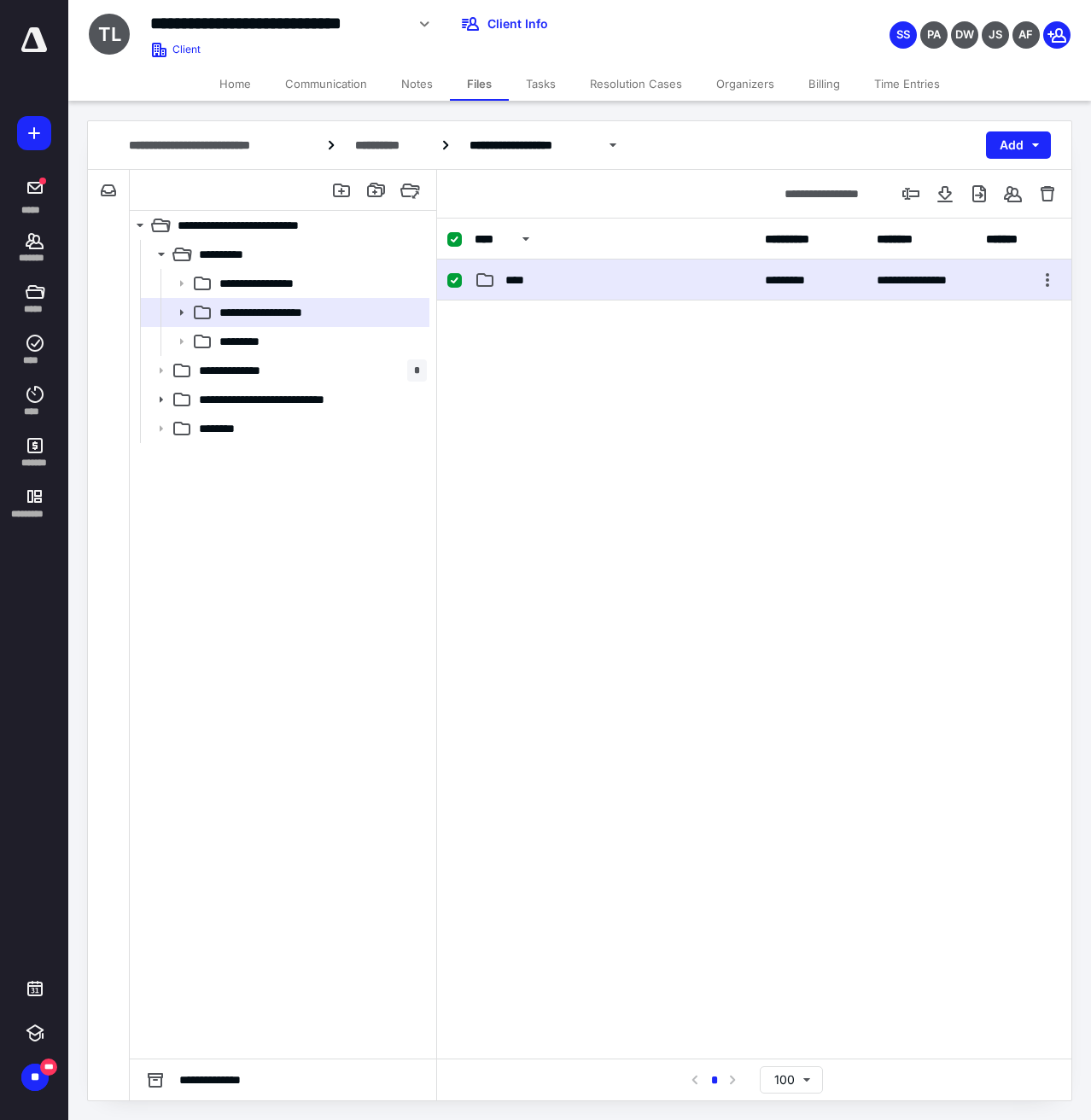click on "****" at bounding box center (615, 280) 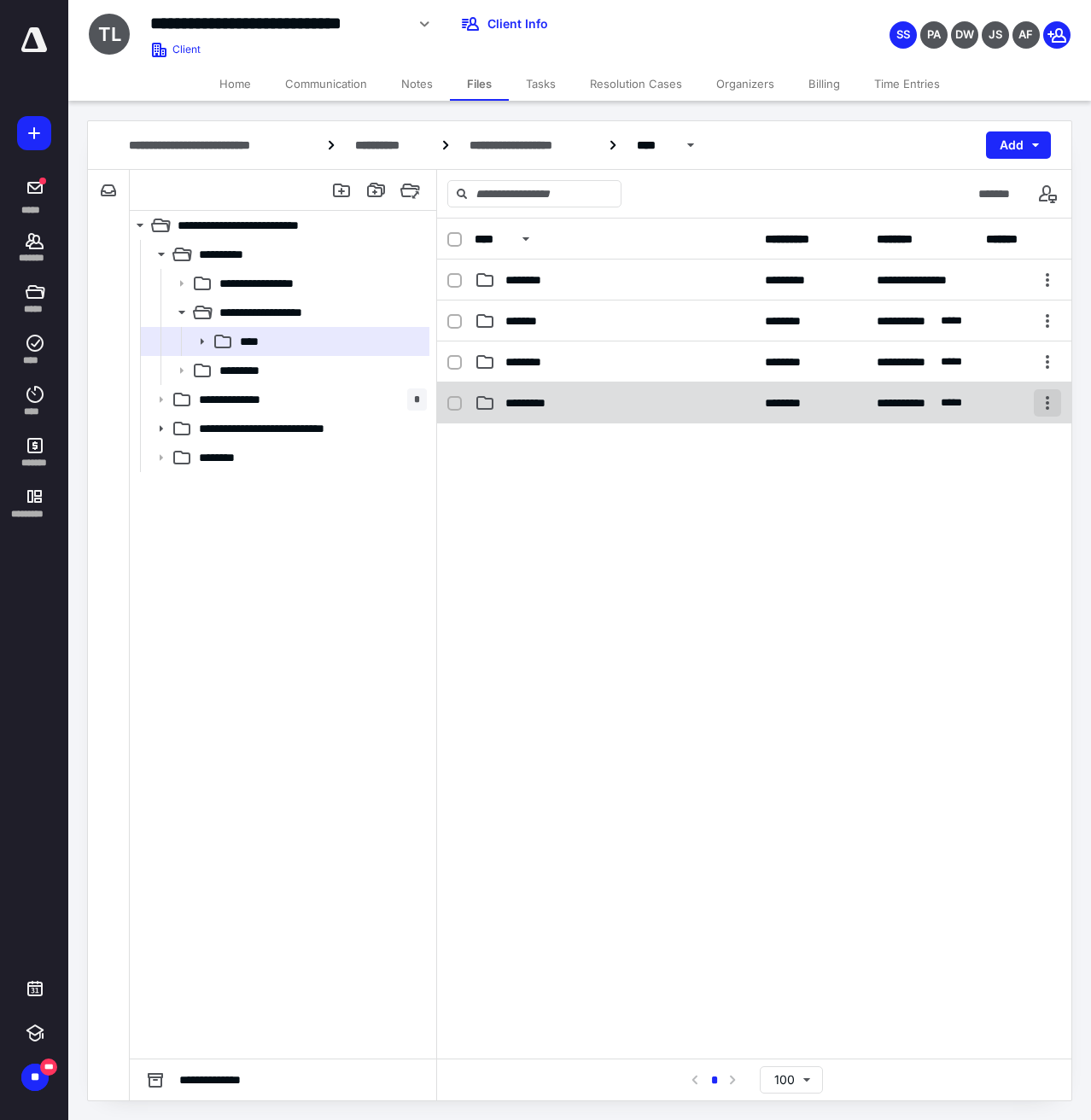 click at bounding box center (1047, 403) 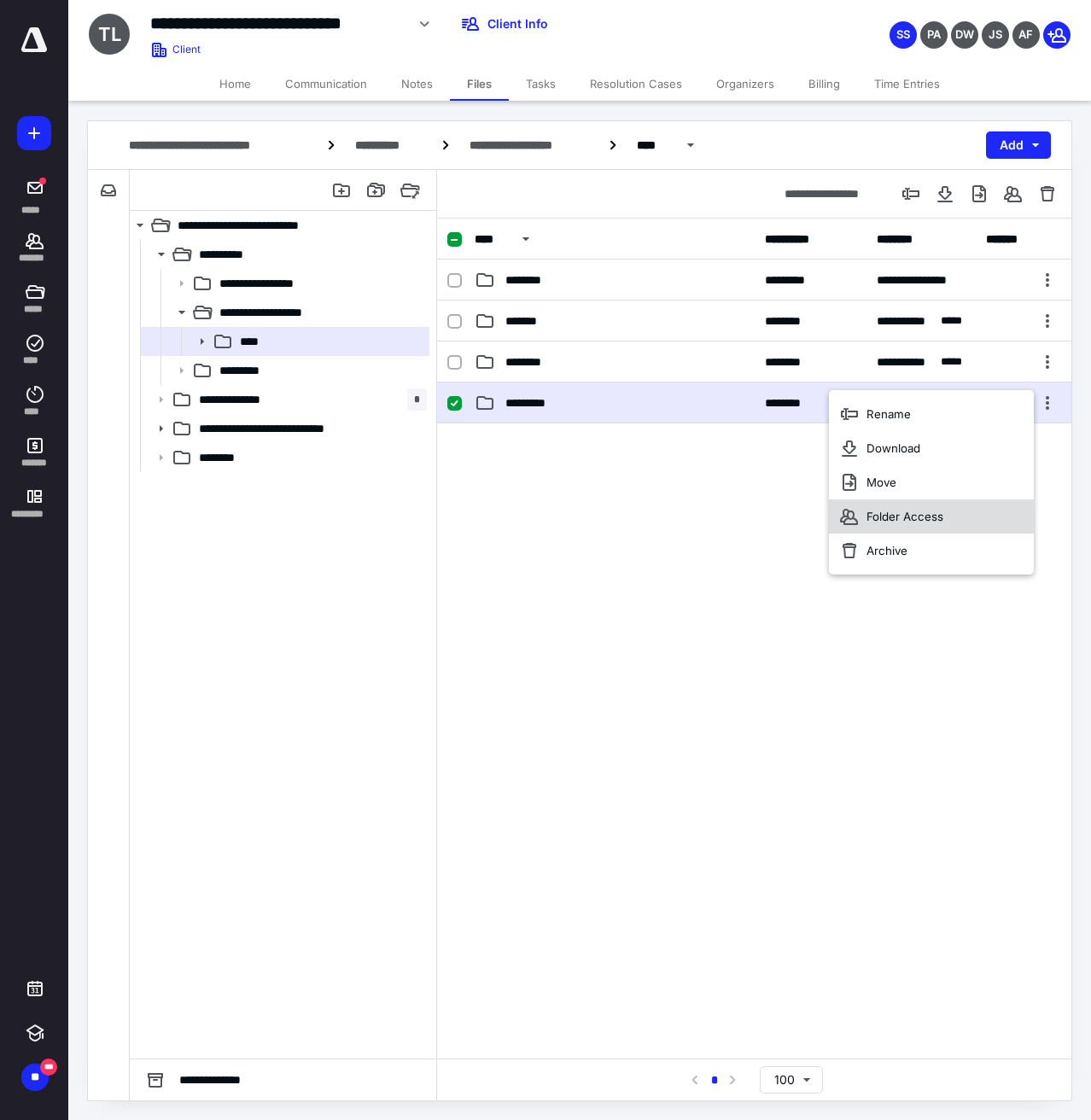 click on "Folder Access" at bounding box center [931, 516] 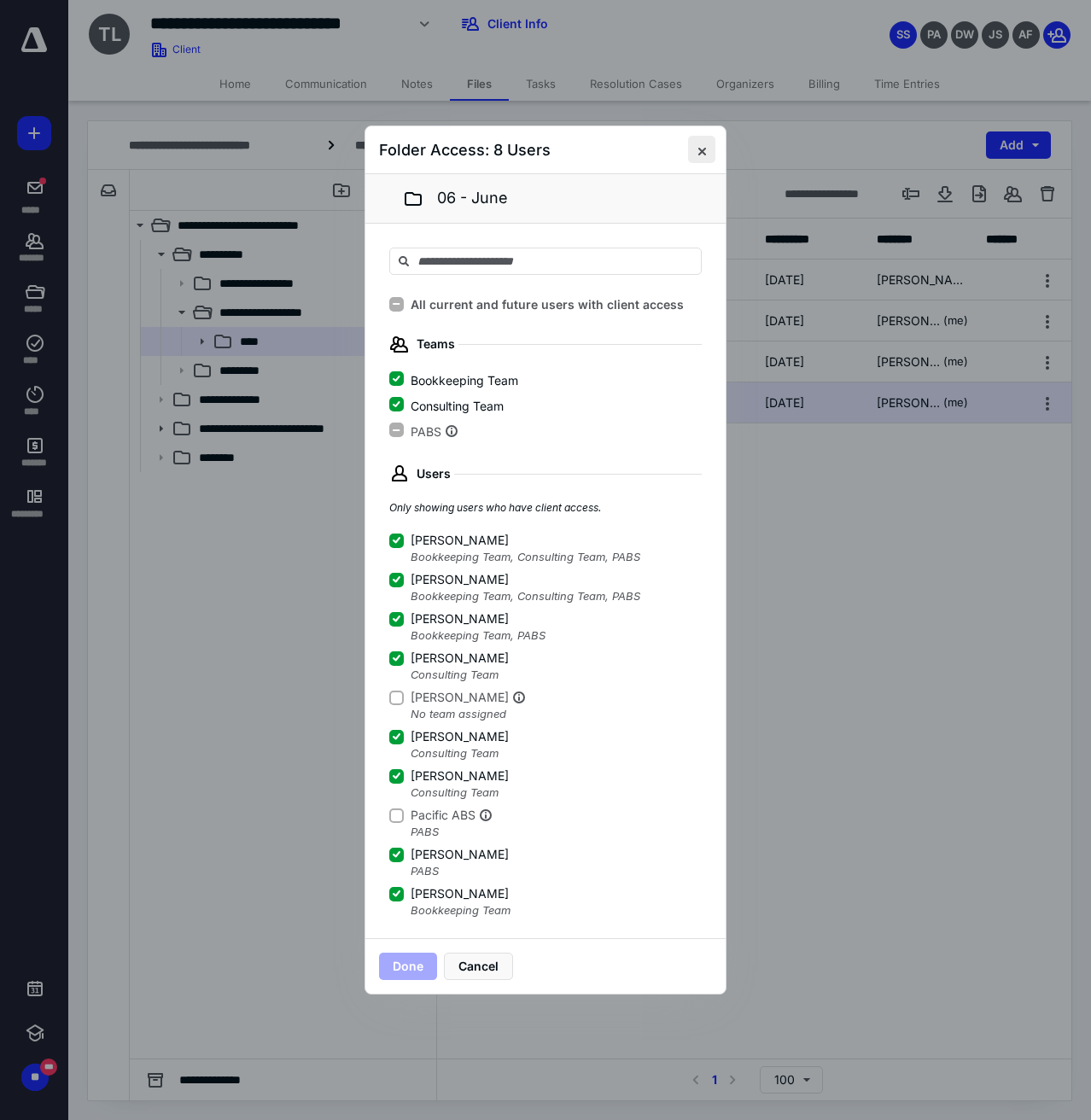 click at bounding box center [702, 149] 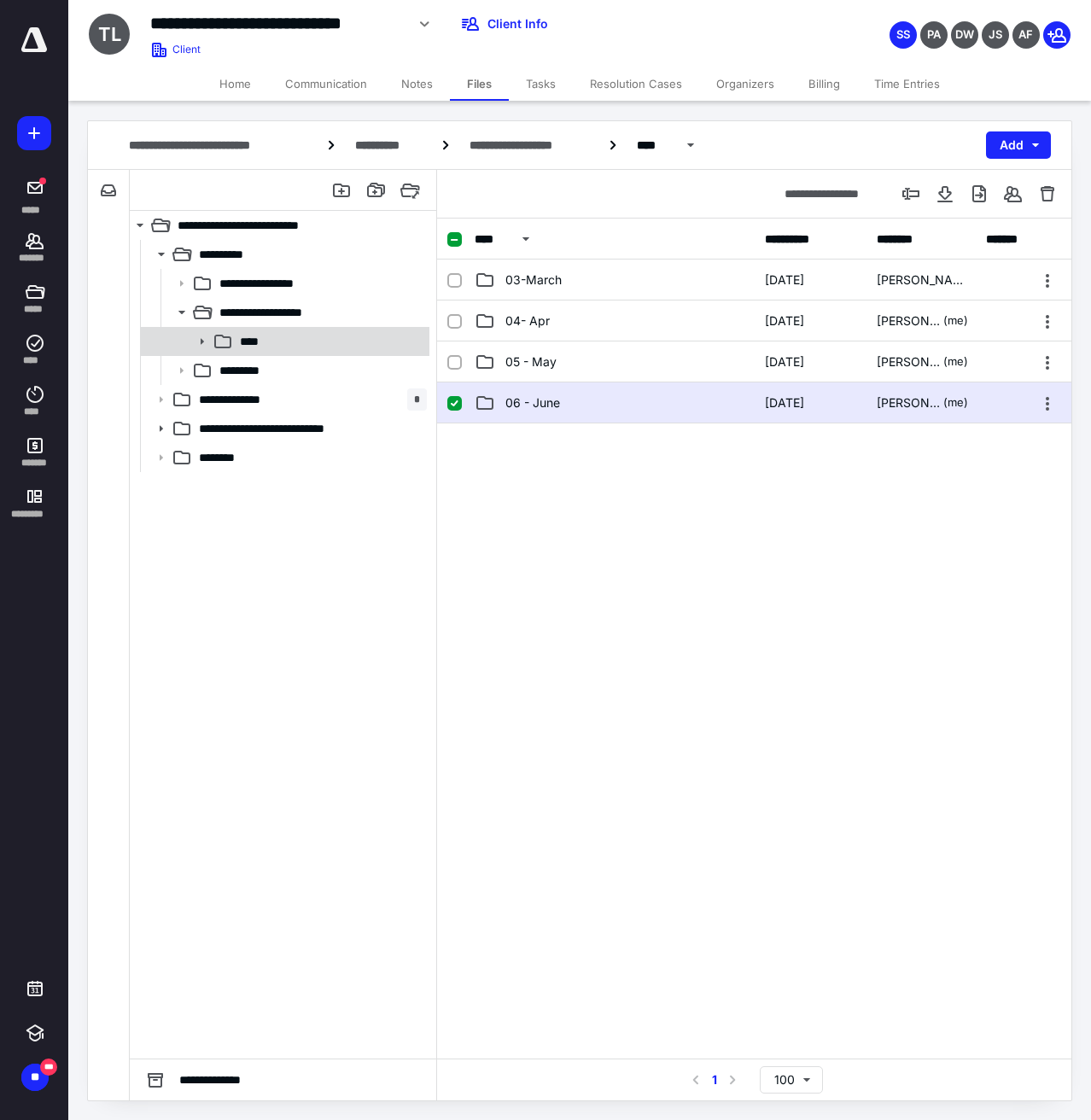 checkbox on "false" 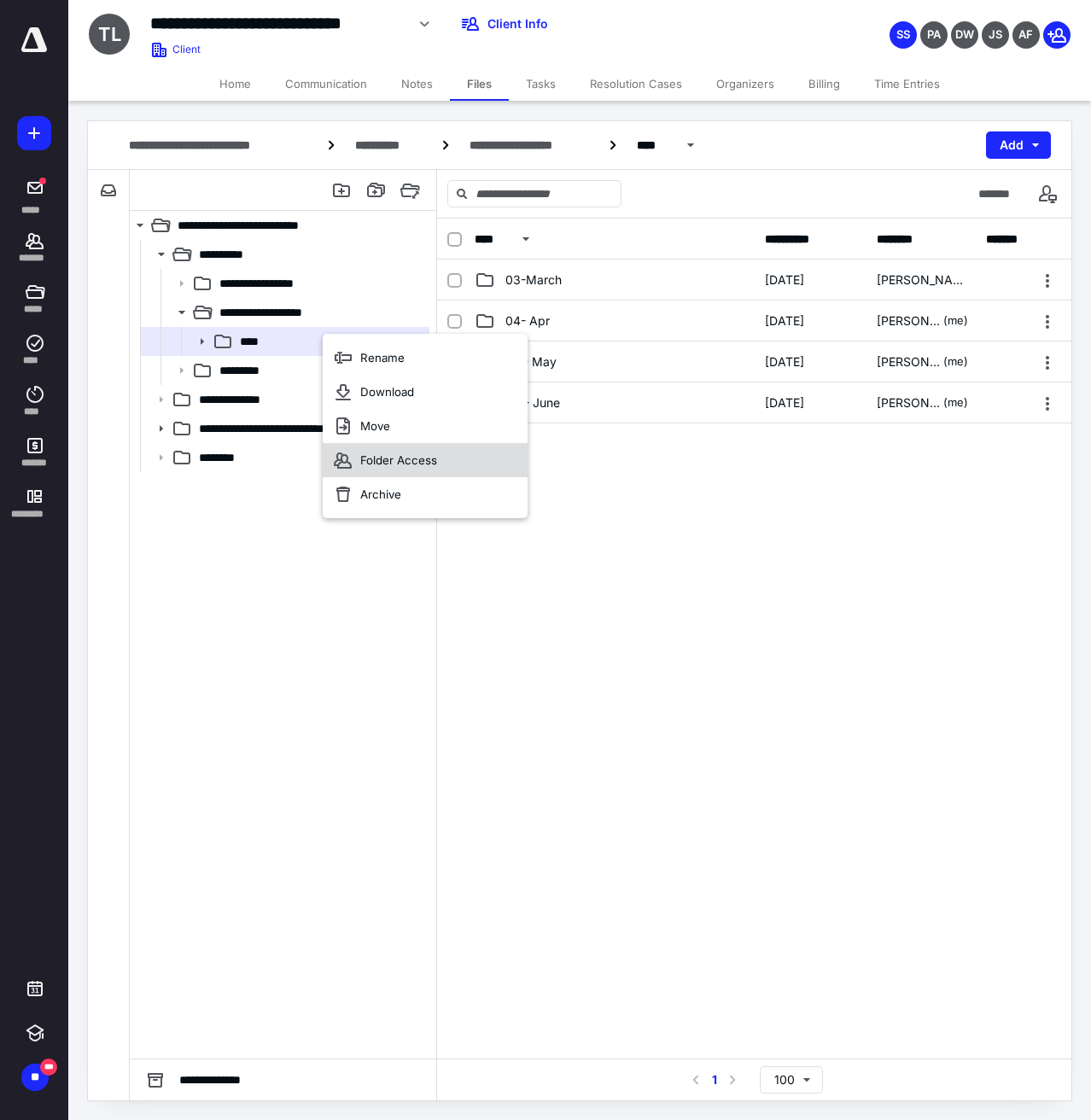 click 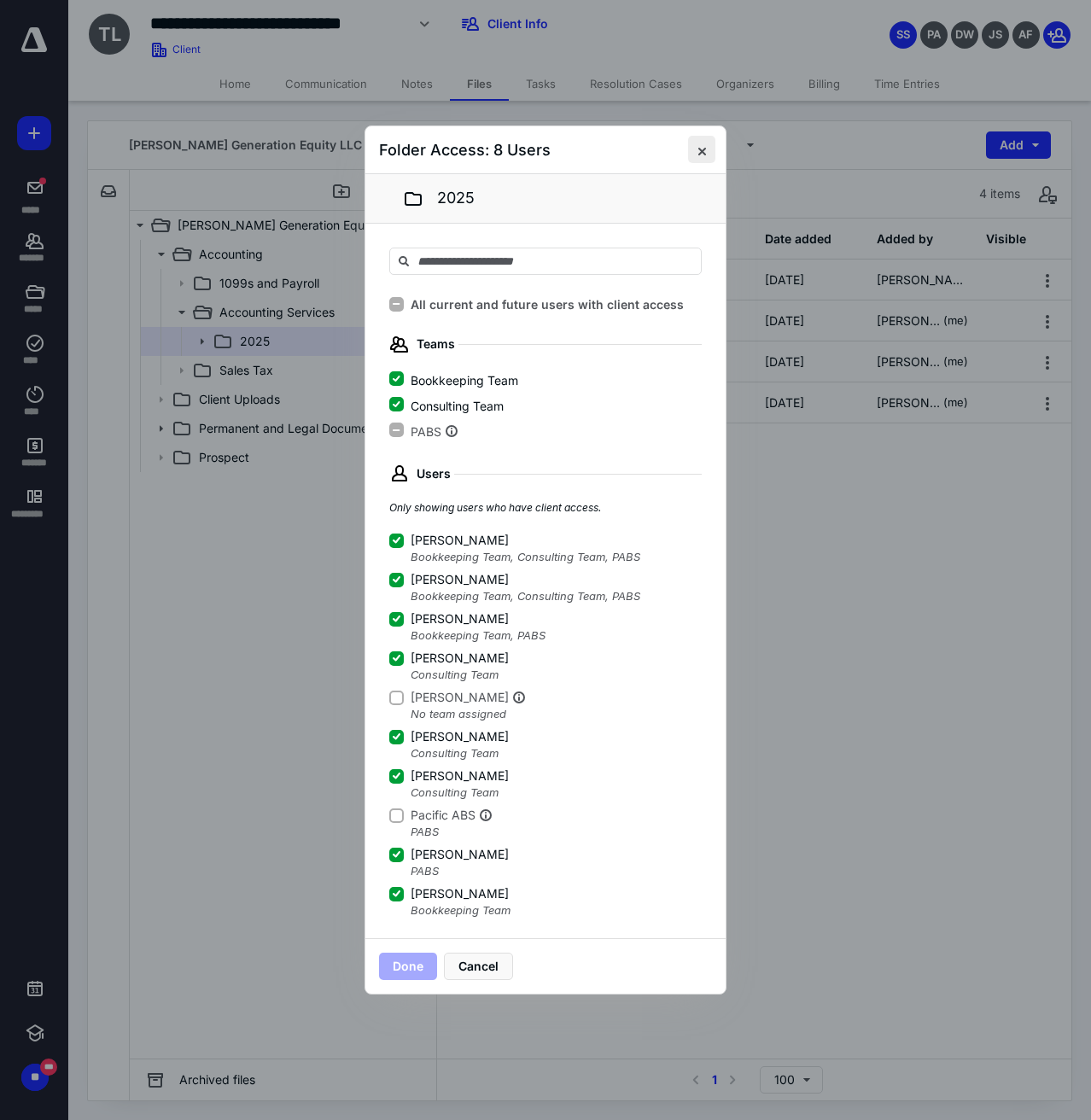 click at bounding box center [702, 149] 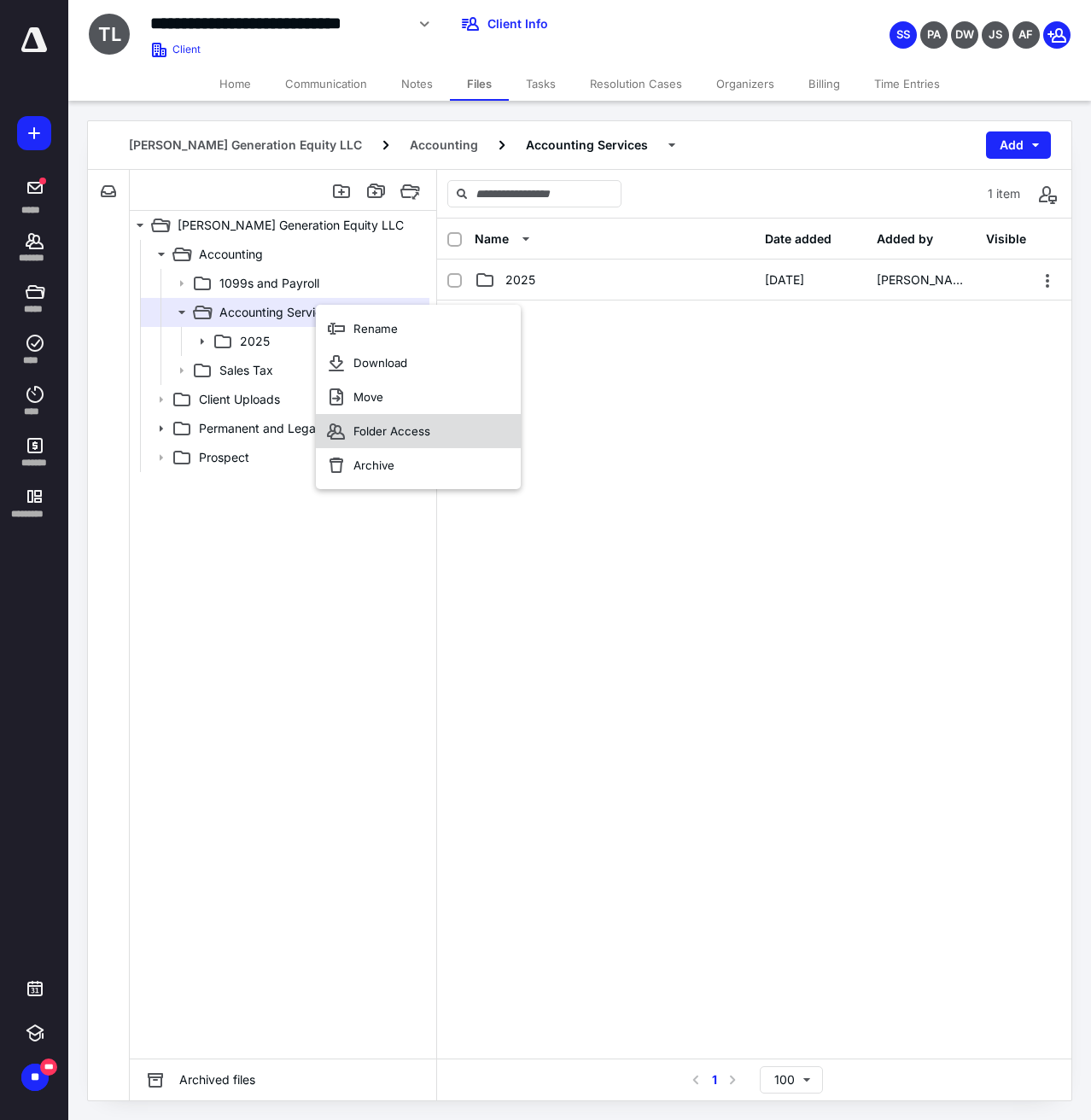 click on "Folder Access" at bounding box center (392, 431) 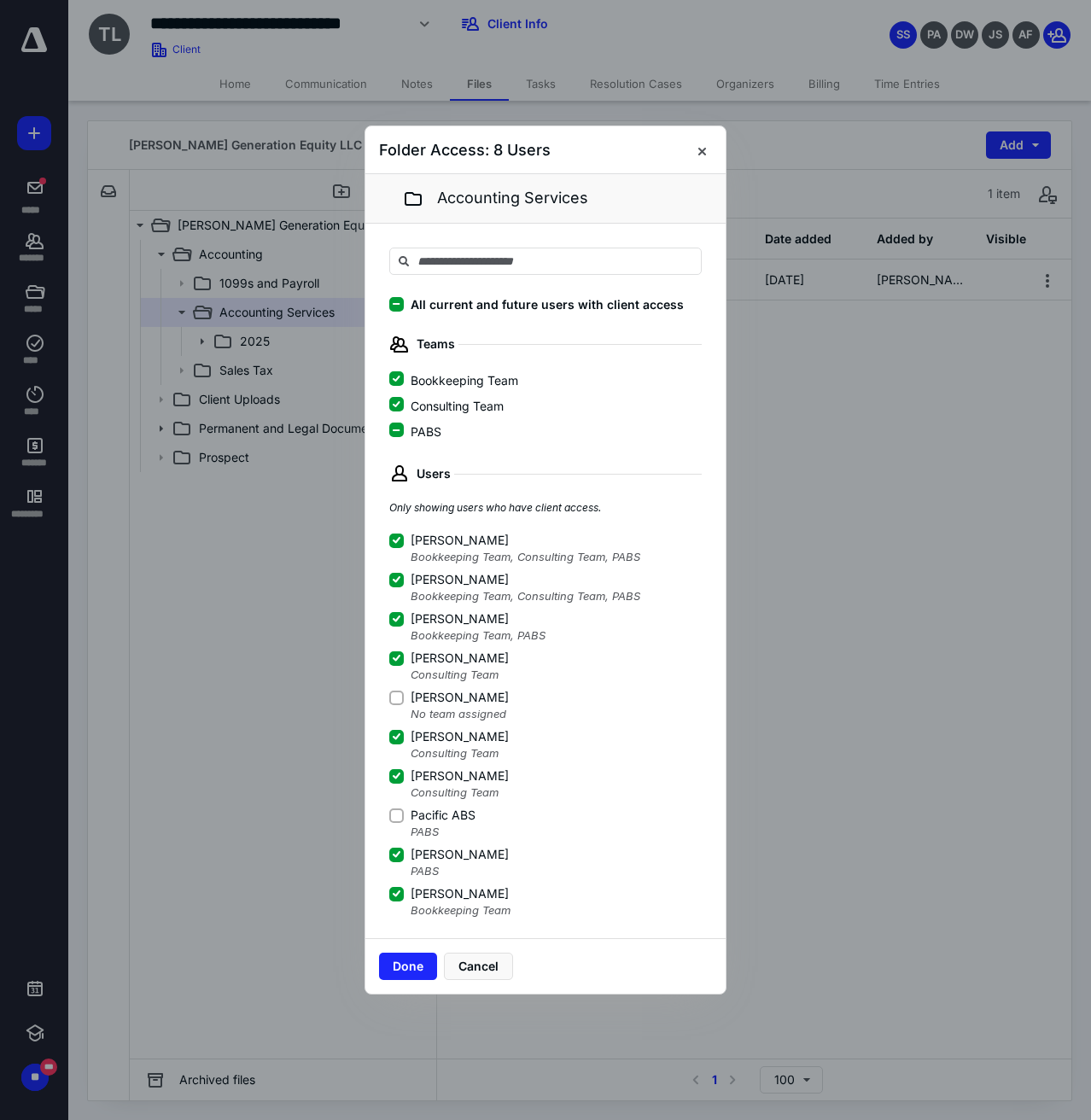 click on "PABS" at bounding box center (415, 431) 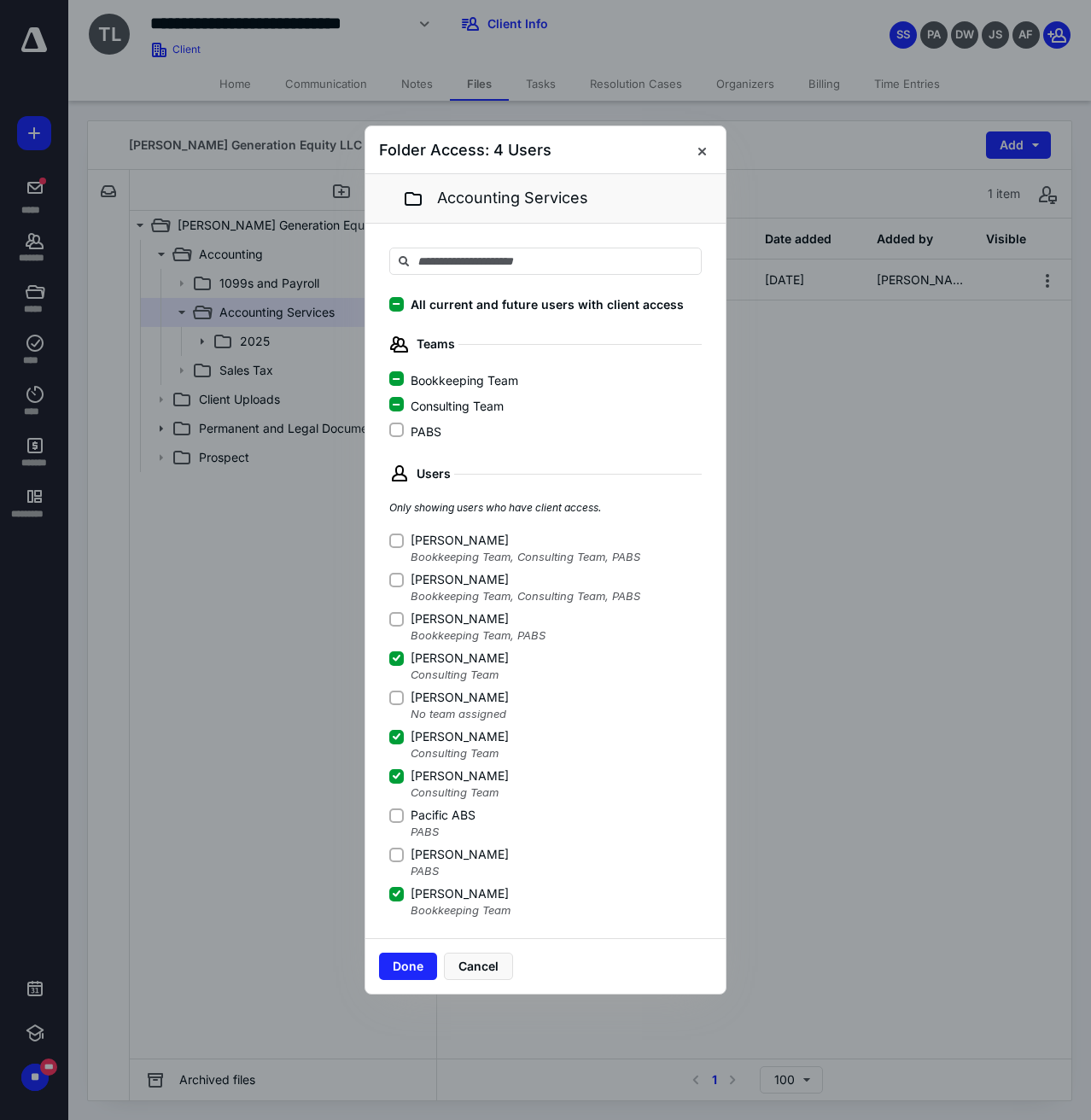click on "PABS" at bounding box center (396, 430) 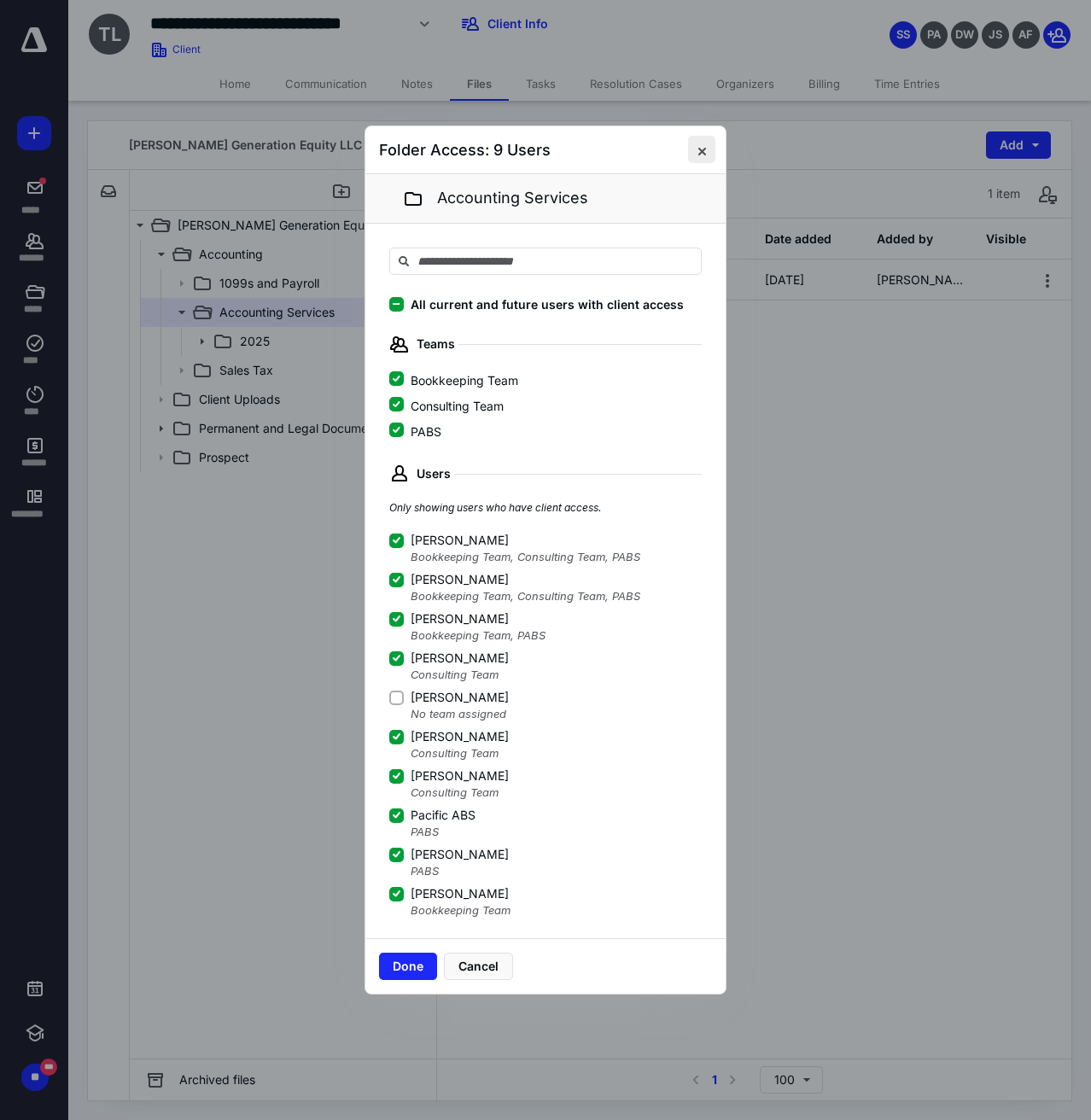 click at bounding box center (702, 149) 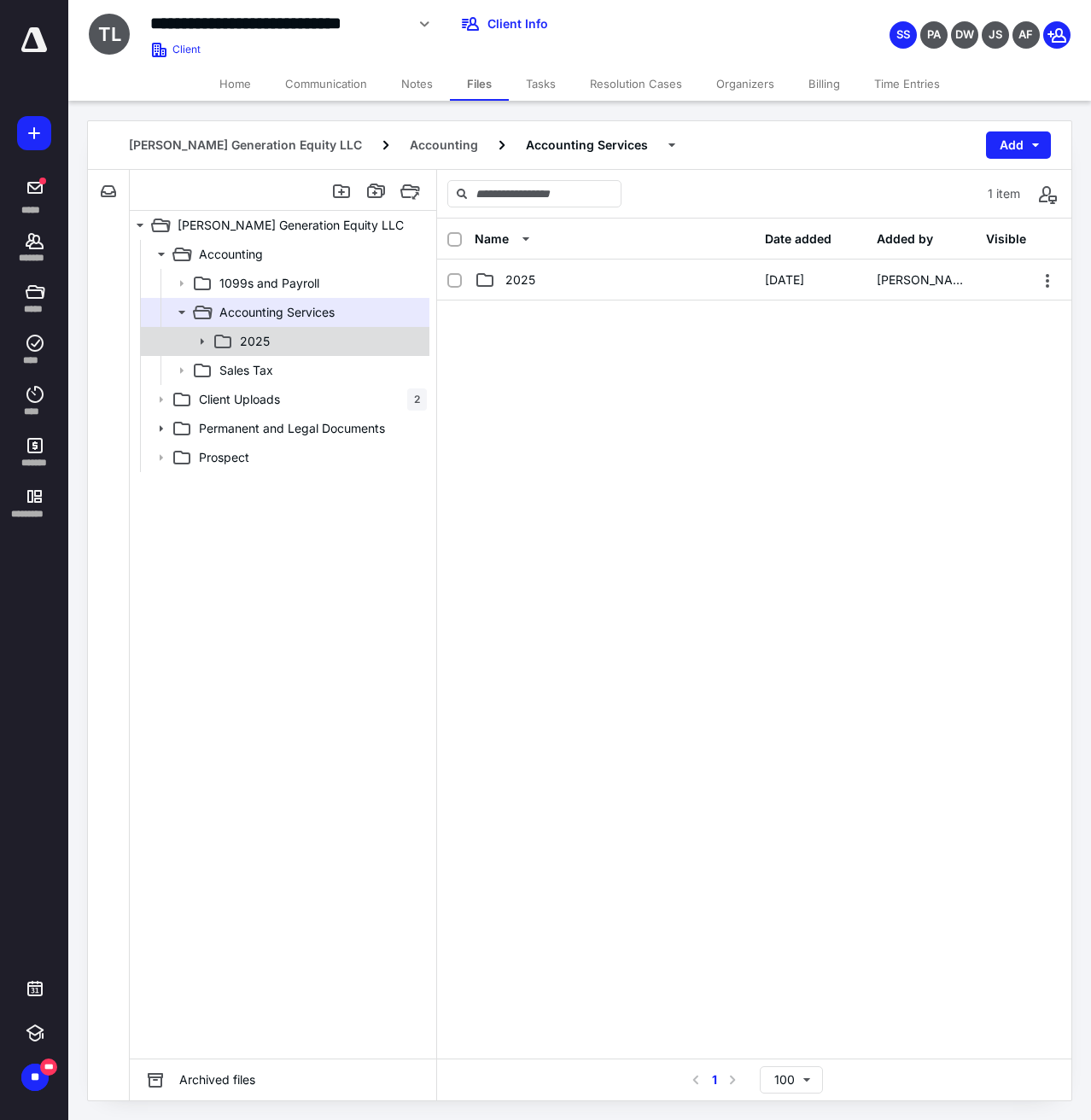click on "2025" at bounding box center [330, 341] 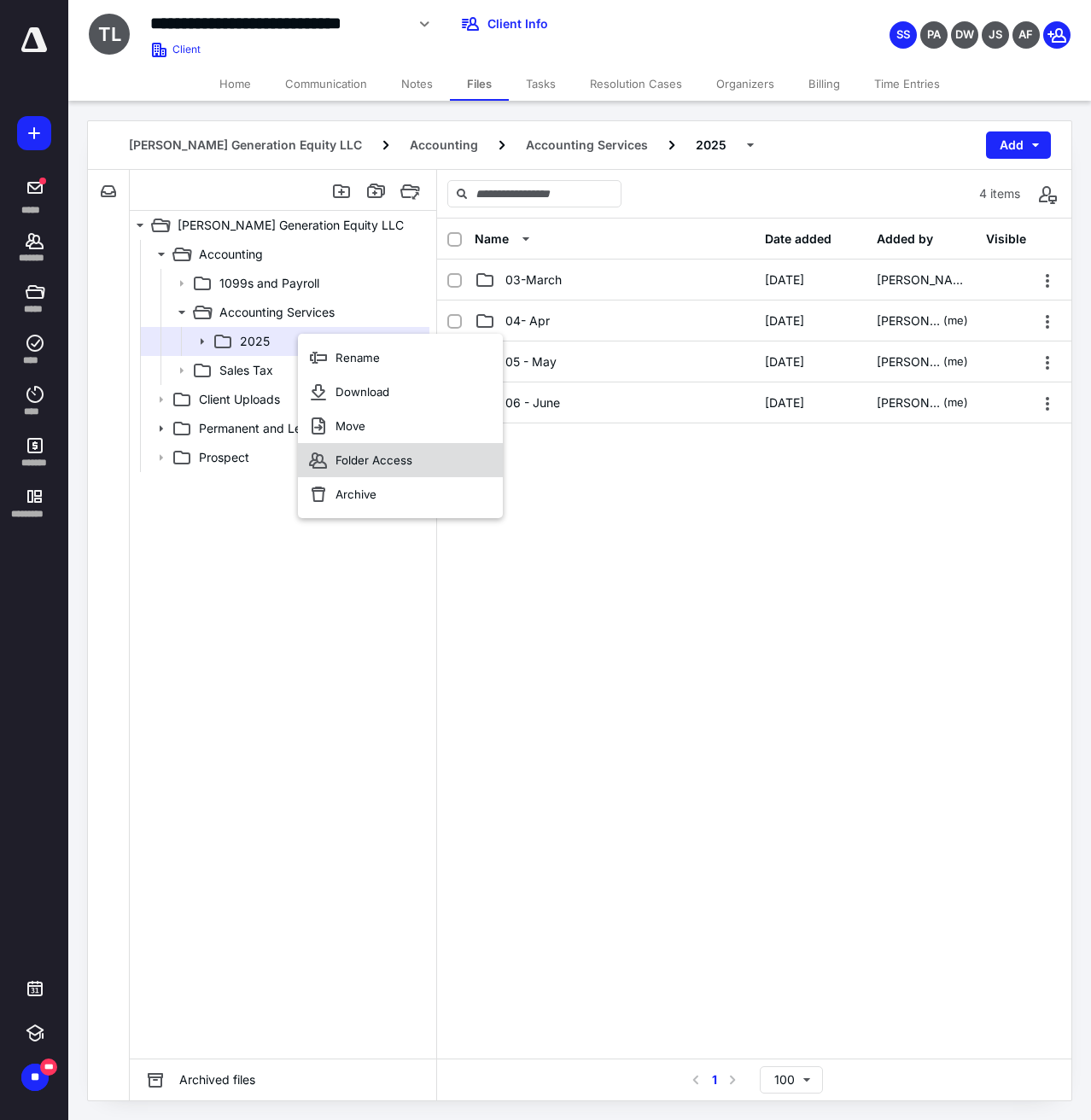 click on "Folder Access" at bounding box center (374, 460) 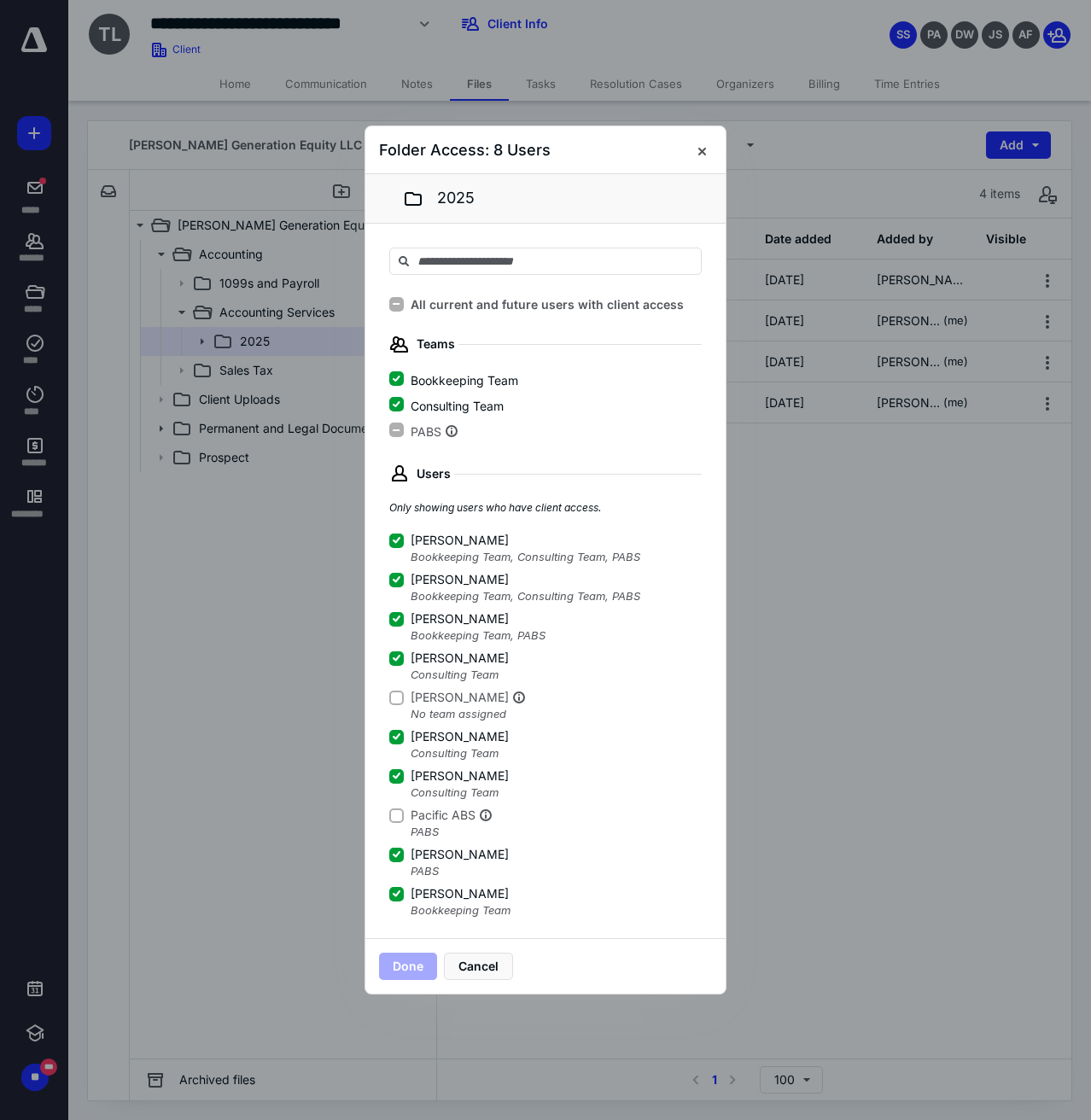 click 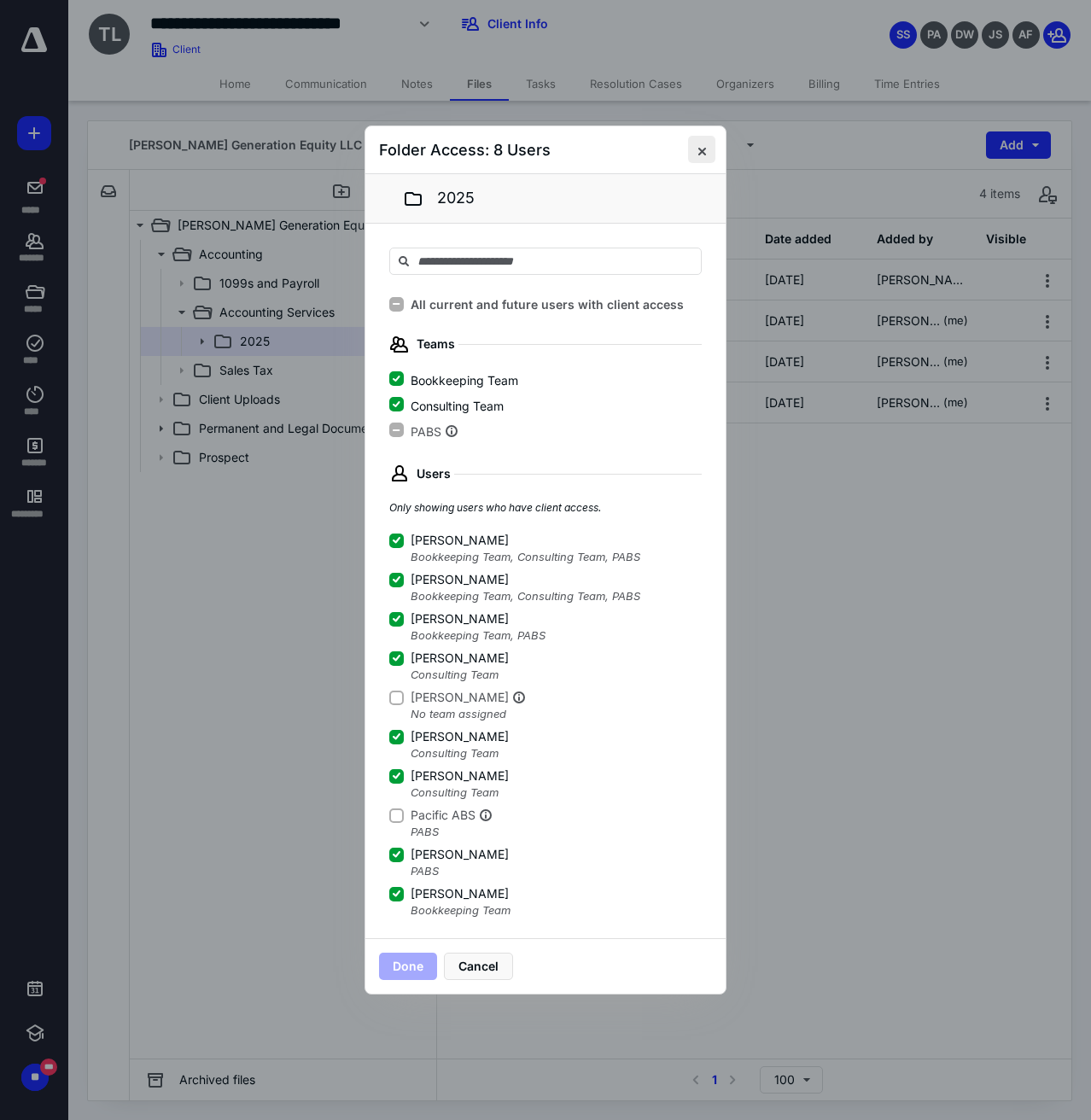 click at bounding box center [702, 149] 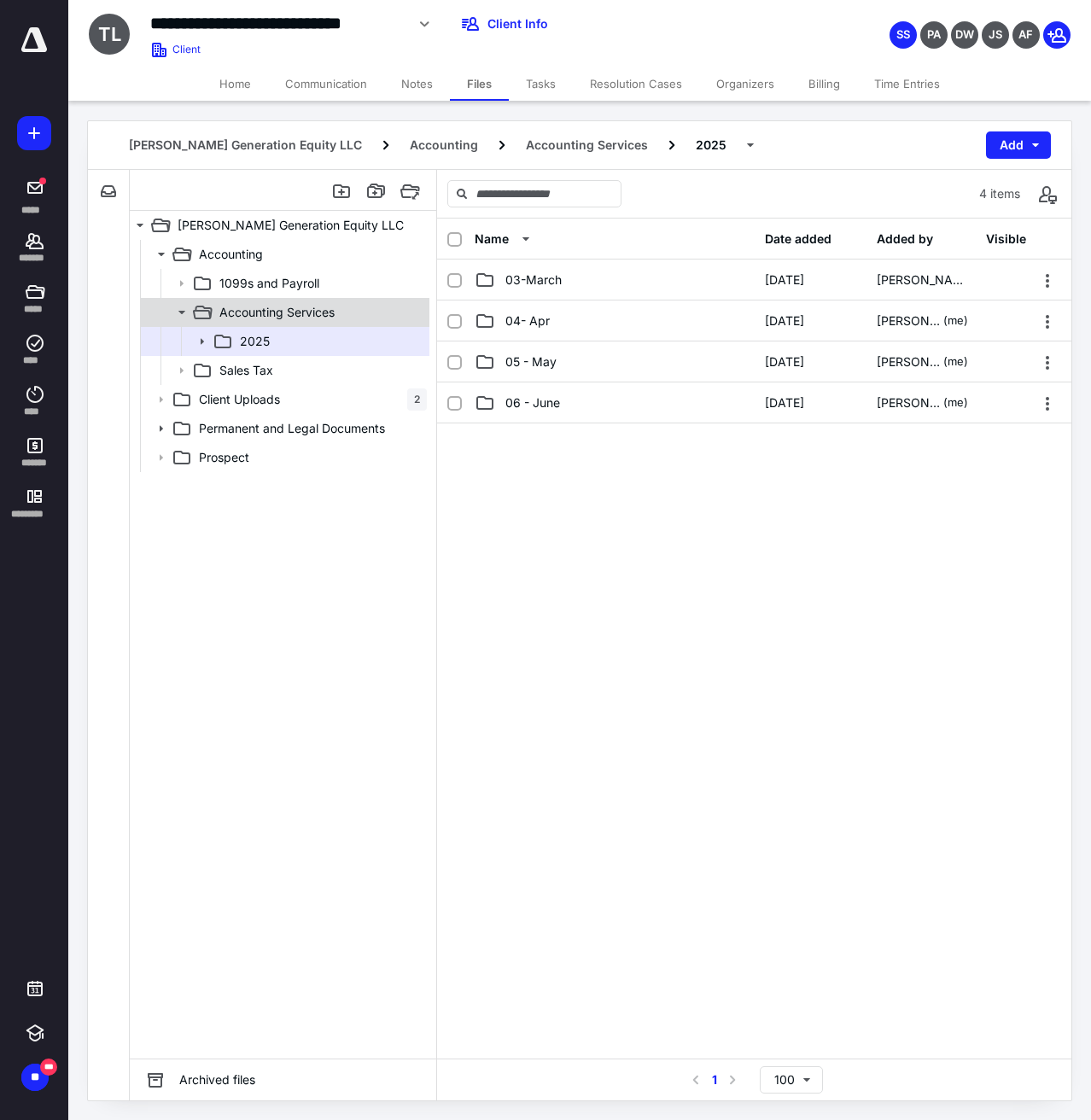 click on "Accounting Services" at bounding box center (277, 312) 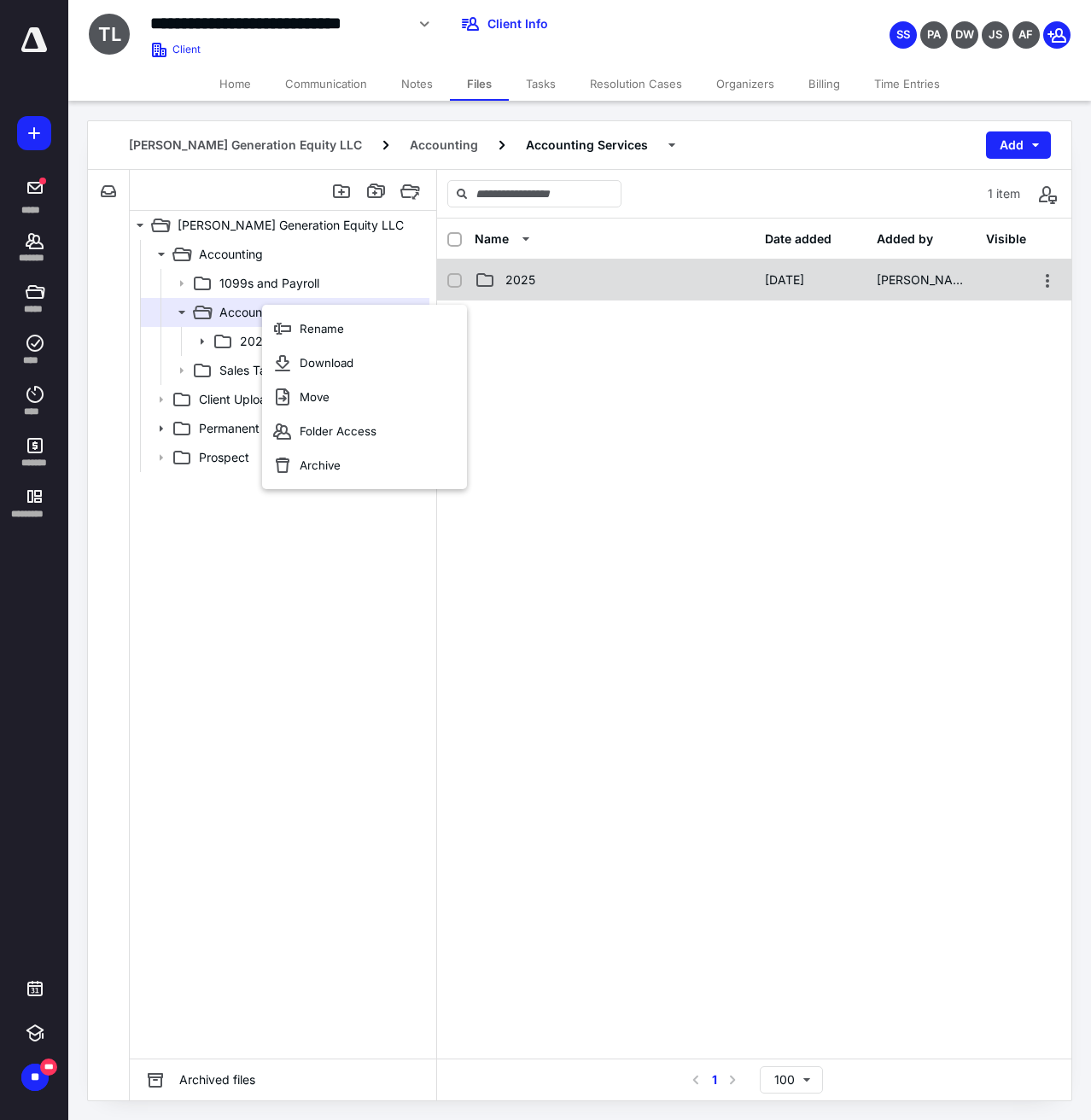 checkbox on "true" 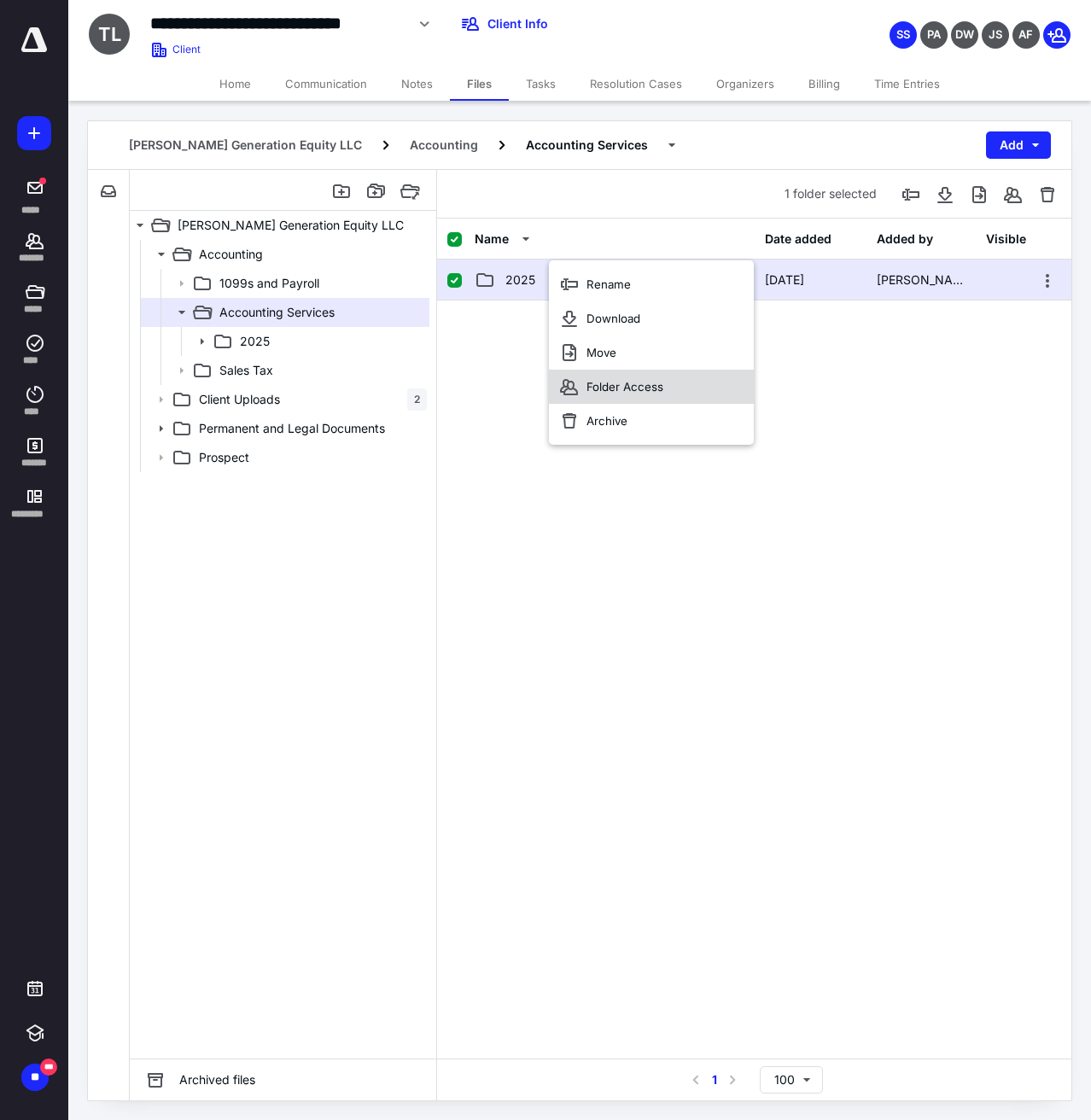 click on "Folder Access" at bounding box center [625, 387] 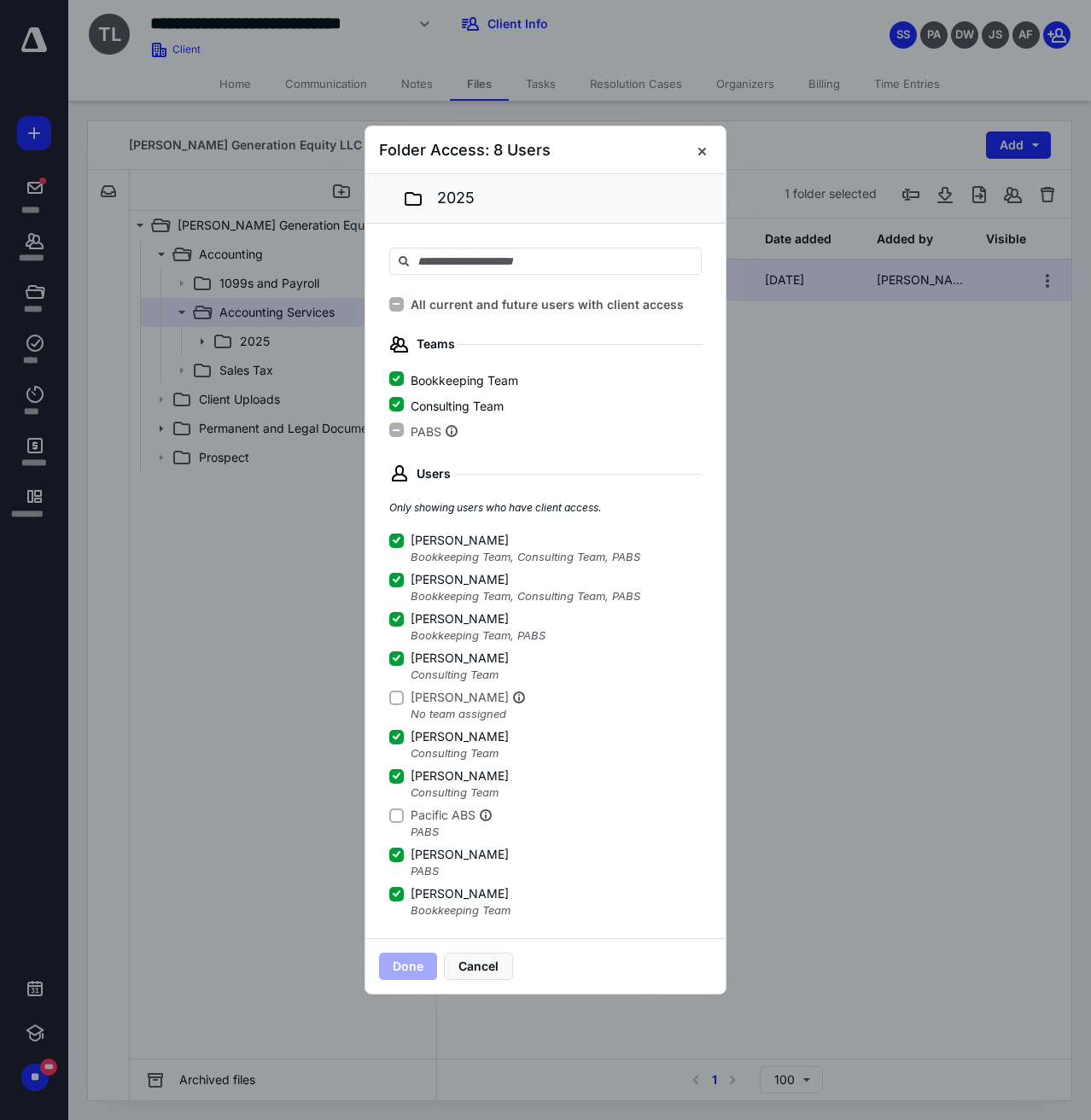 click 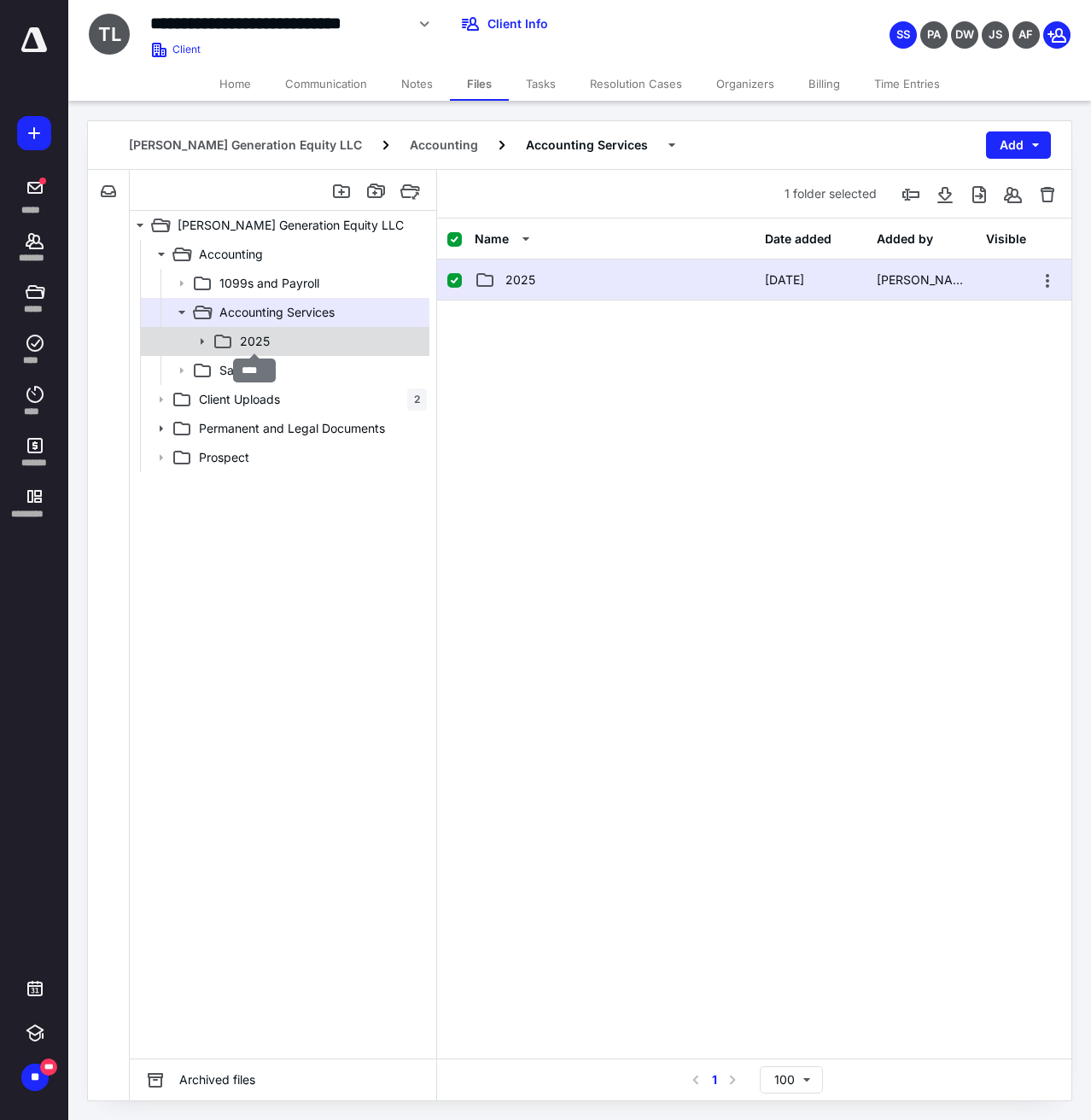 click on "2025" at bounding box center (254, 341) 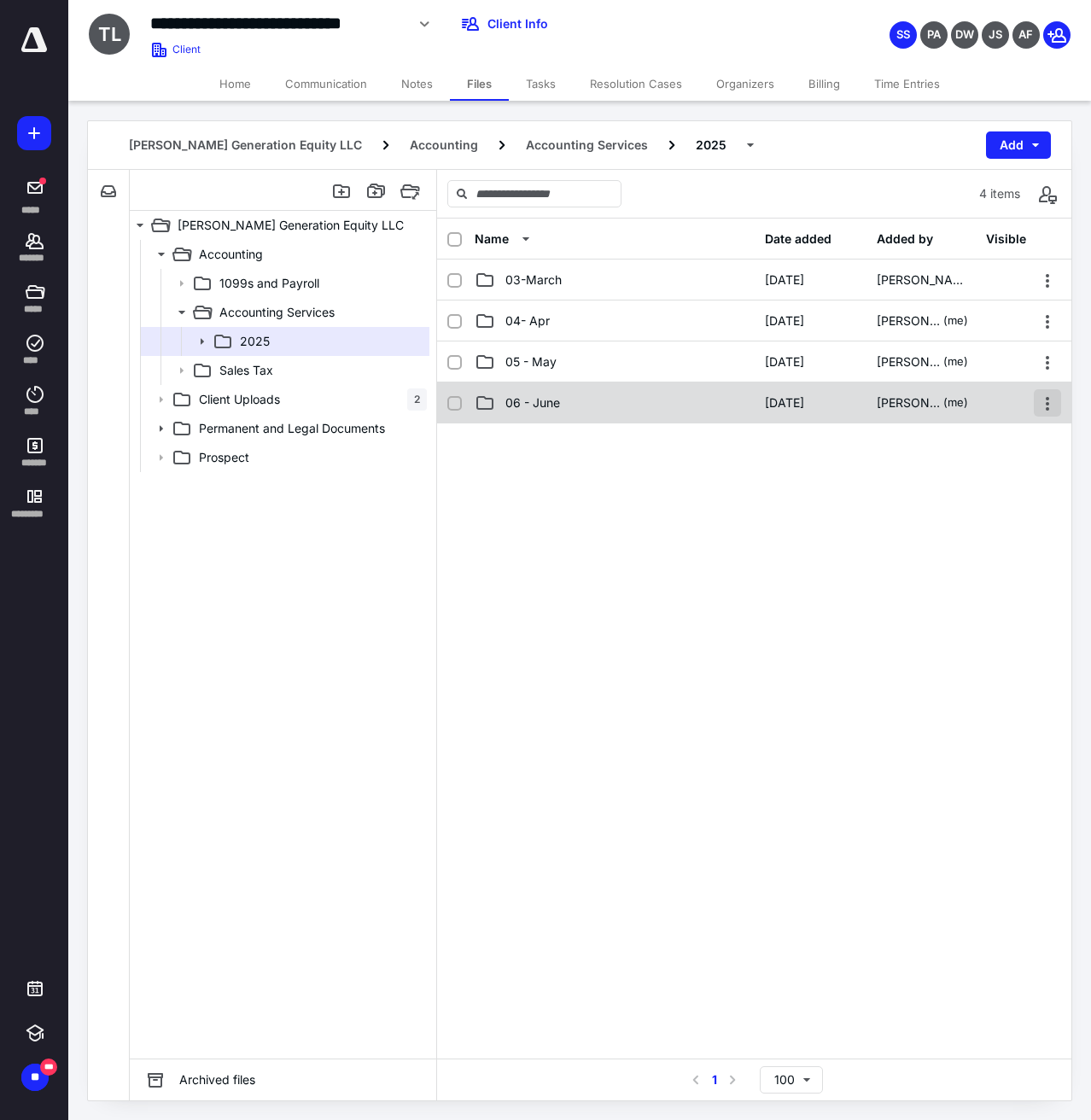 checkbox on "true" 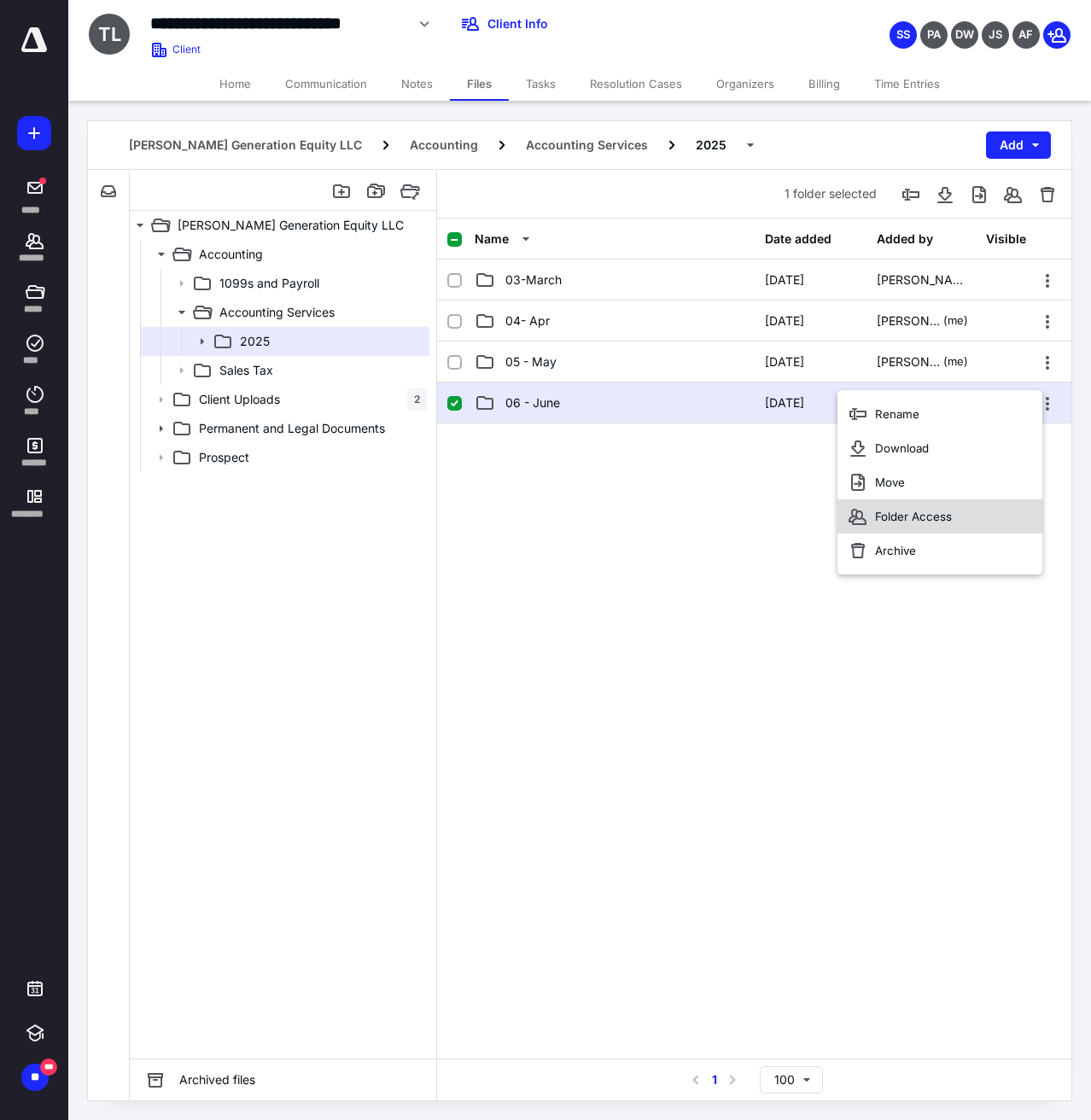 click on "Folder Access" at bounding box center [913, 516] 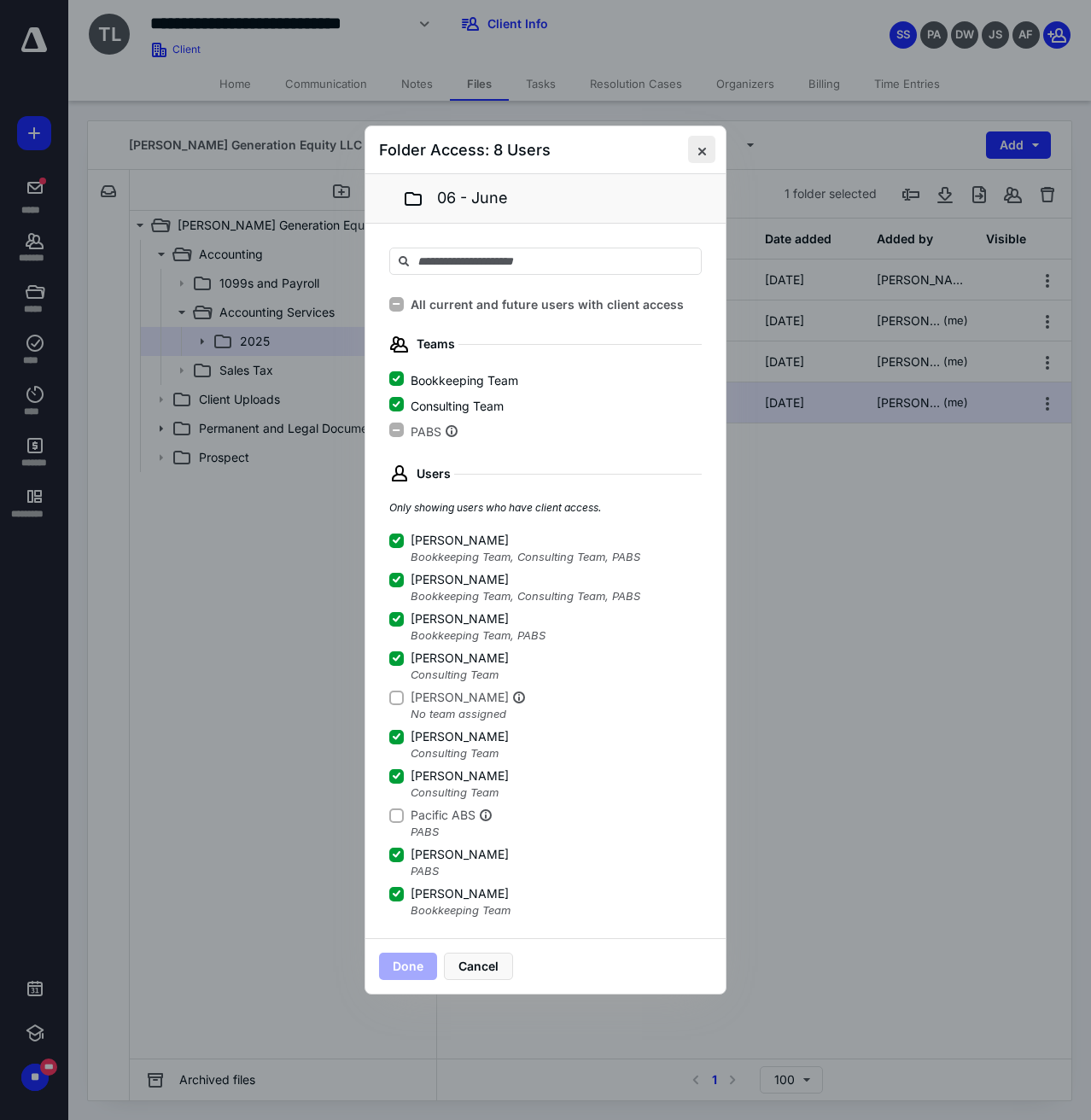click at bounding box center [702, 149] 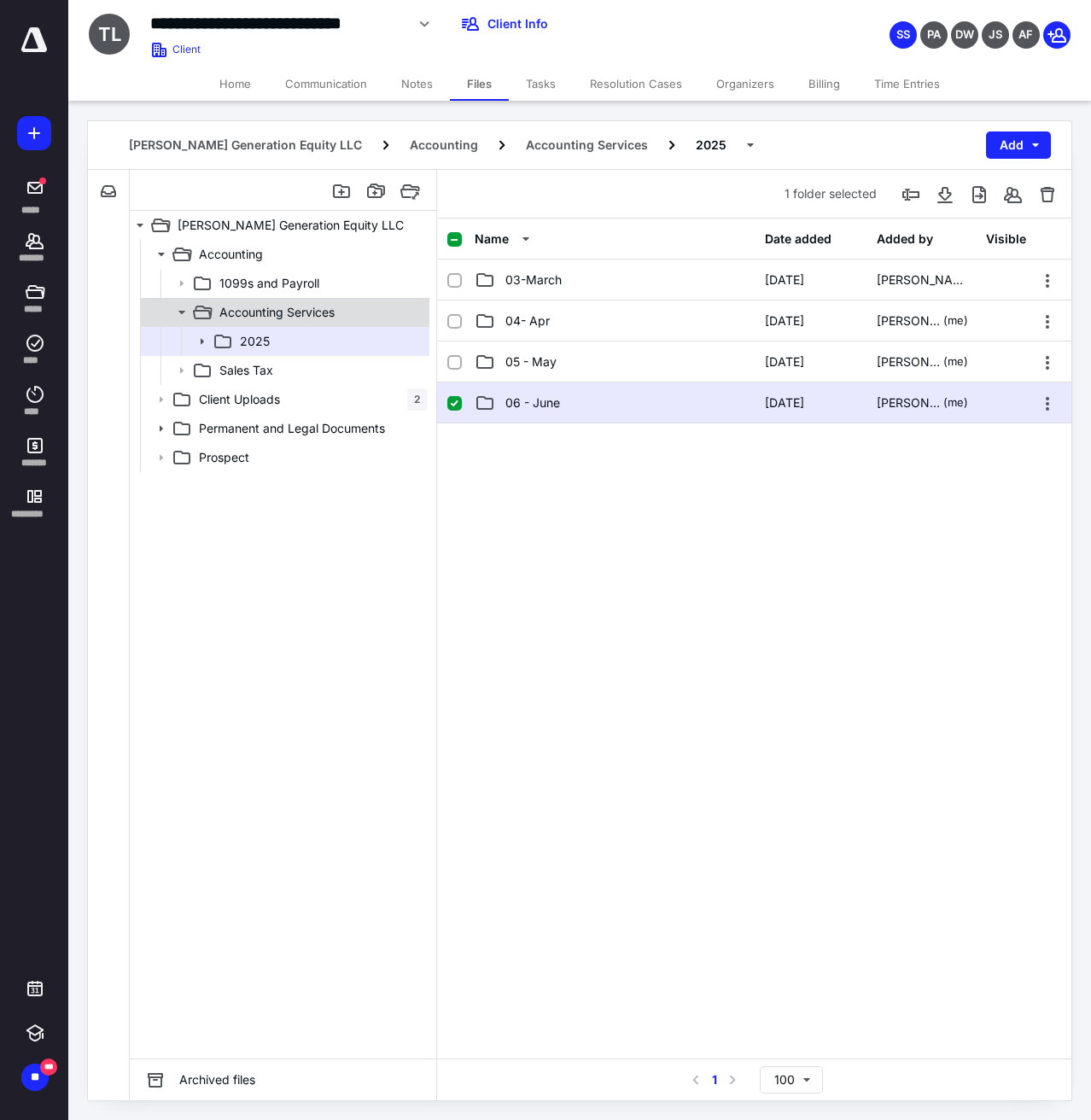 click on "Accounting Services" at bounding box center [277, 312] 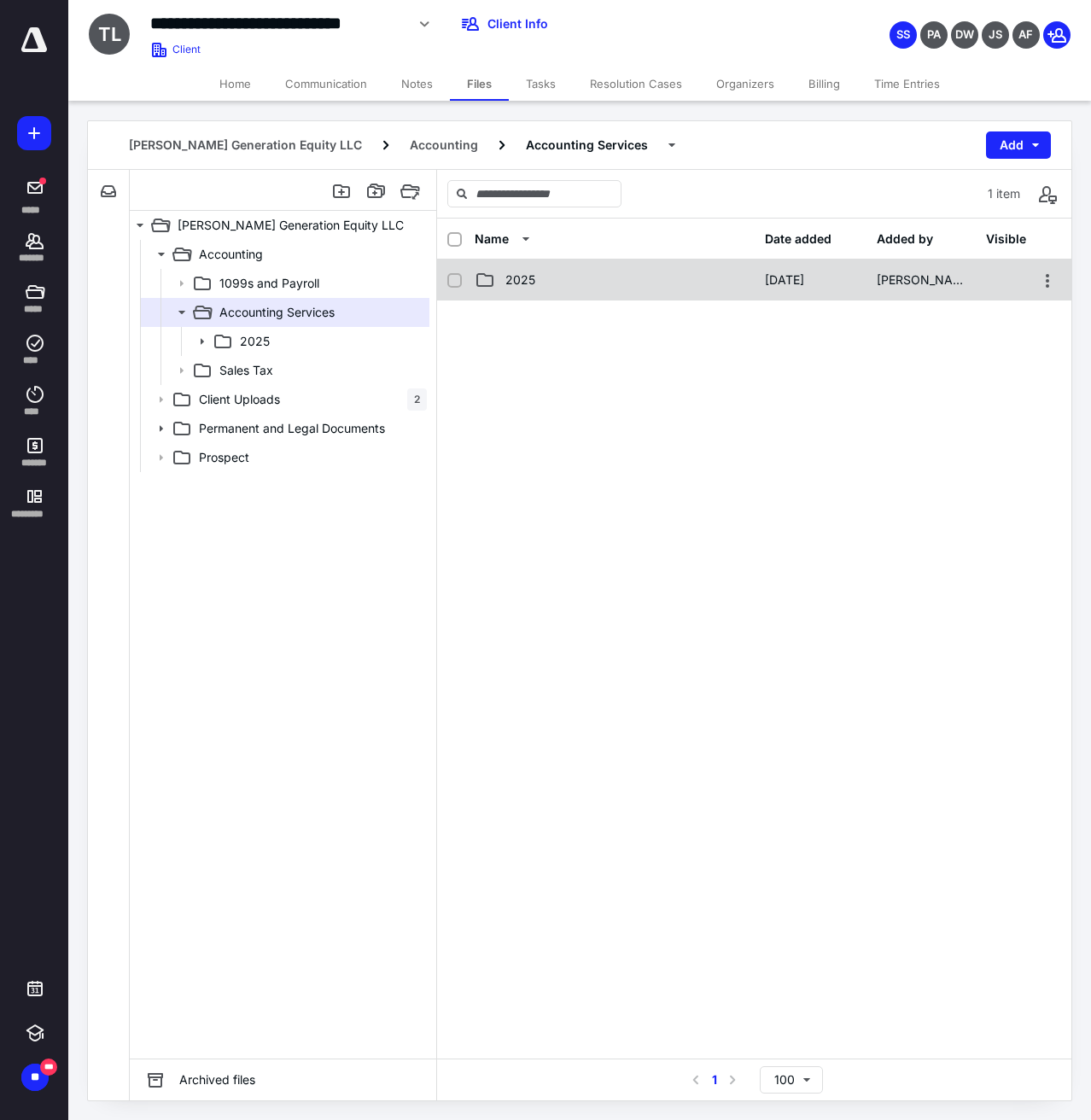 click on "2025" at bounding box center (615, 280) 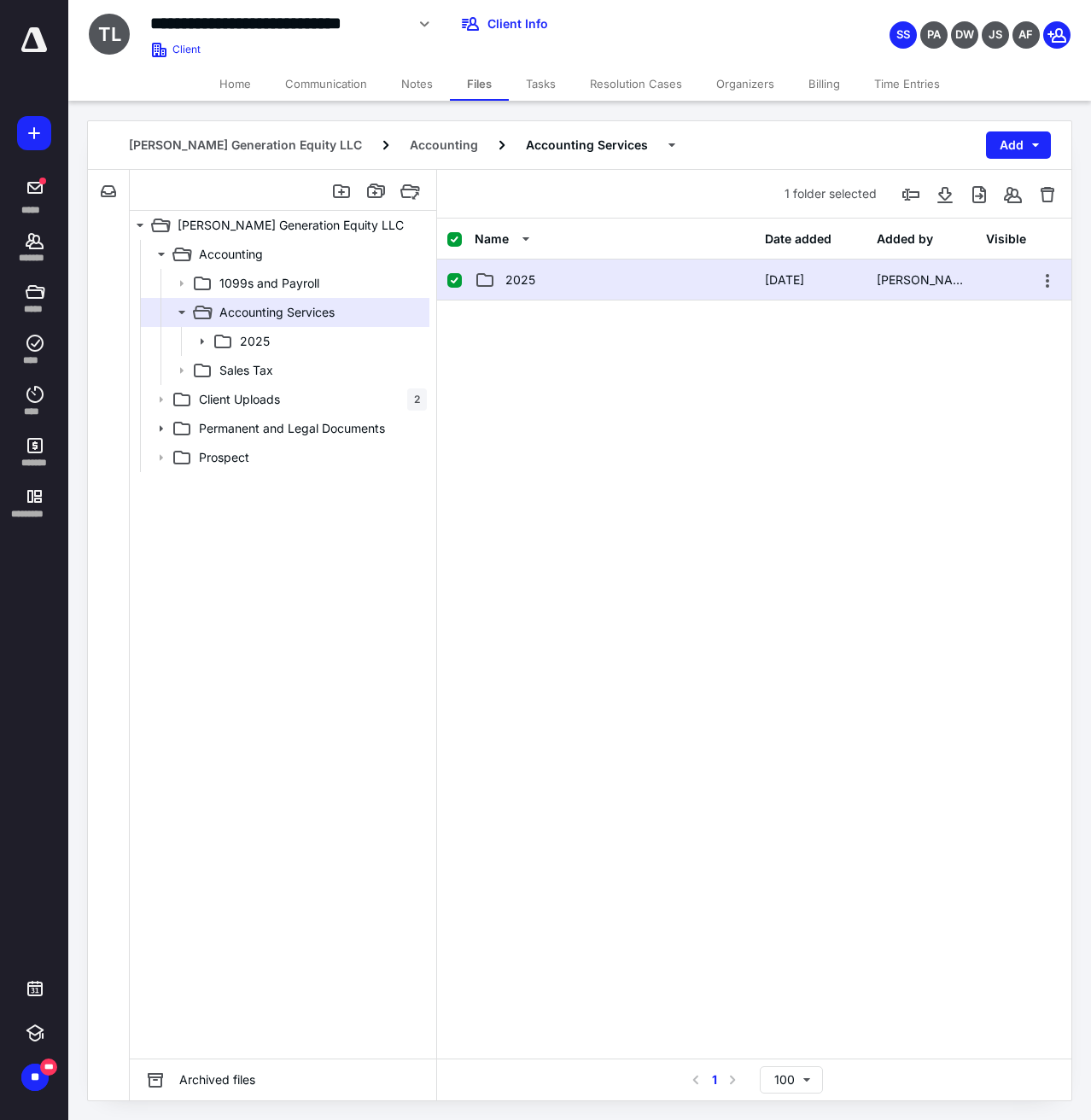 click on "2025" at bounding box center [615, 280] 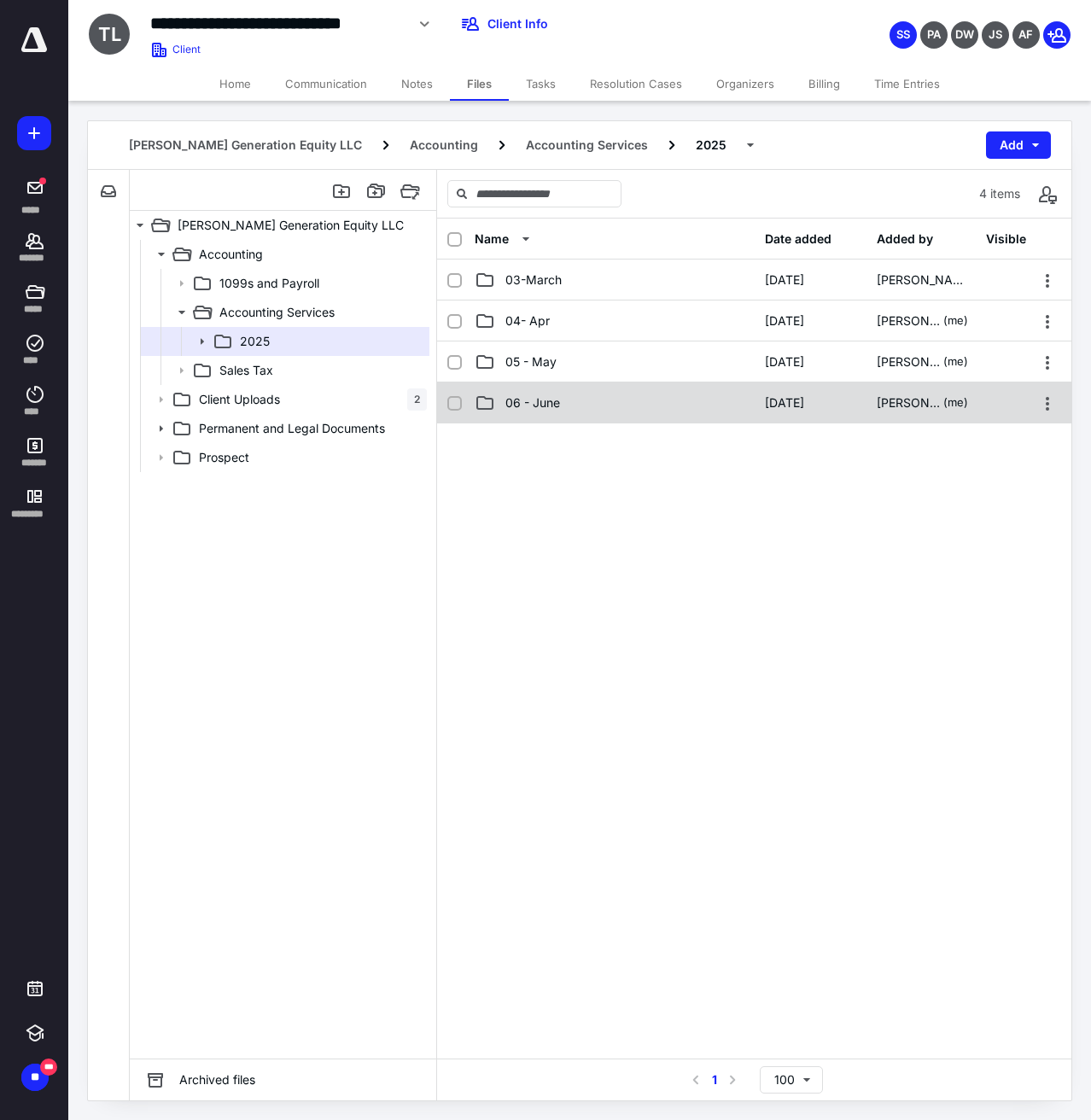 click on "06 - June" at bounding box center [615, 403] 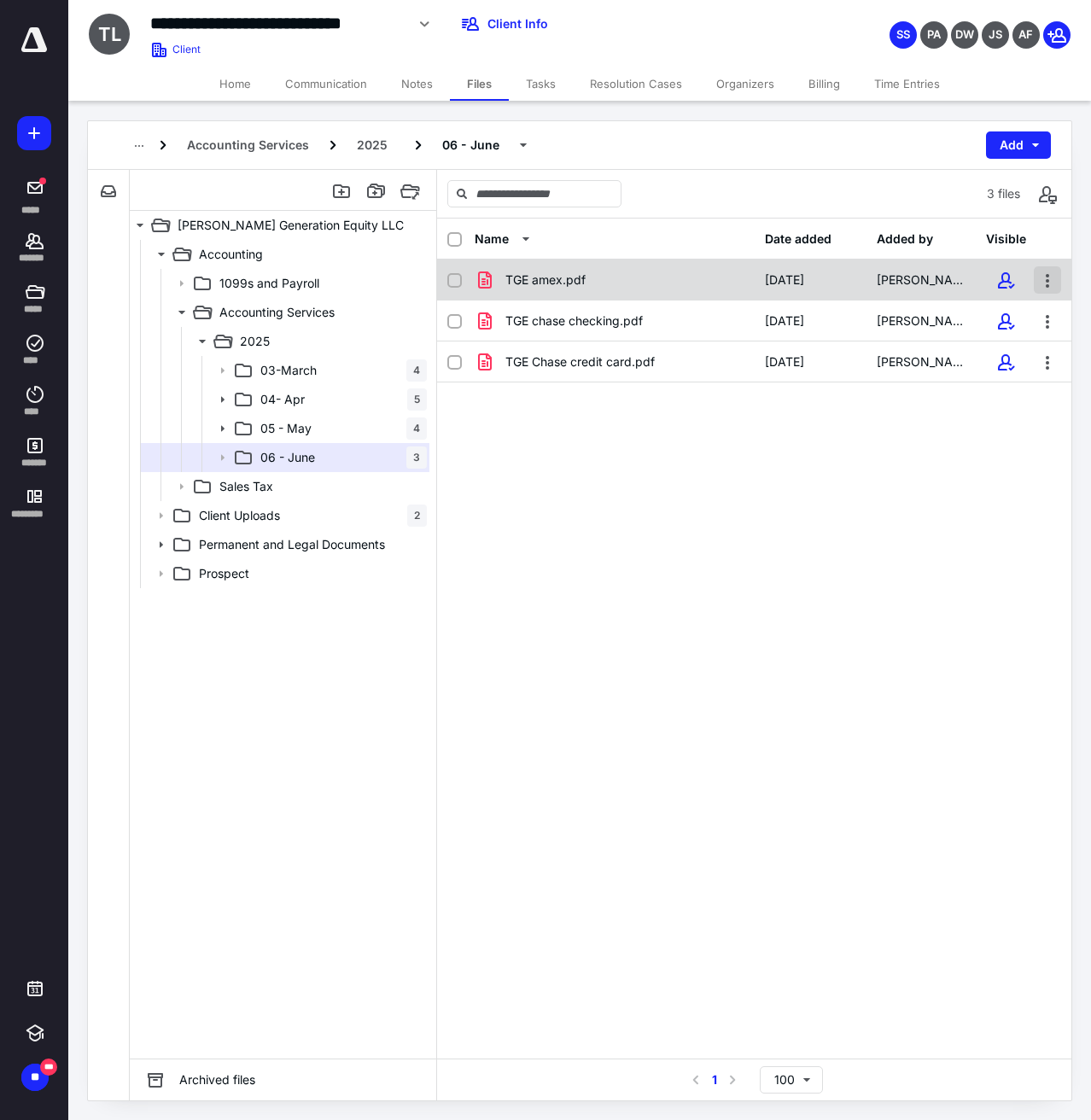 click at bounding box center [1047, 280] 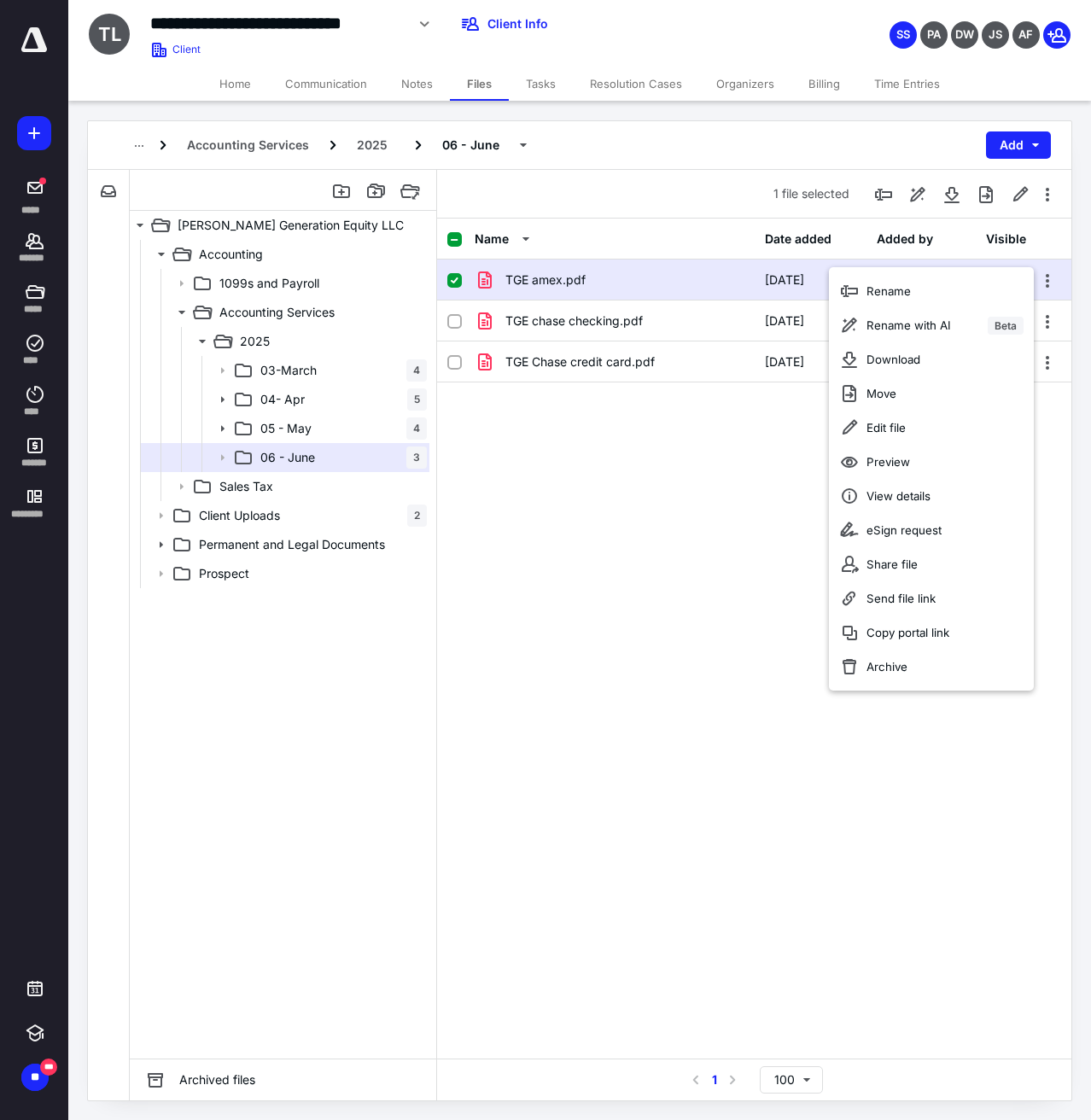 click on "TGE amex.pdf [DATE] [PERSON_NAME] TGE [PERSON_NAME] checking.pdf [DATE] [PERSON_NAME] TGE [PERSON_NAME] credit card.pdf [DATE] [PERSON_NAME]" at bounding box center (754, 388) 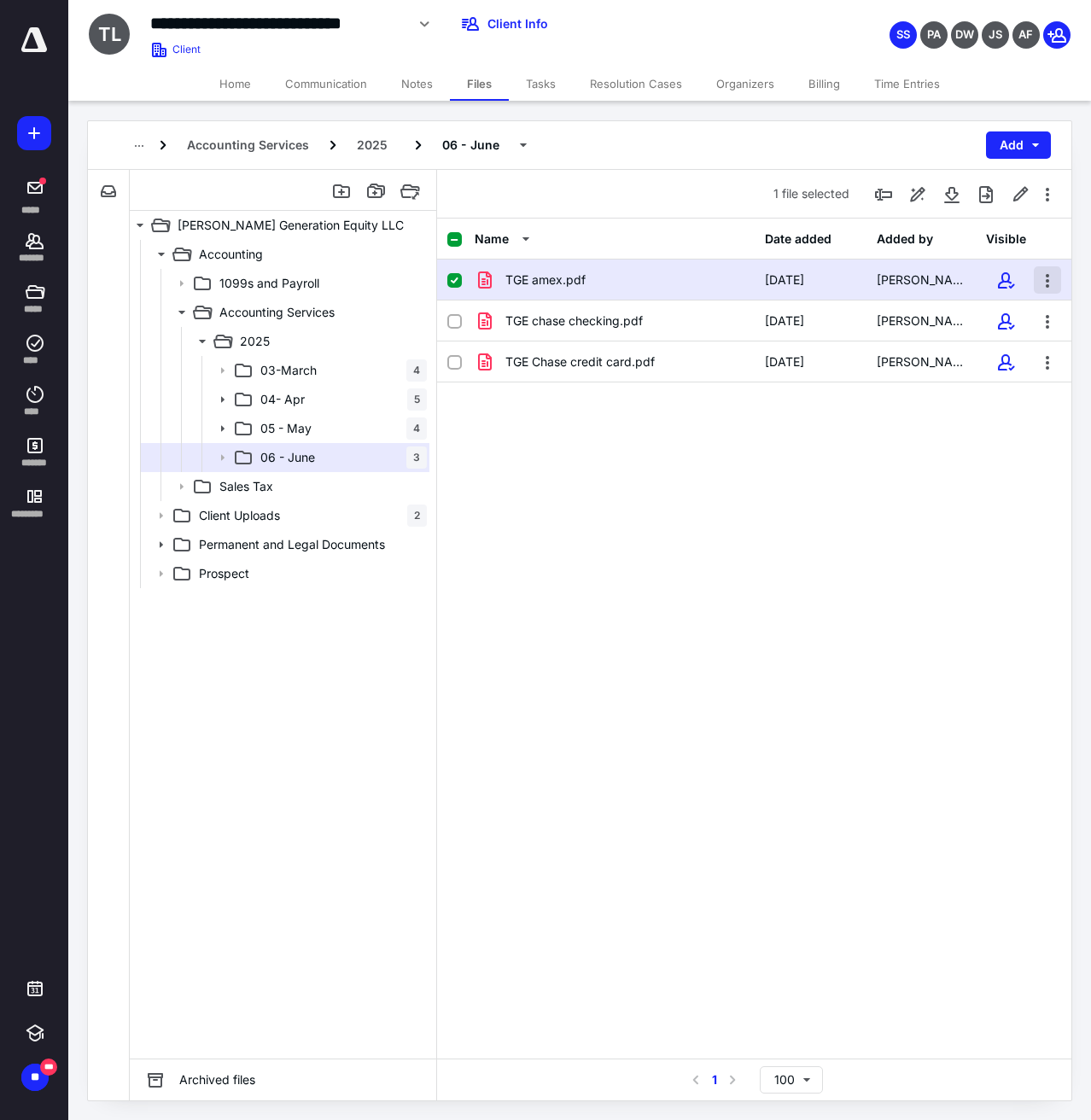 click at bounding box center (1047, 280) 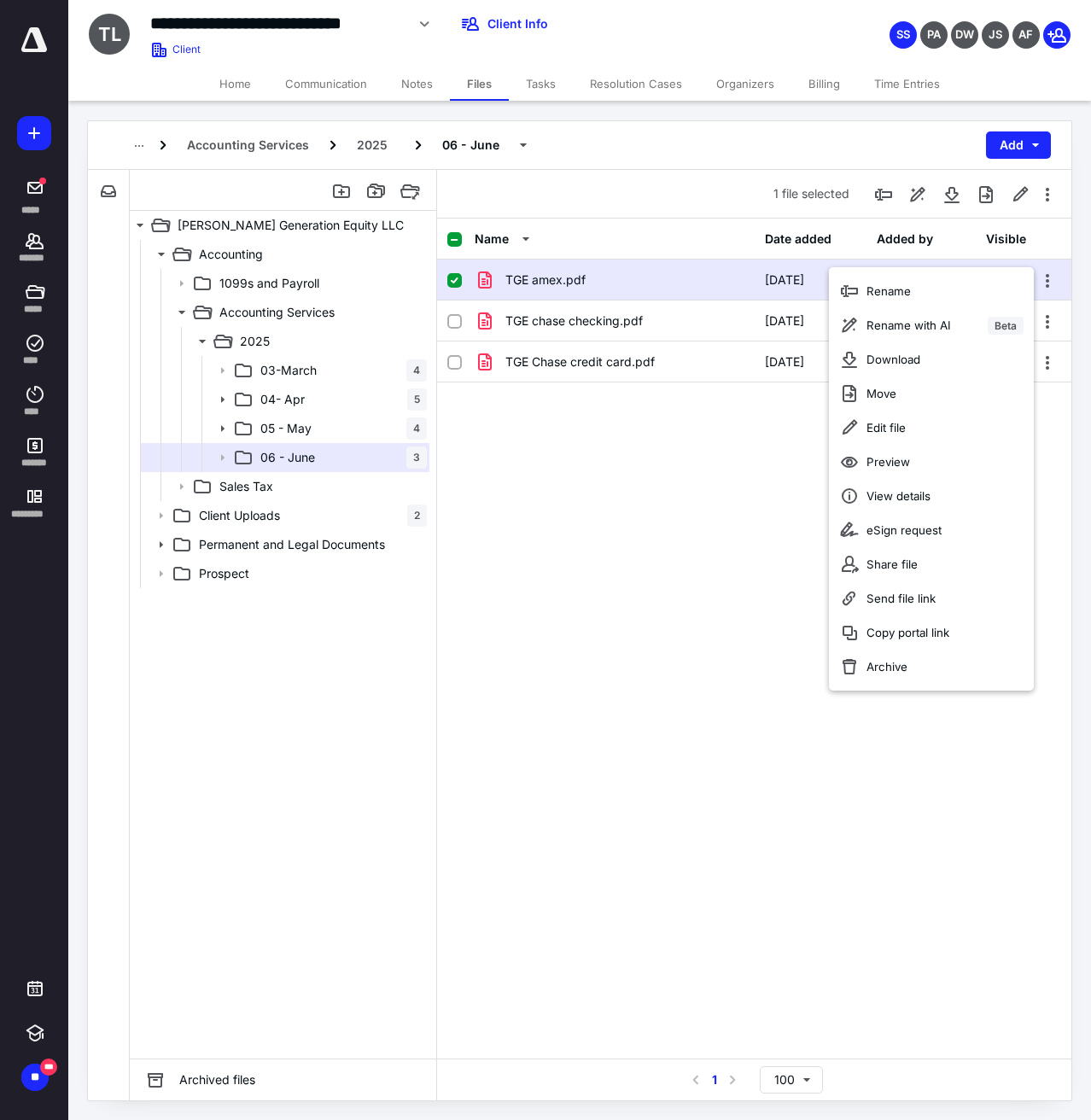 click on "TGE amex.pdf [DATE] [PERSON_NAME] TGE [PERSON_NAME] checking.pdf [DATE] [PERSON_NAME] TGE [PERSON_NAME] credit card.pdf [DATE] [PERSON_NAME]" at bounding box center [754, 388] 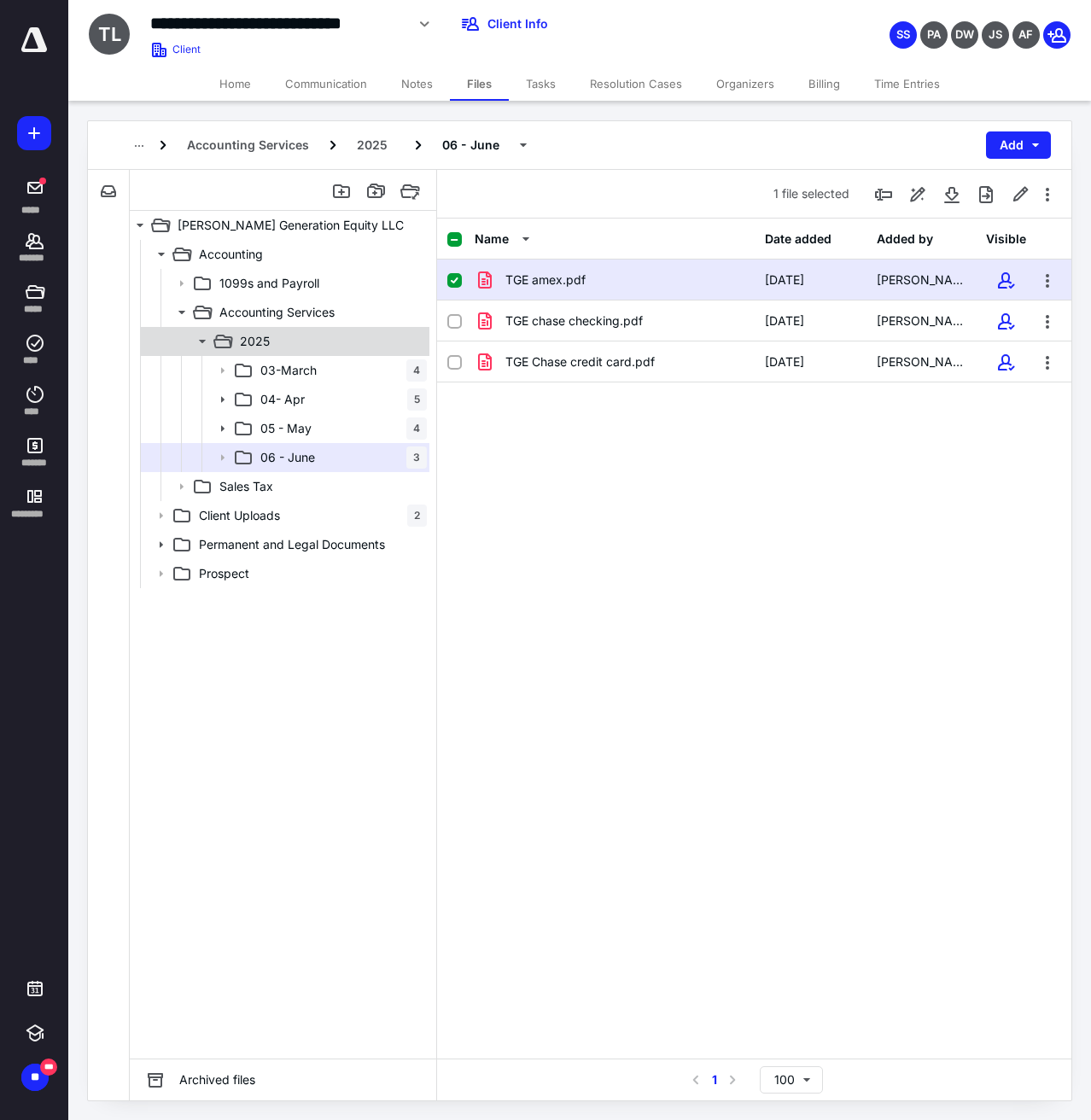 click on "2025" at bounding box center [330, 341] 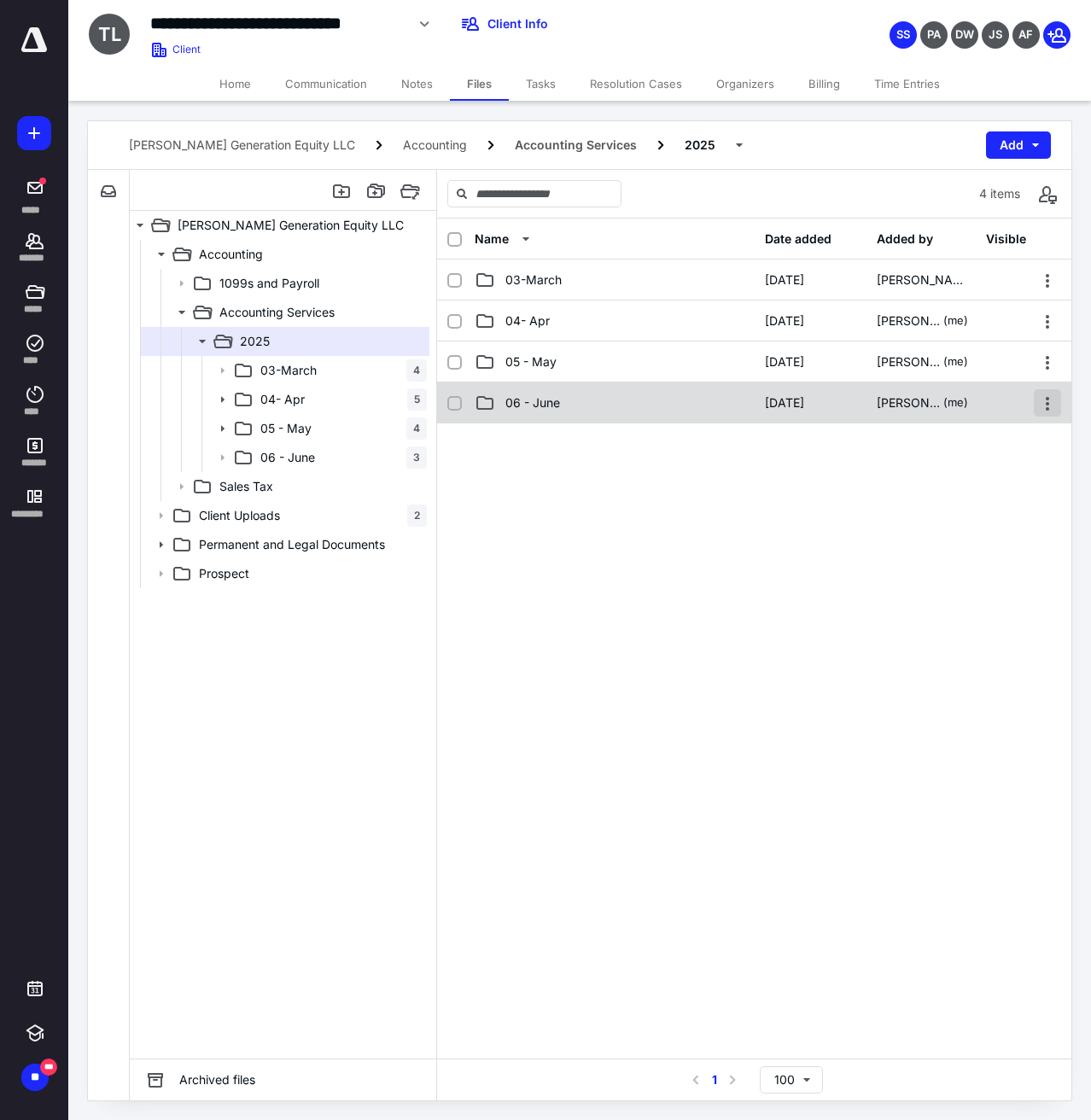 click at bounding box center (1047, 403) 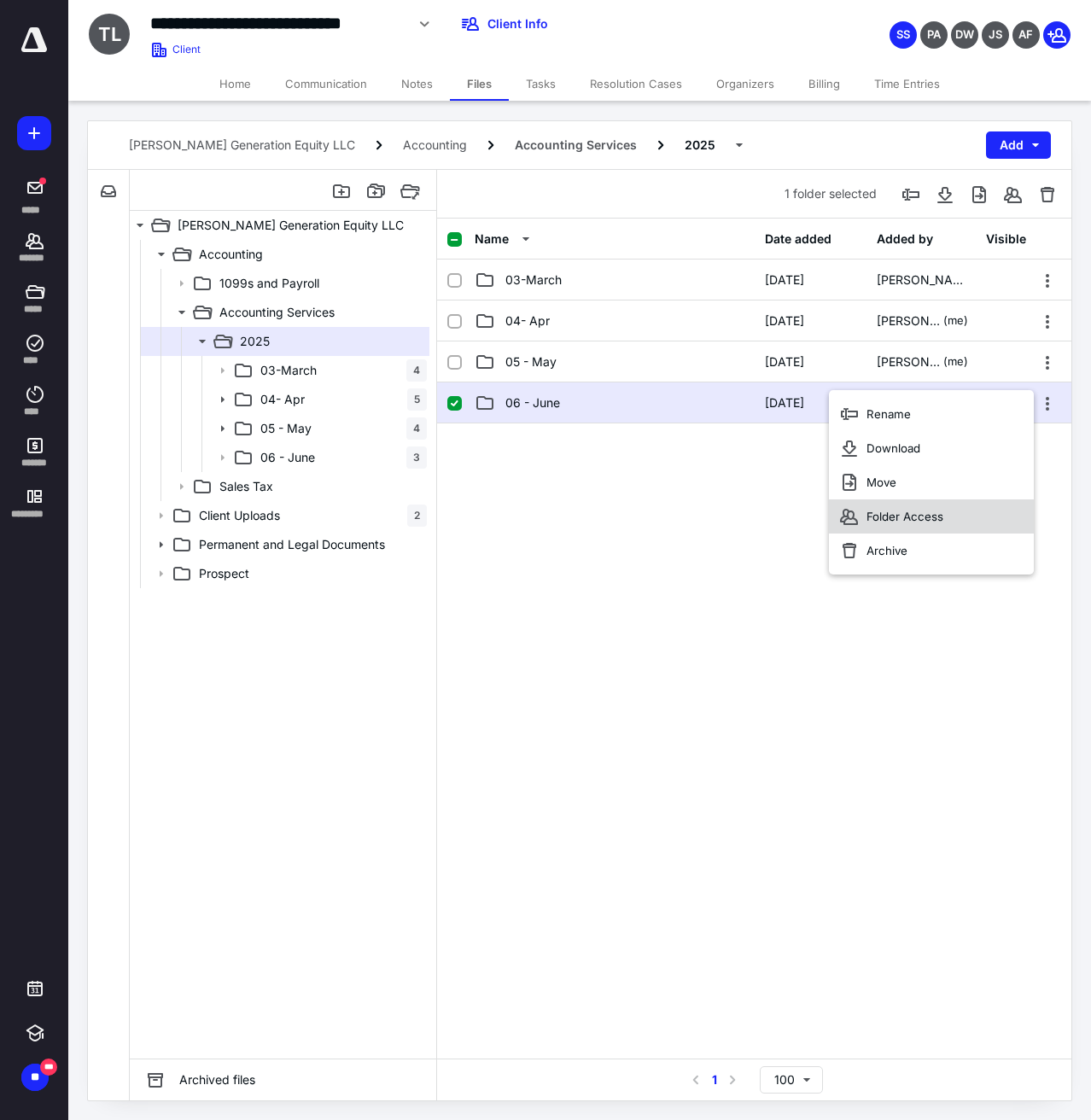 click on "Folder Access" at bounding box center [905, 516] 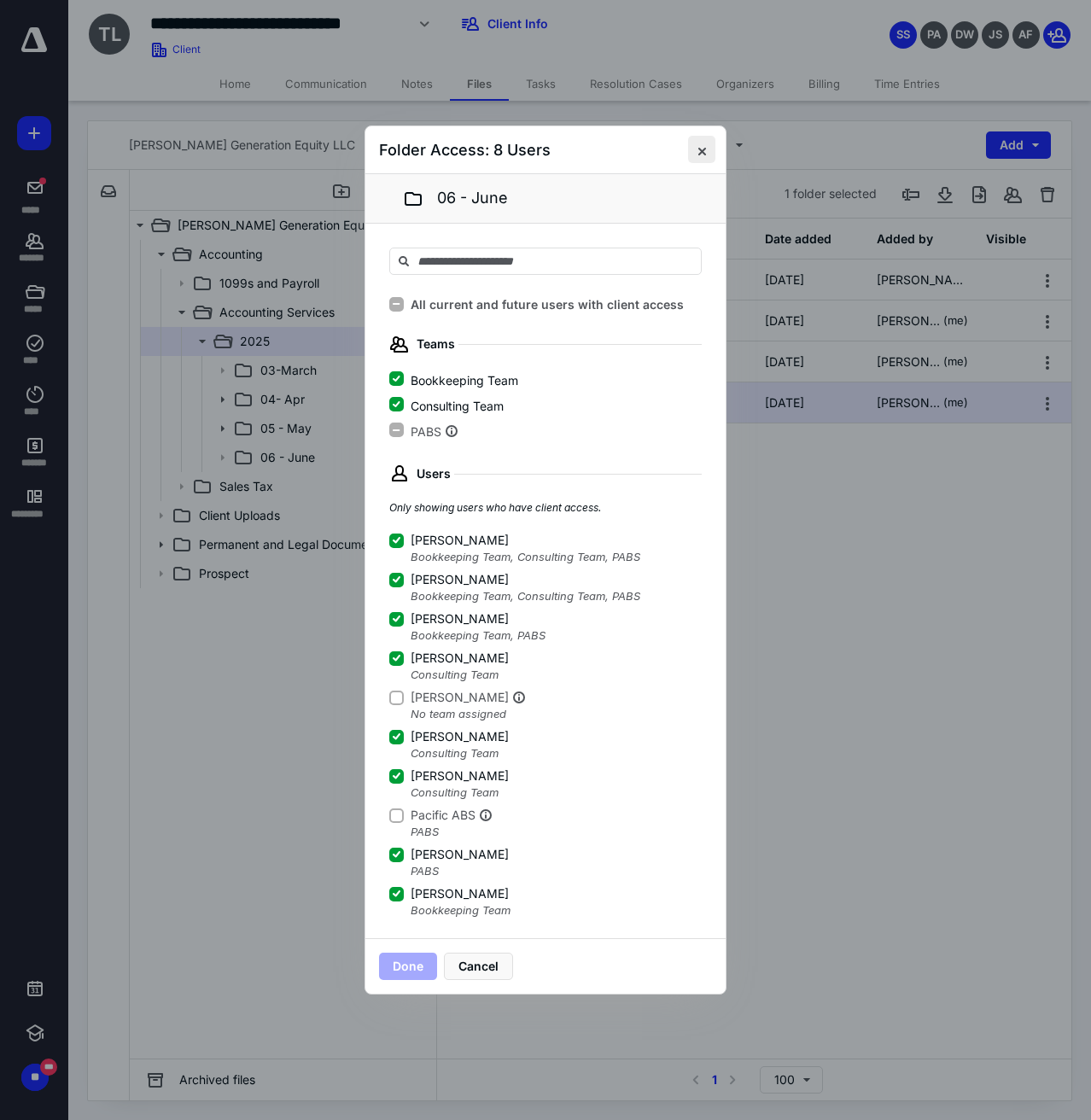 click at bounding box center [702, 149] 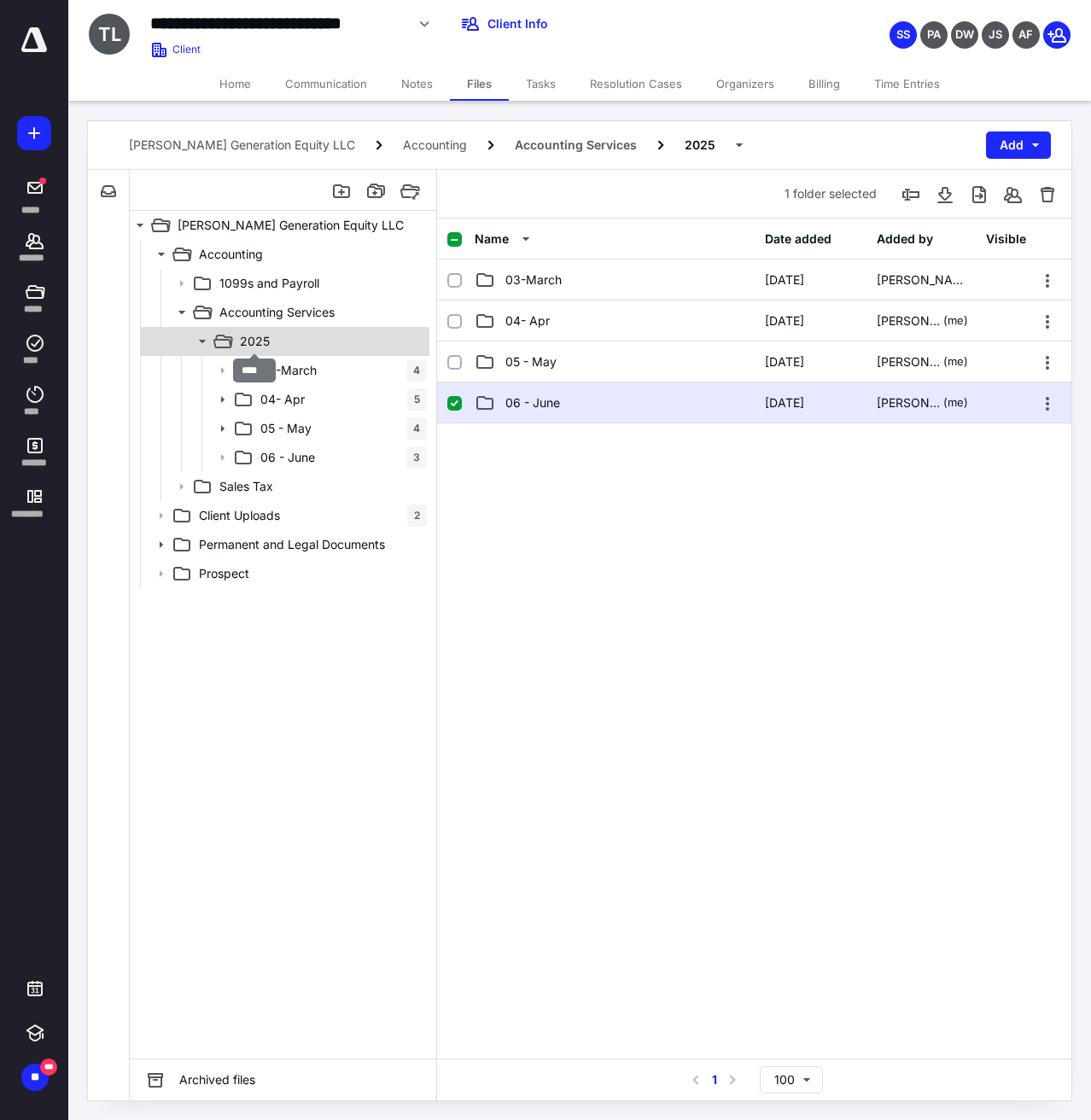 checkbox on "false" 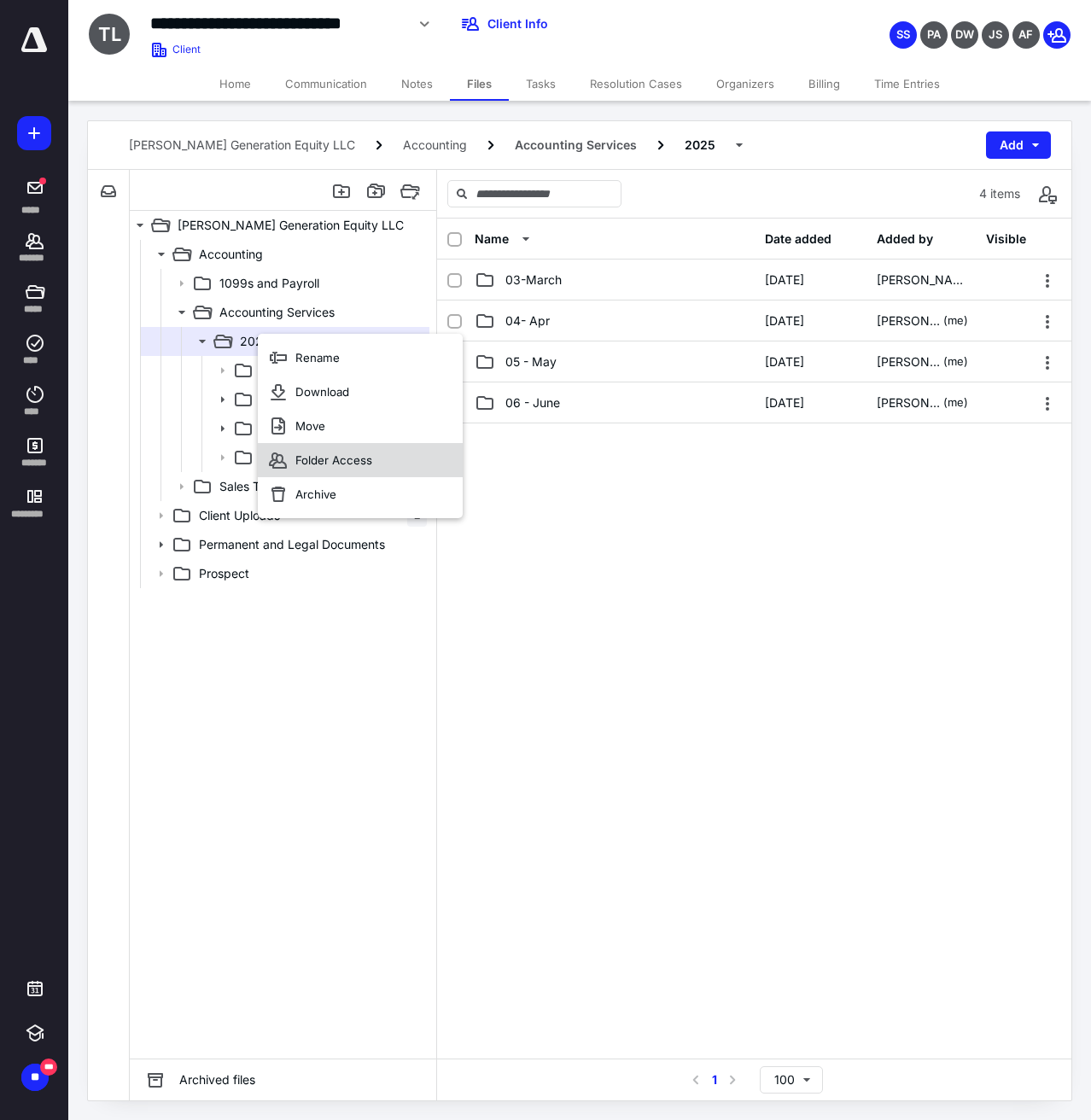 click on "Folder Access" at bounding box center (334, 460) 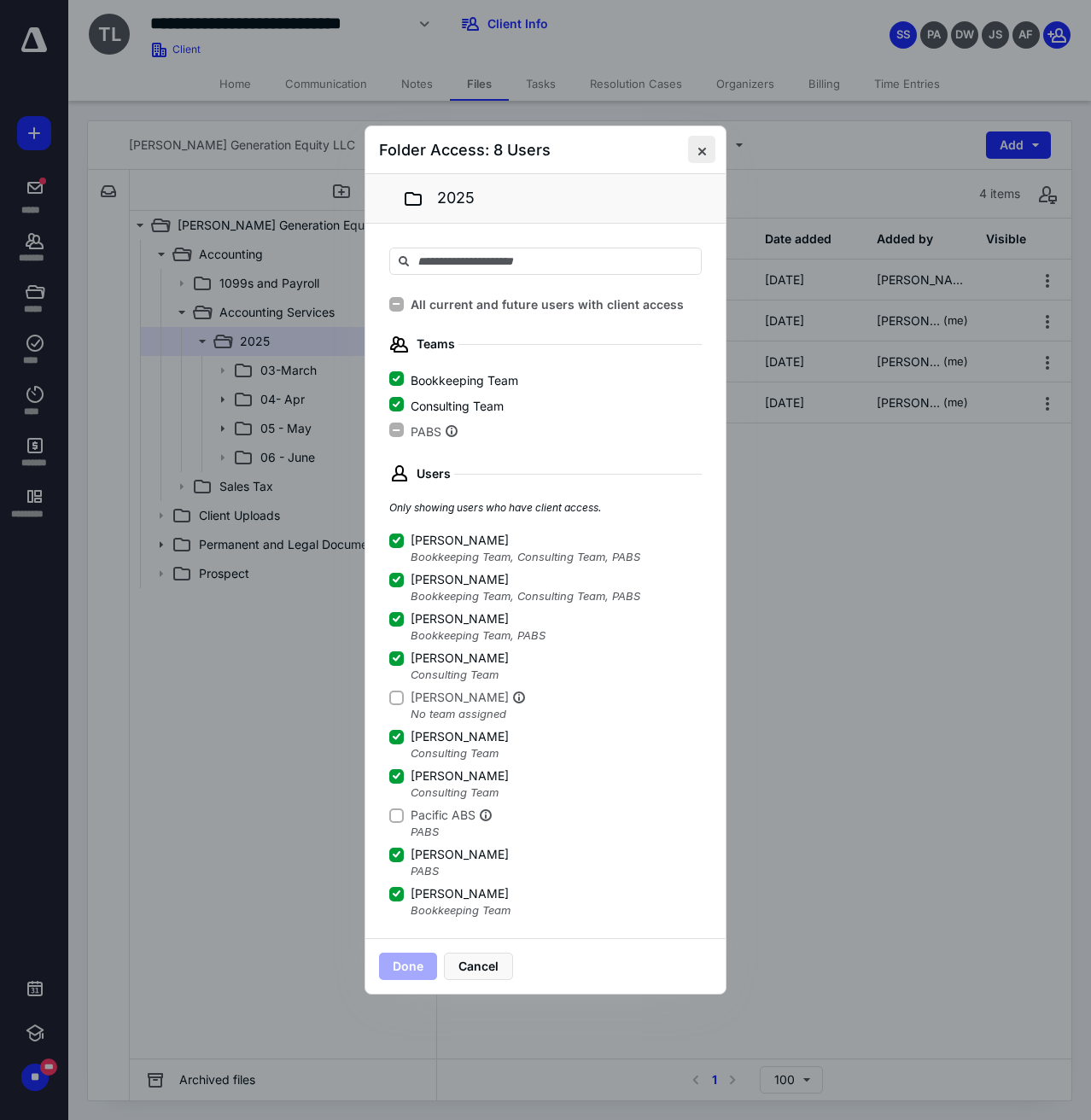 click at bounding box center (702, 149) 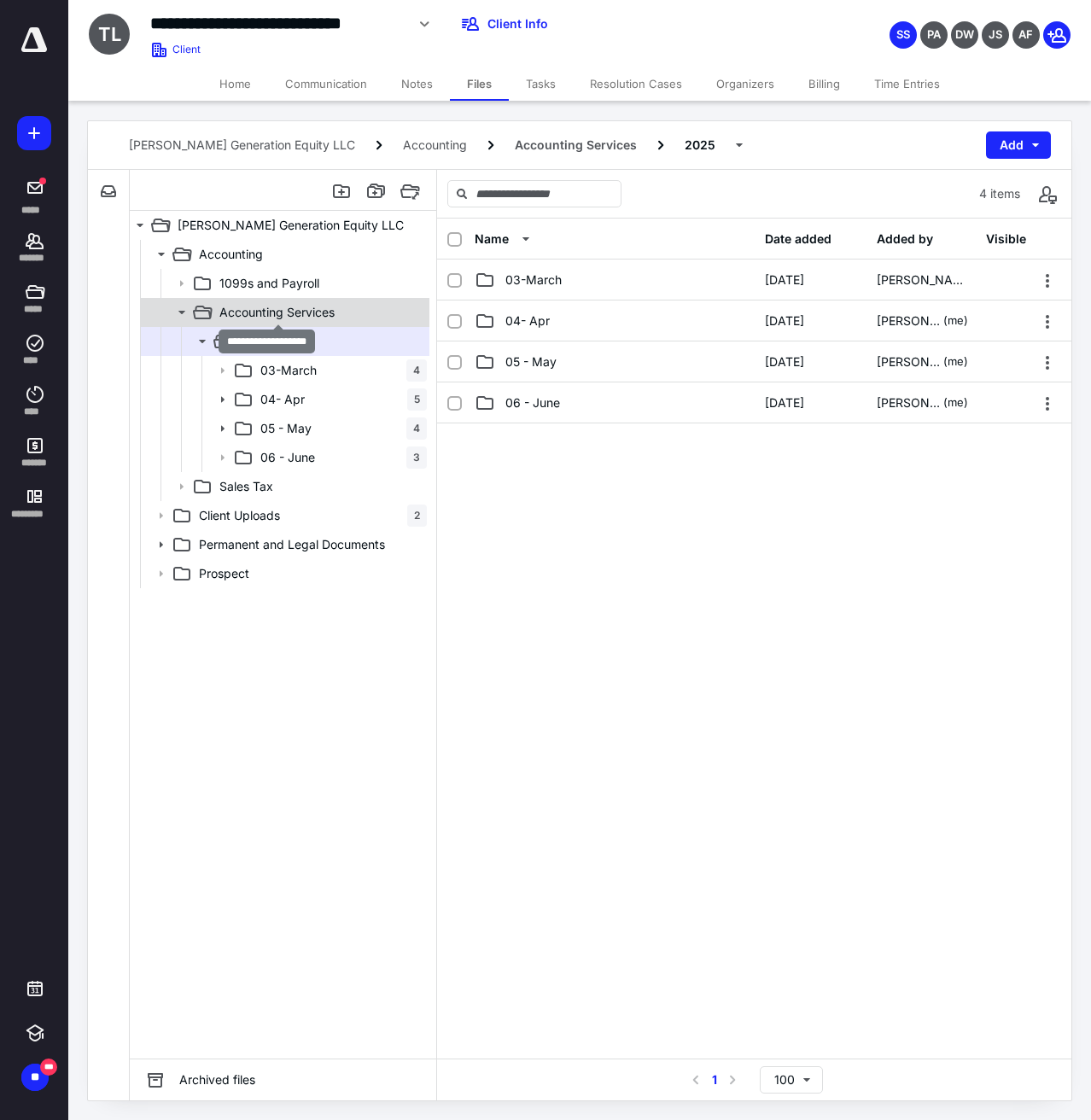 click on "Accounting Services" at bounding box center [277, 312] 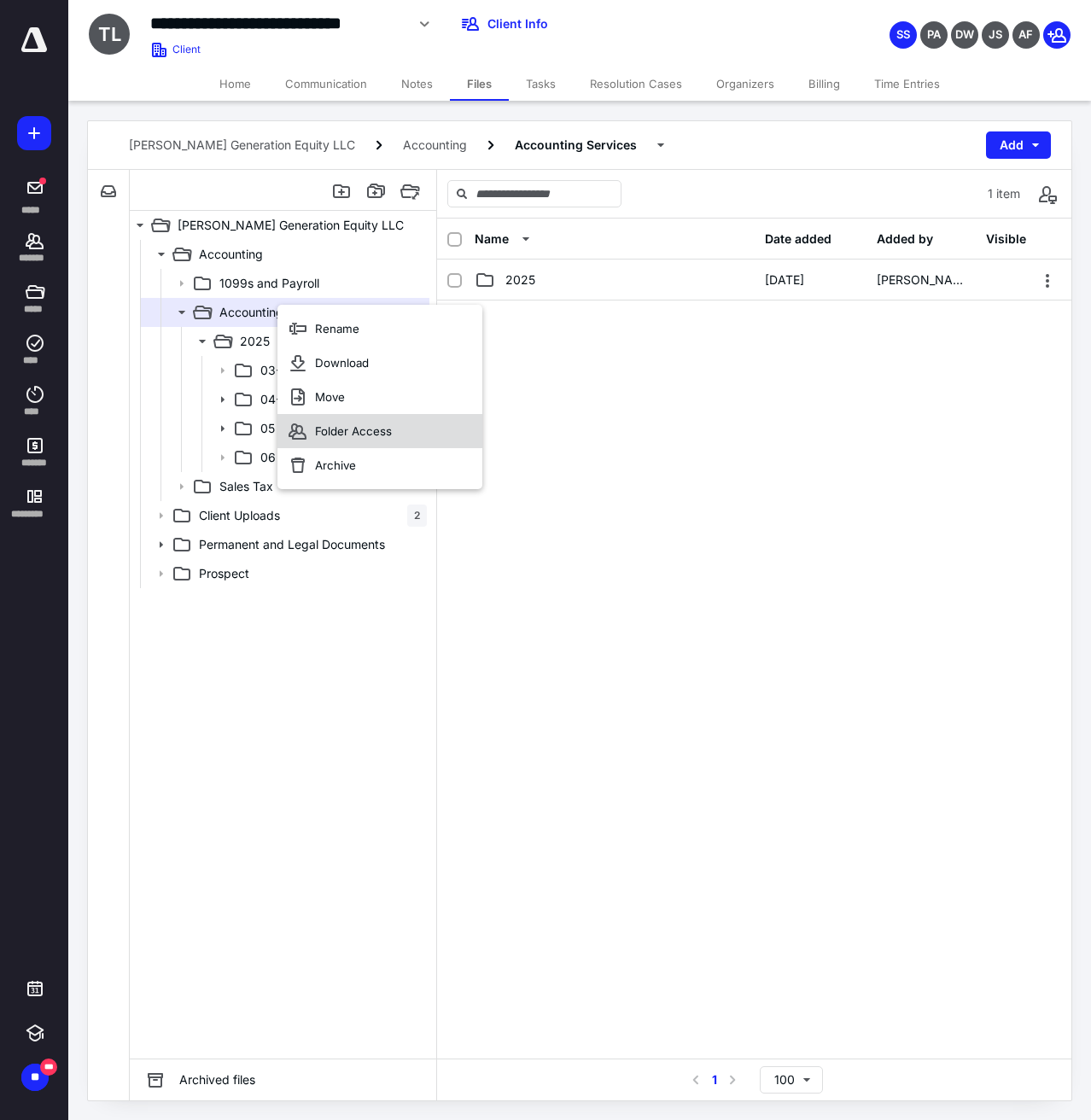 click on "Folder Access" at bounding box center [353, 431] 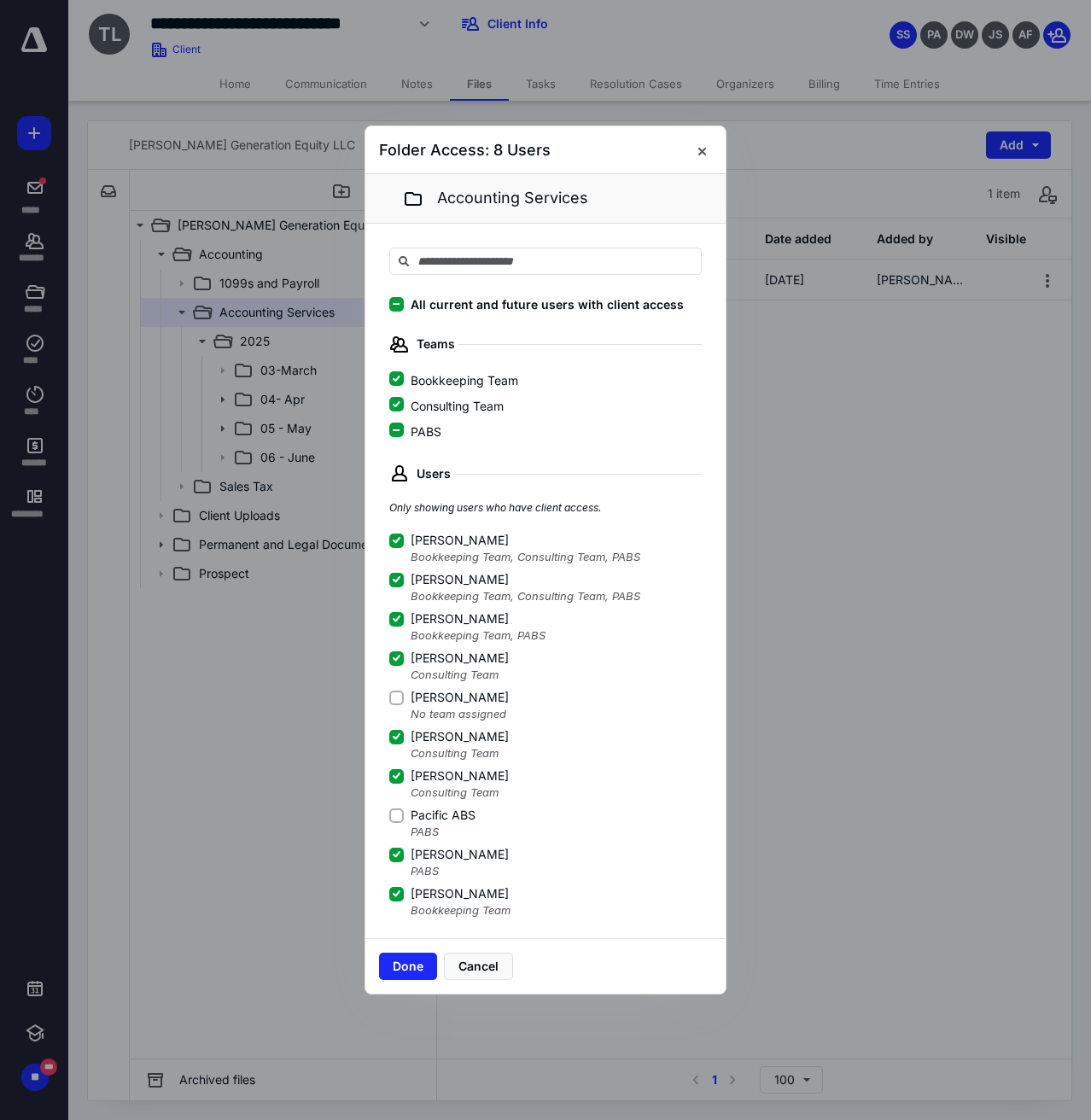 click 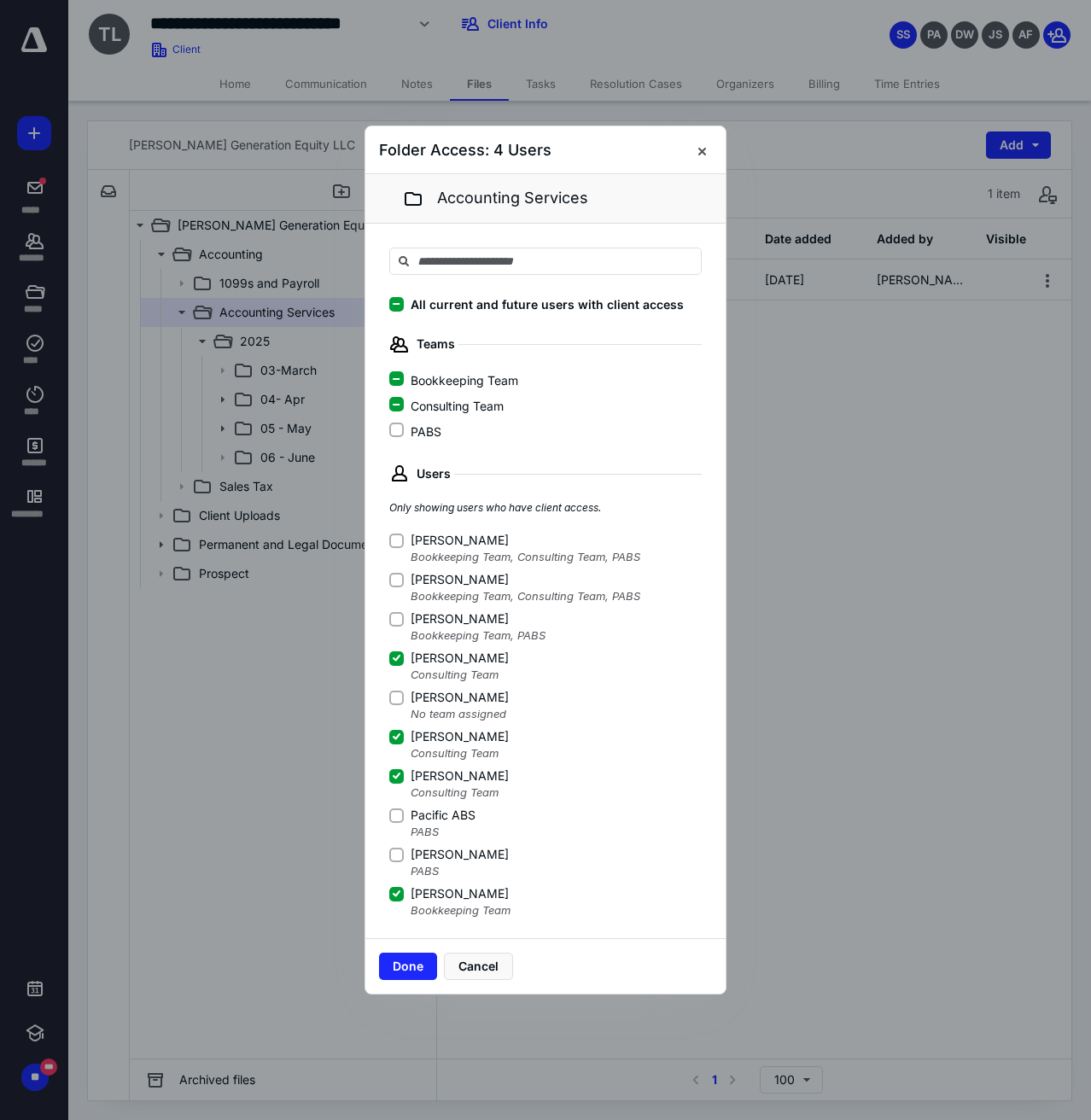 click 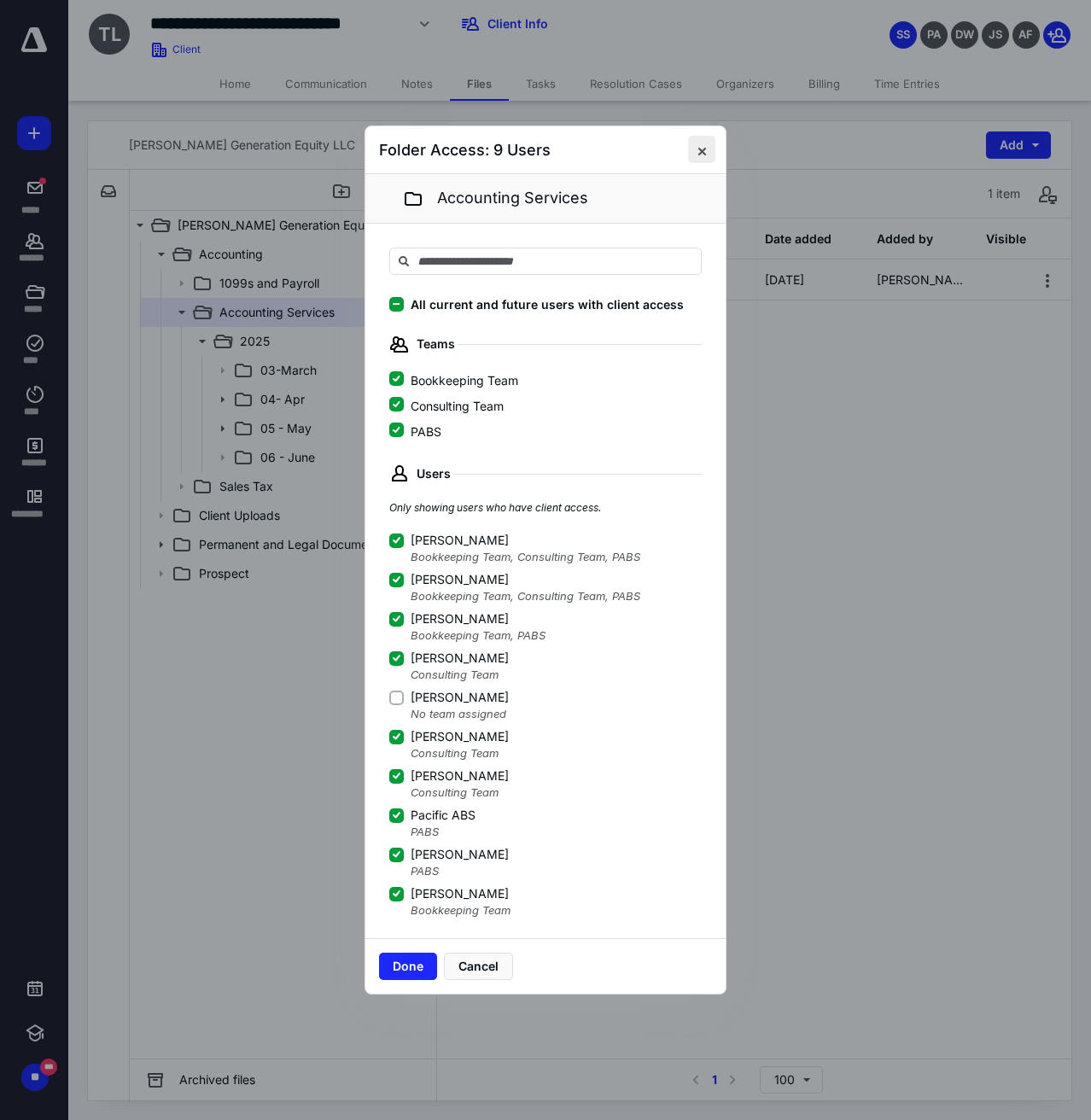 click at bounding box center [702, 149] 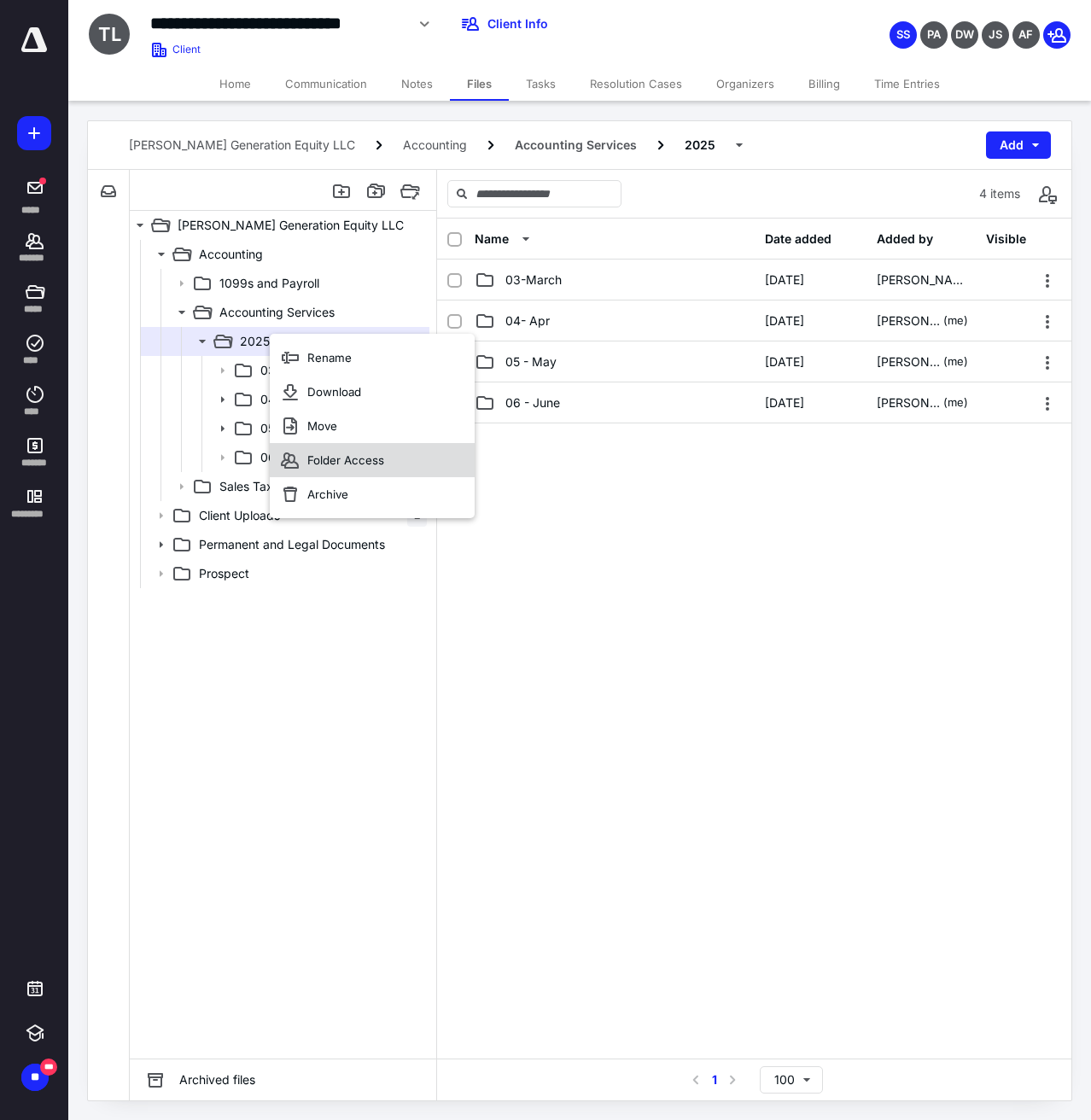 click on "Folder Access" at bounding box center [346, 460] 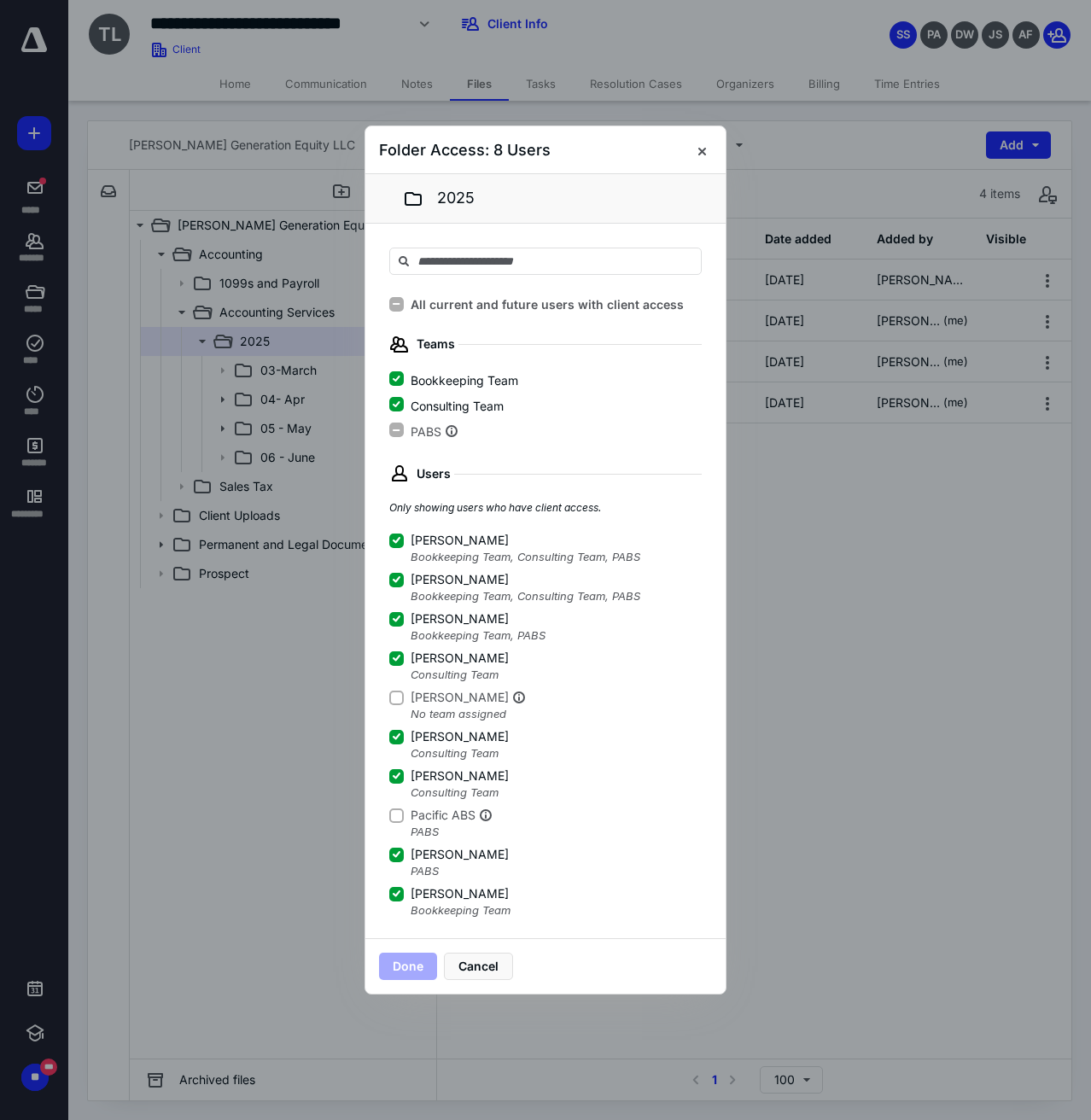 click 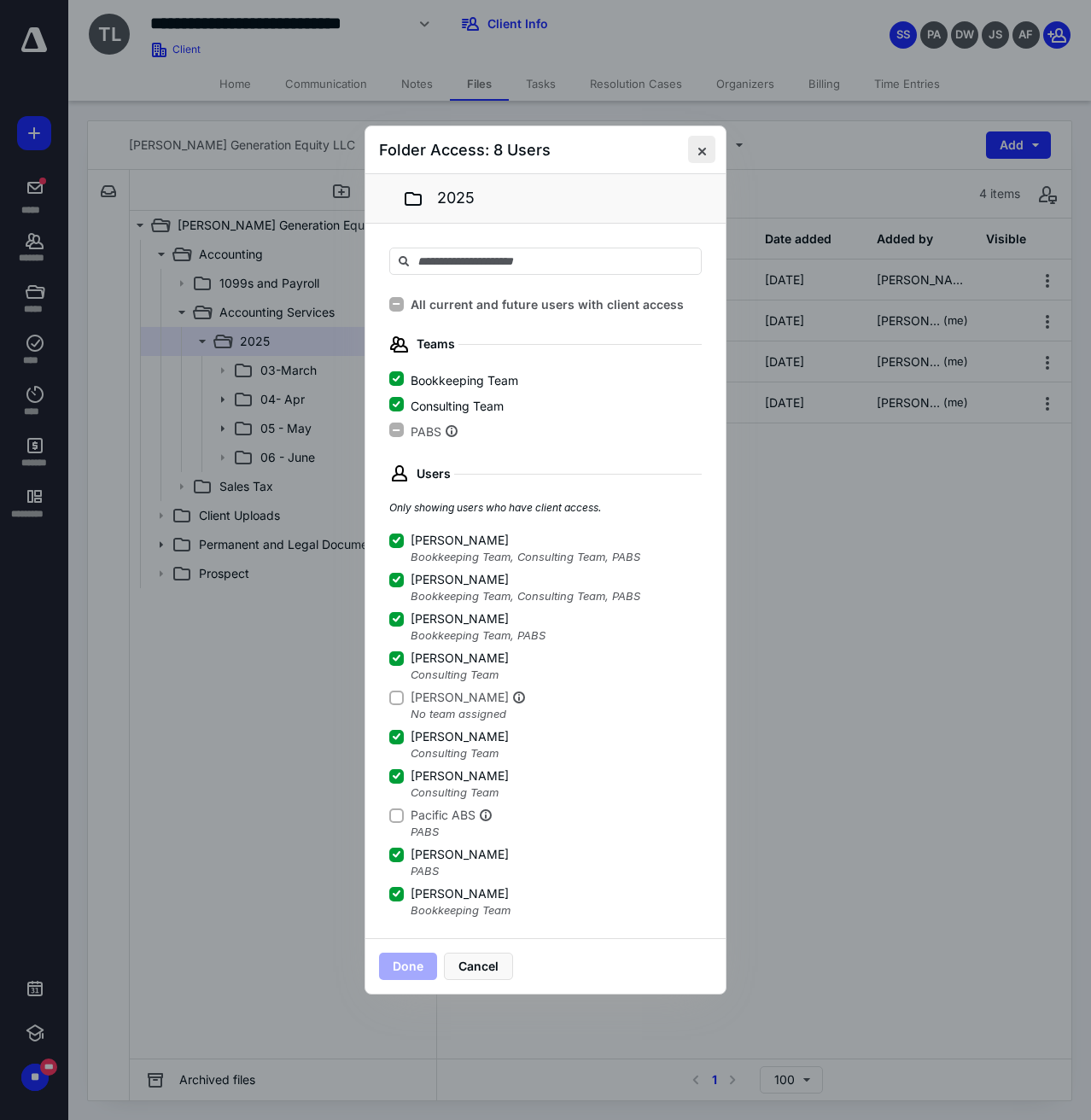 click at bounding box center (702, 149) 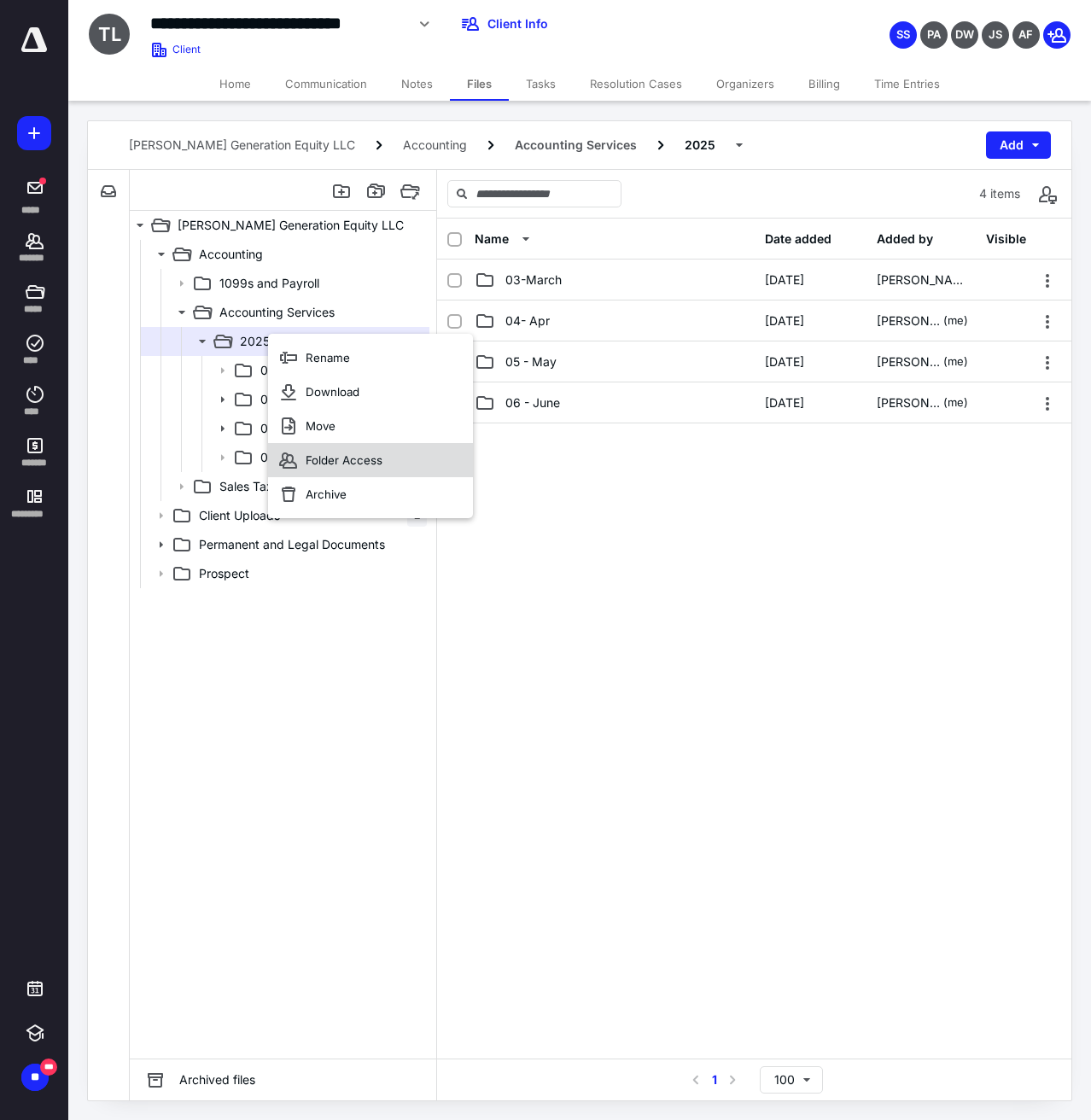 click on "Folder Access" at bounding box center [344, 460] 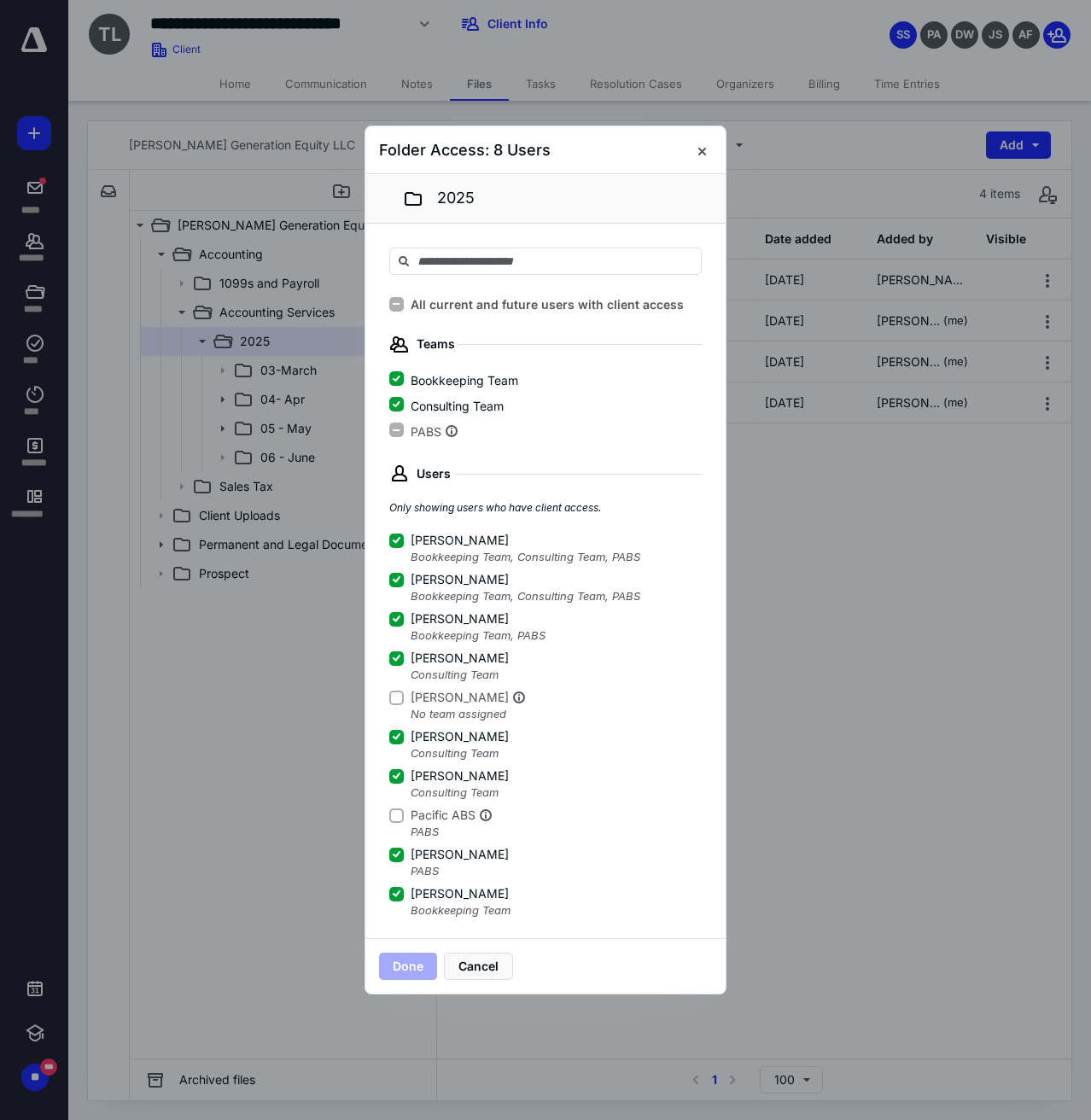 click 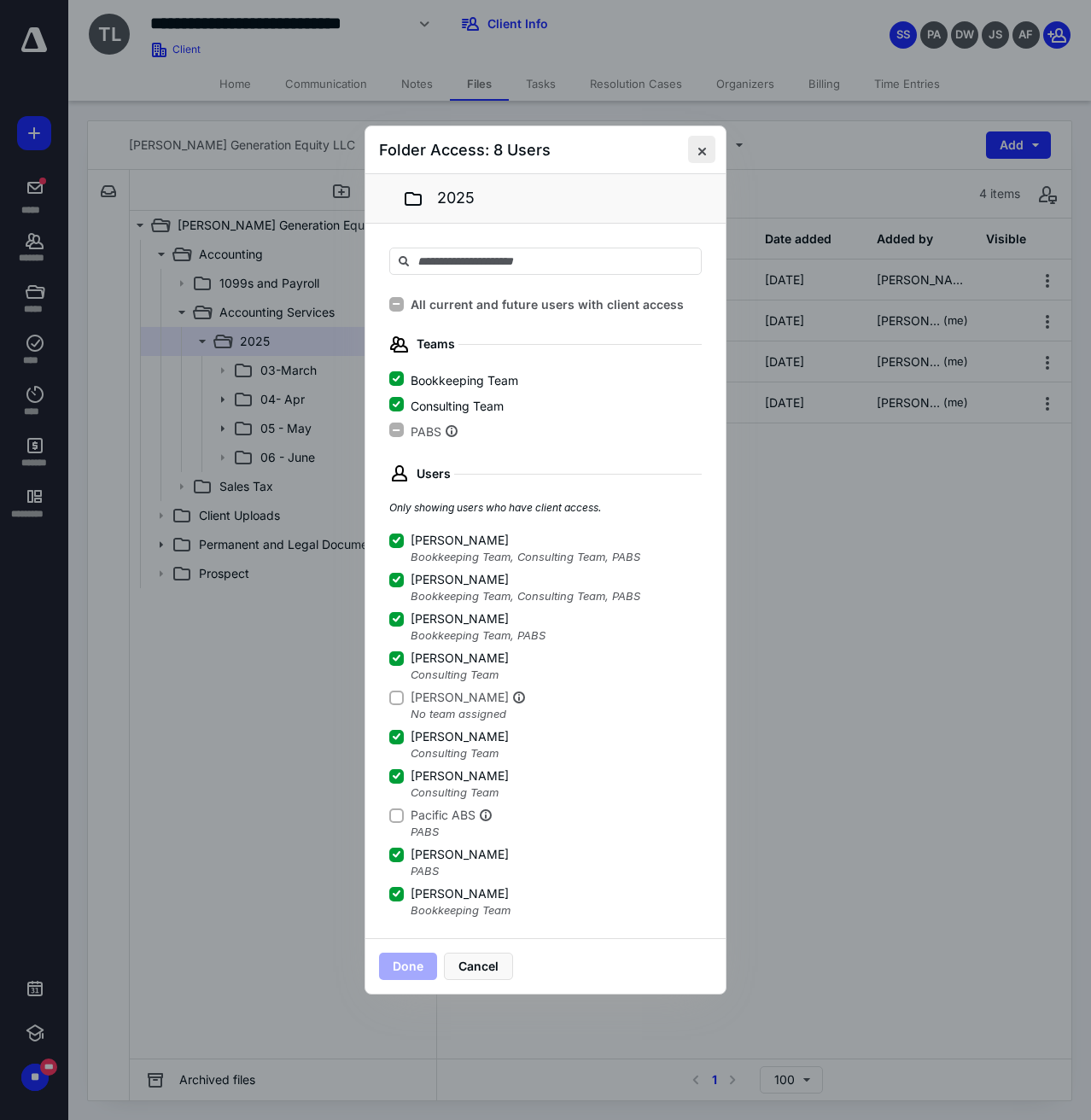 click at bounding box center [702, 149] 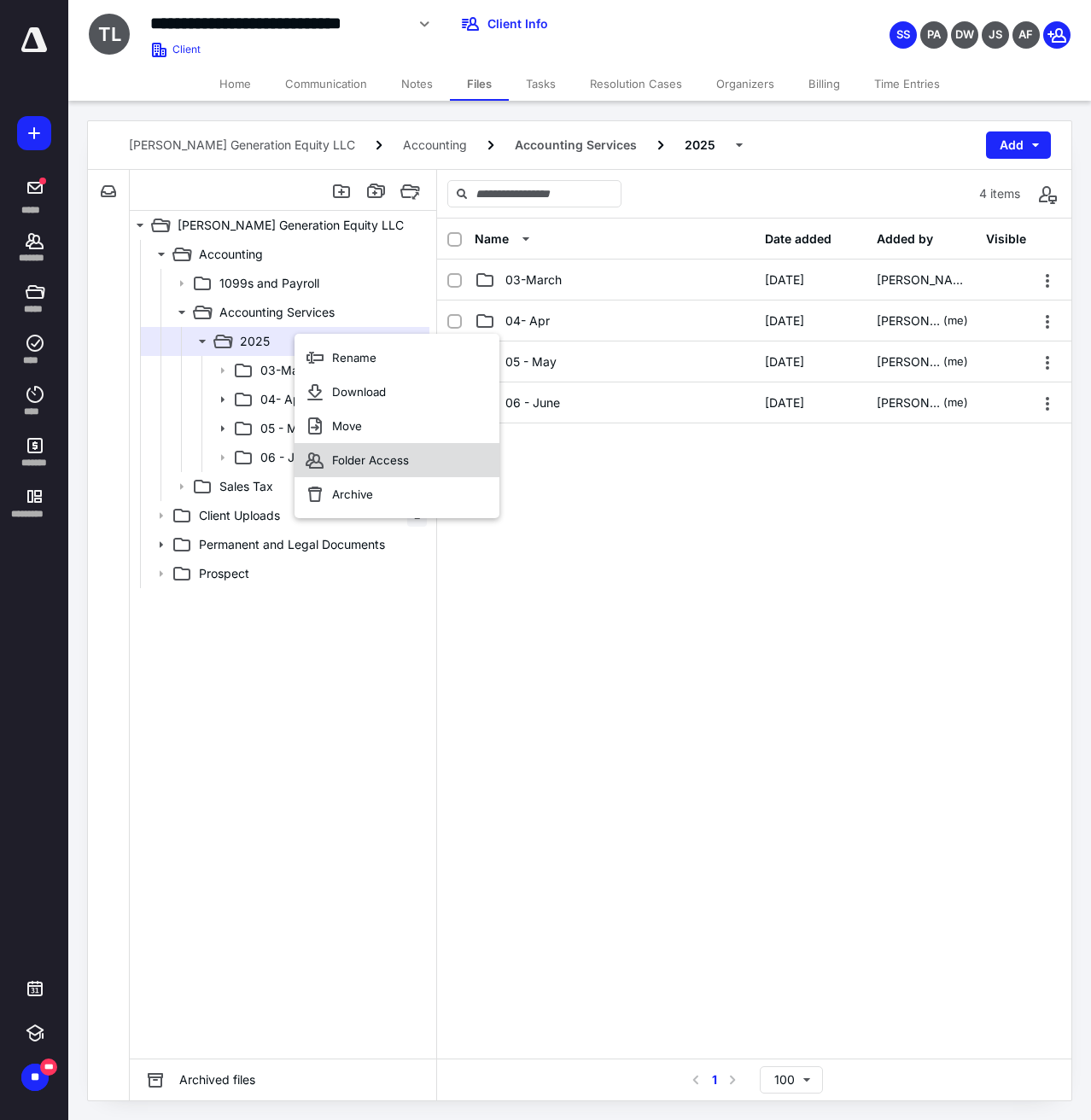 click on "Folder Access" at bounding box center [370, 460] 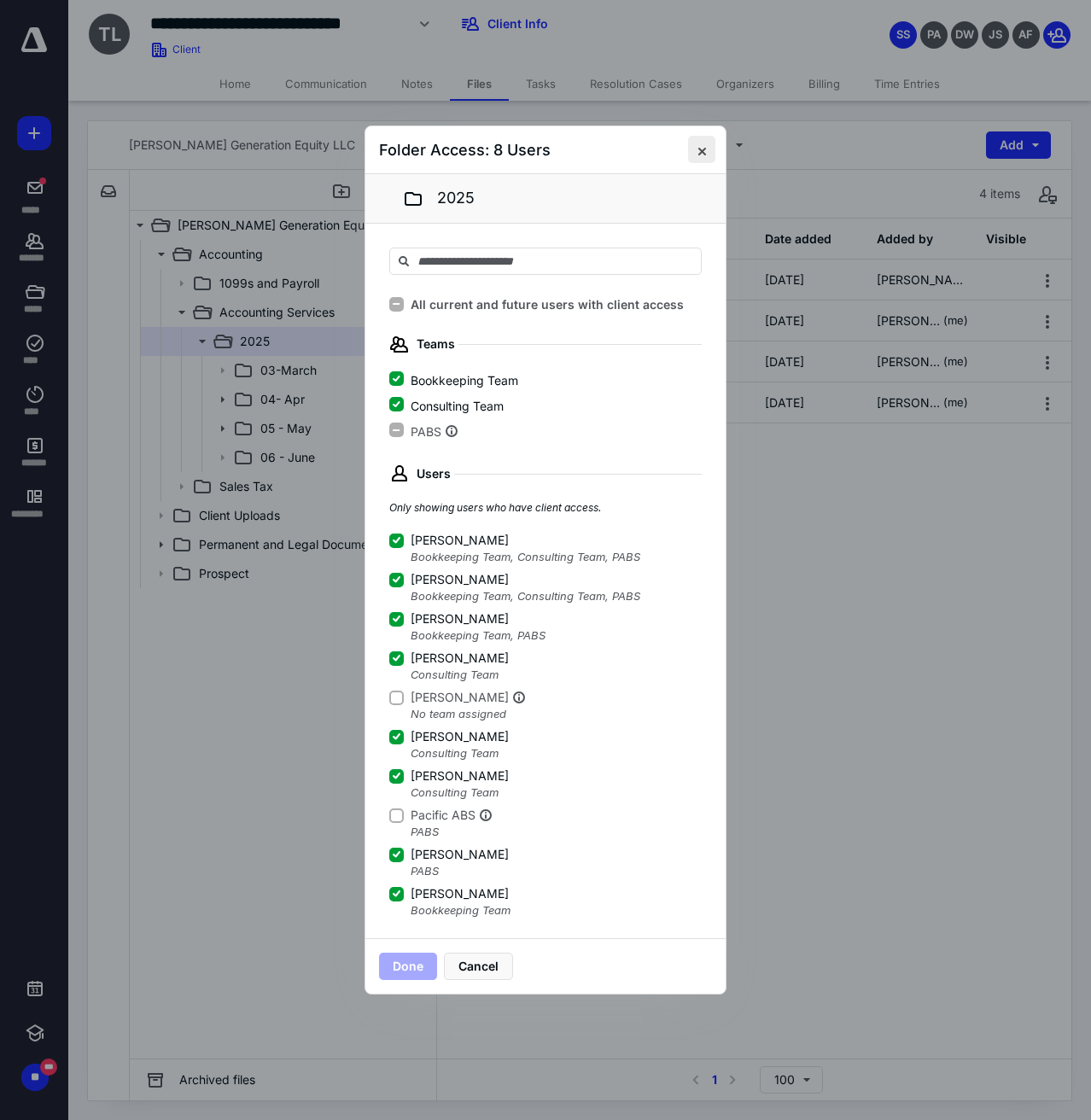click at bounding box center (702, 149) 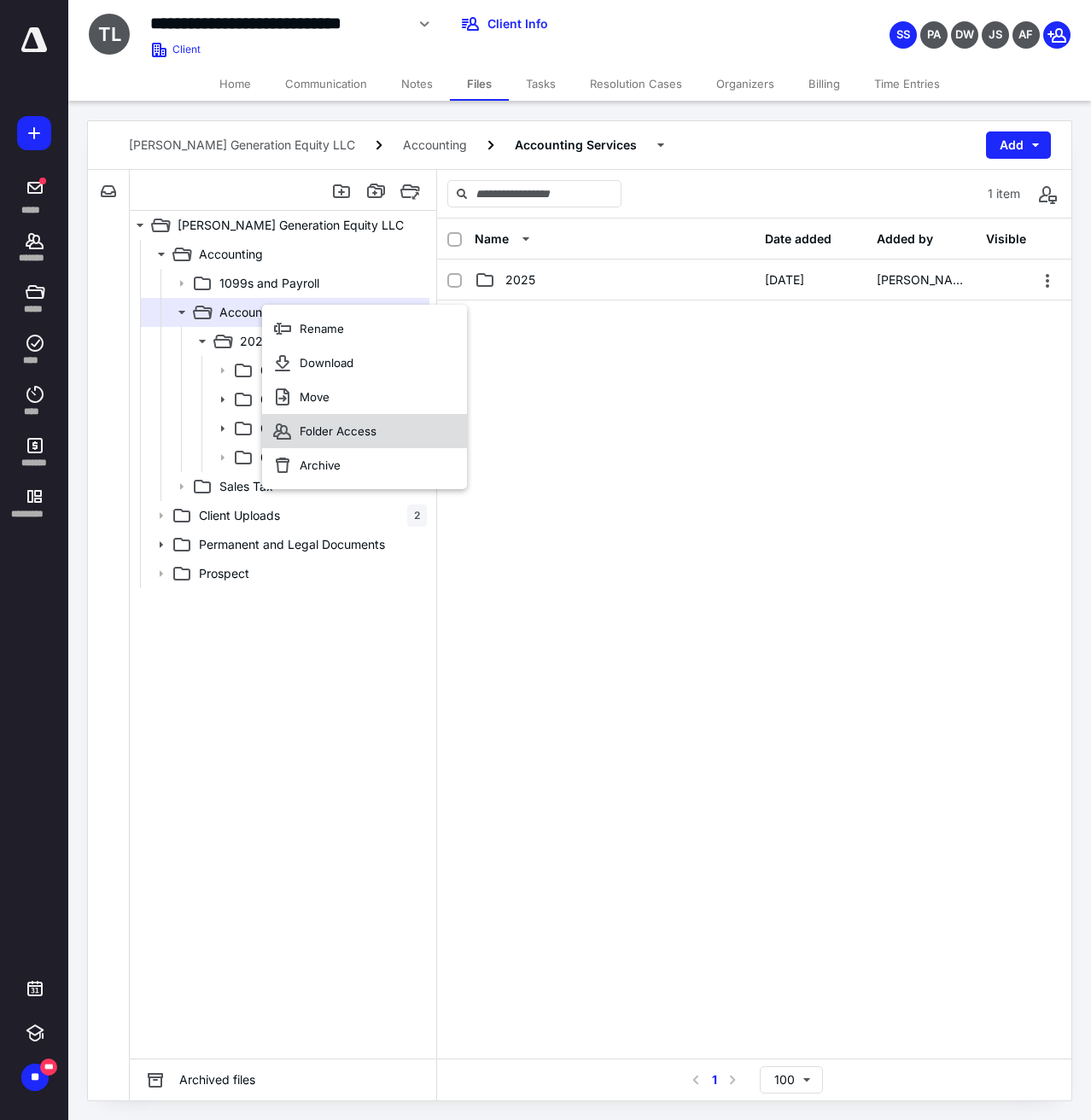click on "Folder Access" at bounding box center (338, 431) 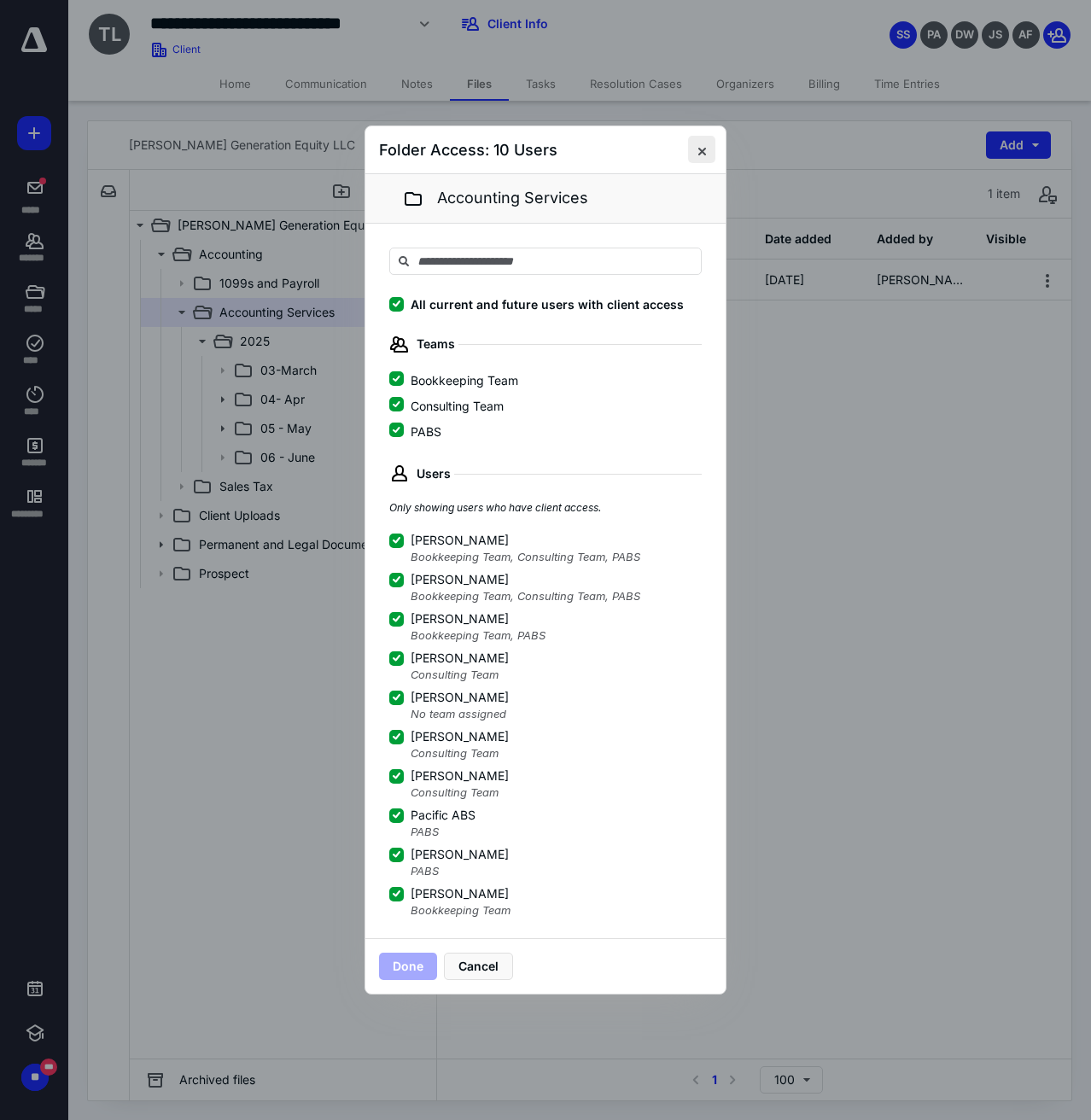 click at bounding box center [702, 149] 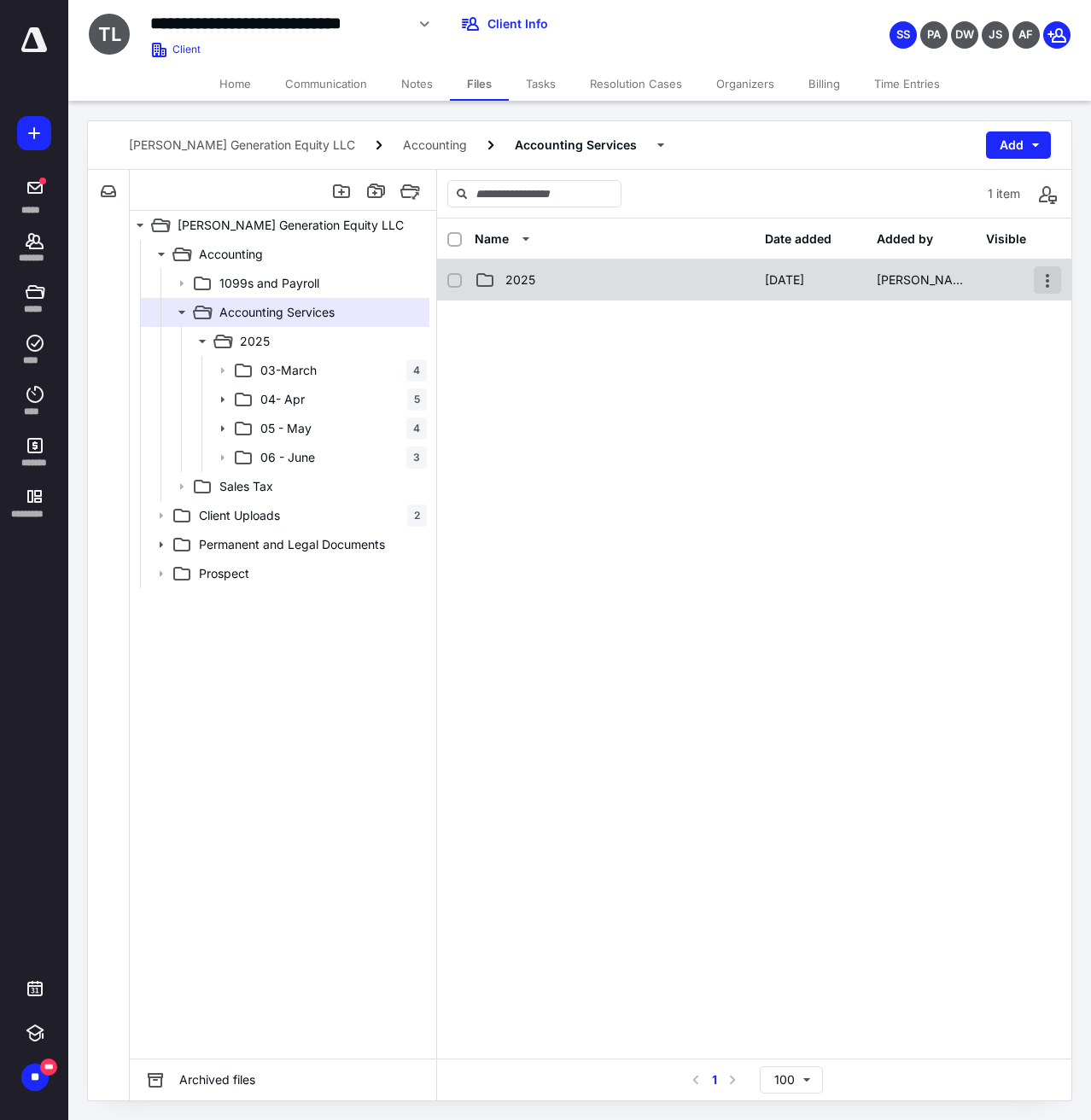 click at bounding box center [1047, 280] 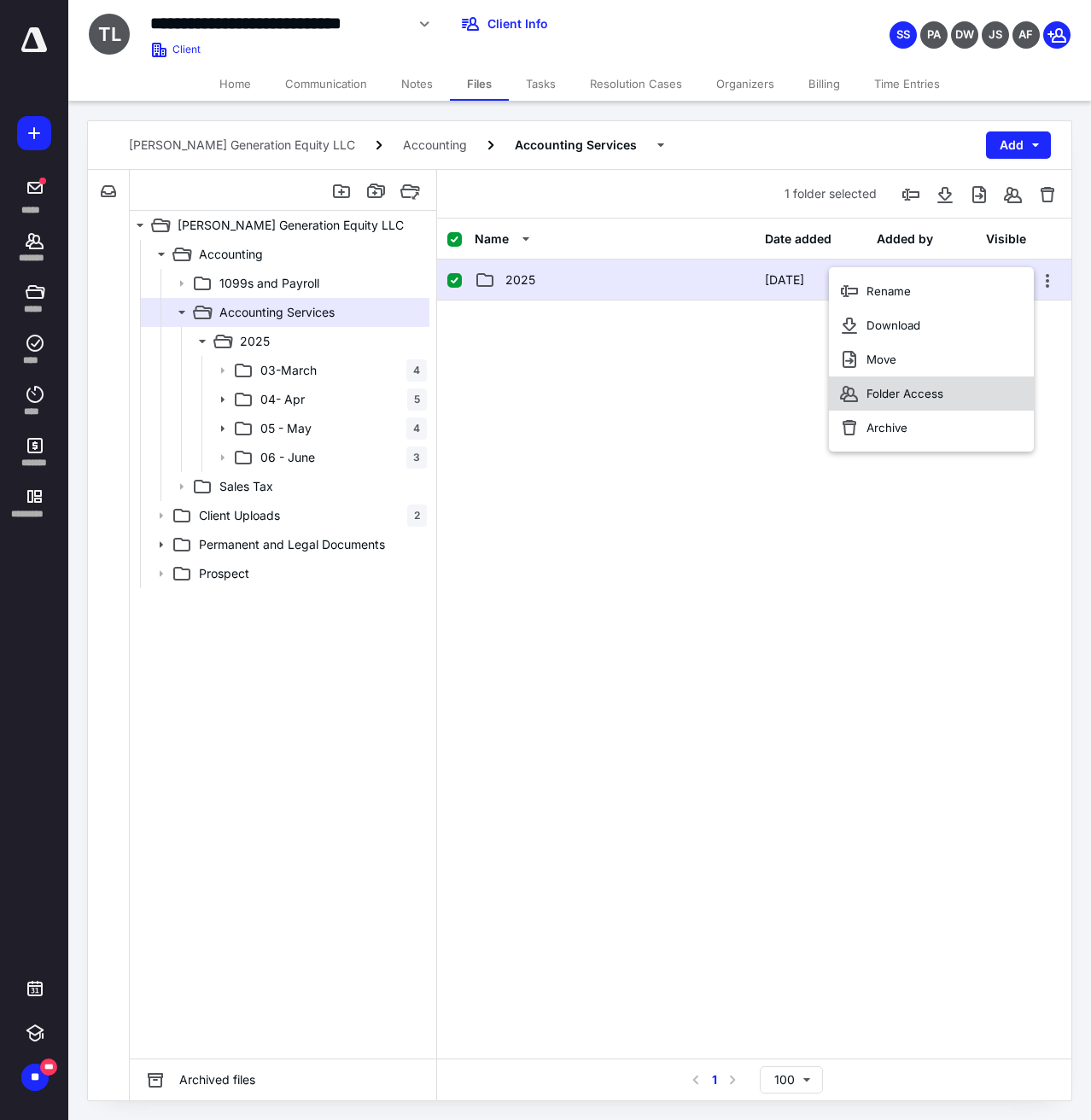 click on "Folder Access" at bounding box center [931, 394] 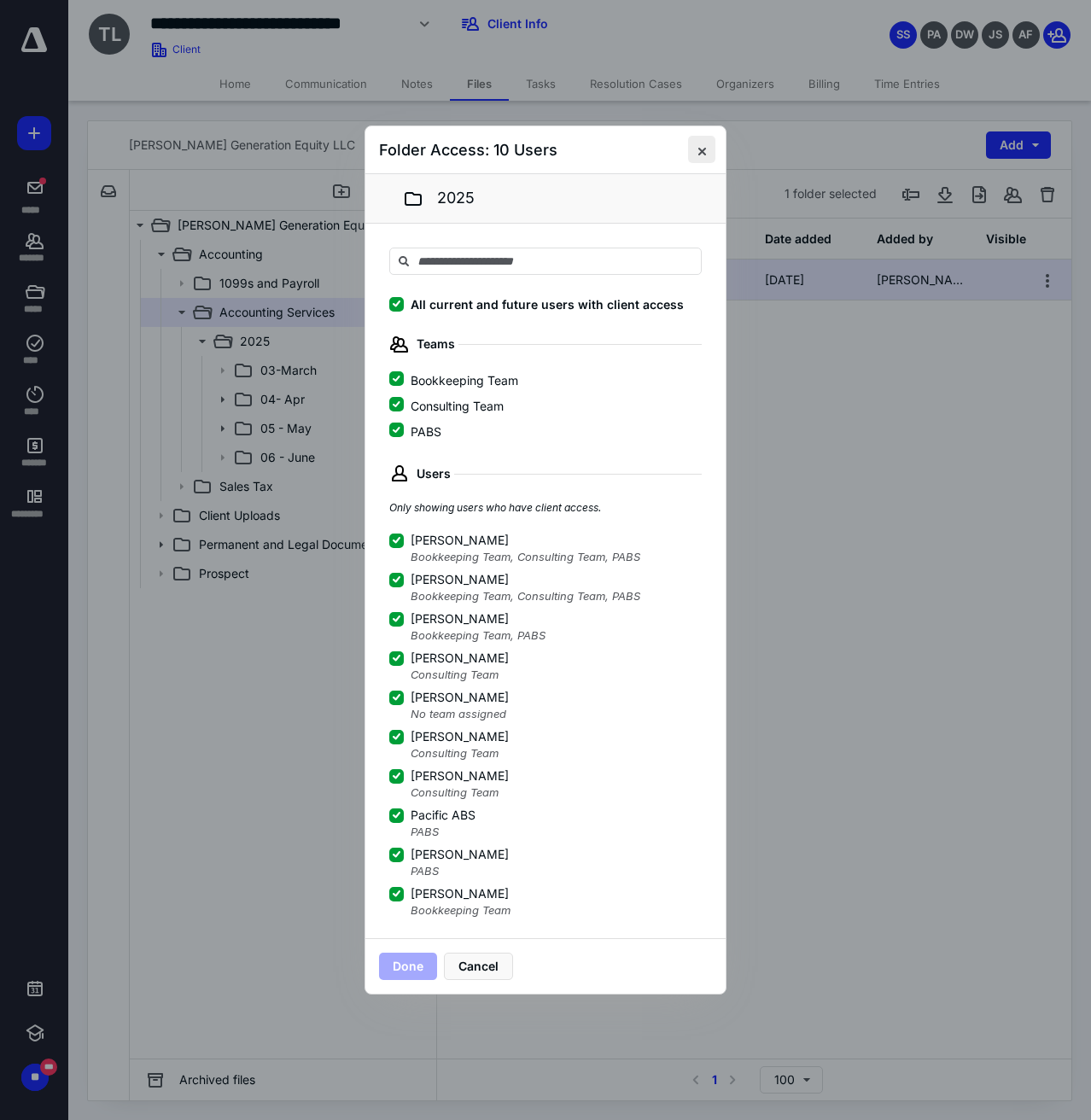 click at bounding box center (702, 149) 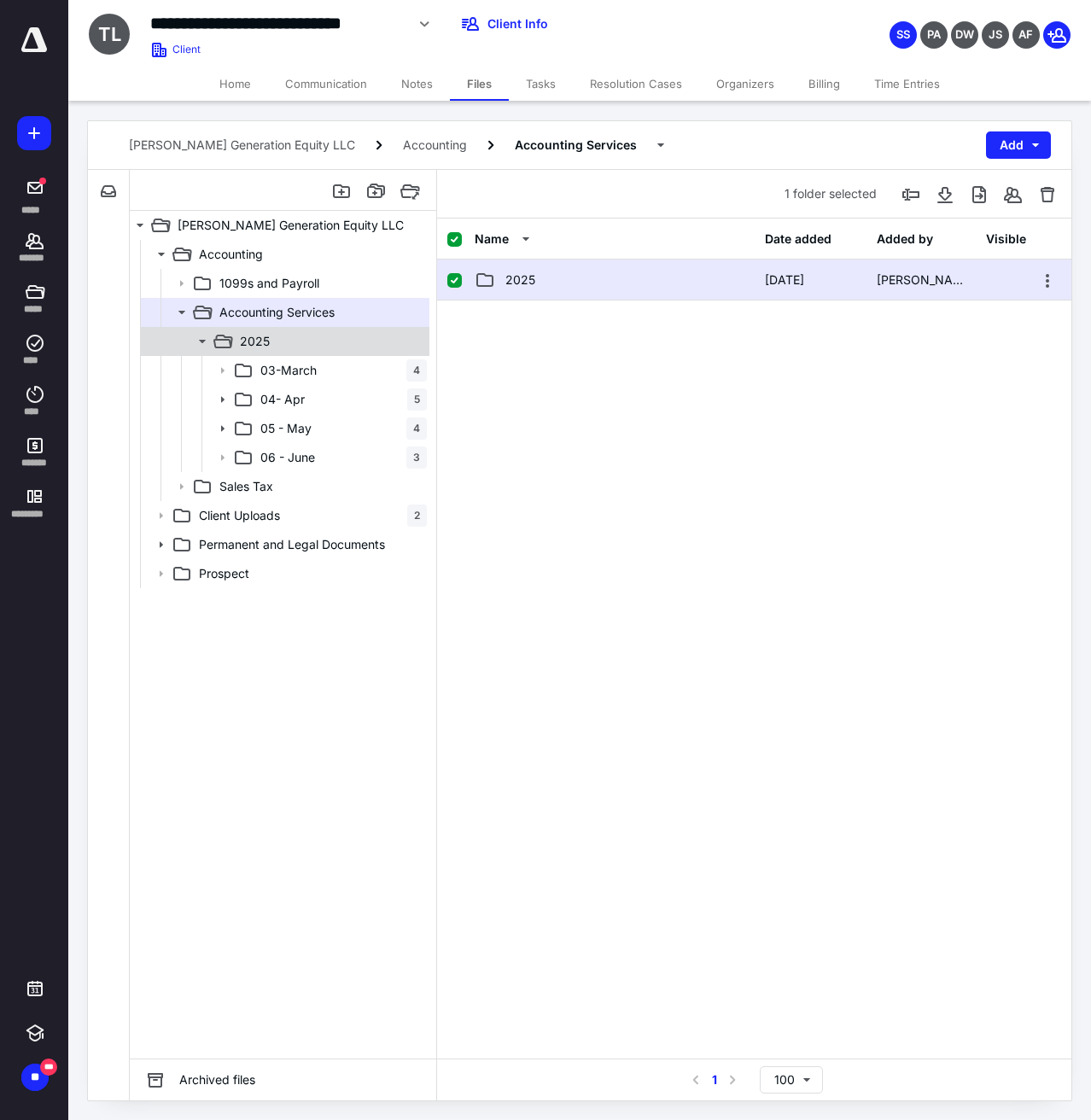 click on "2025" at bounding box center [330, 341] 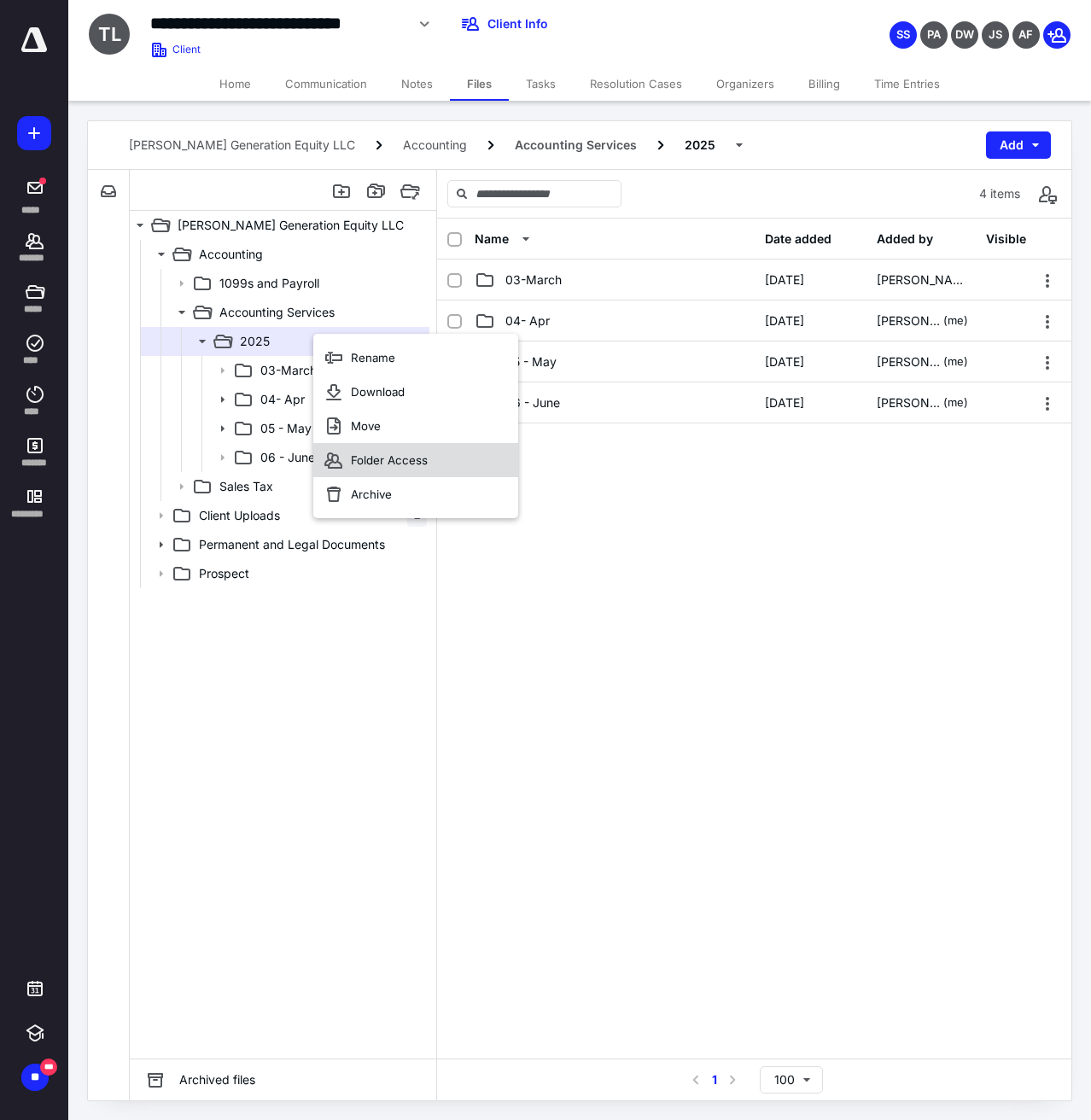 click on "Folder Access" at bounding box center (389, 460) 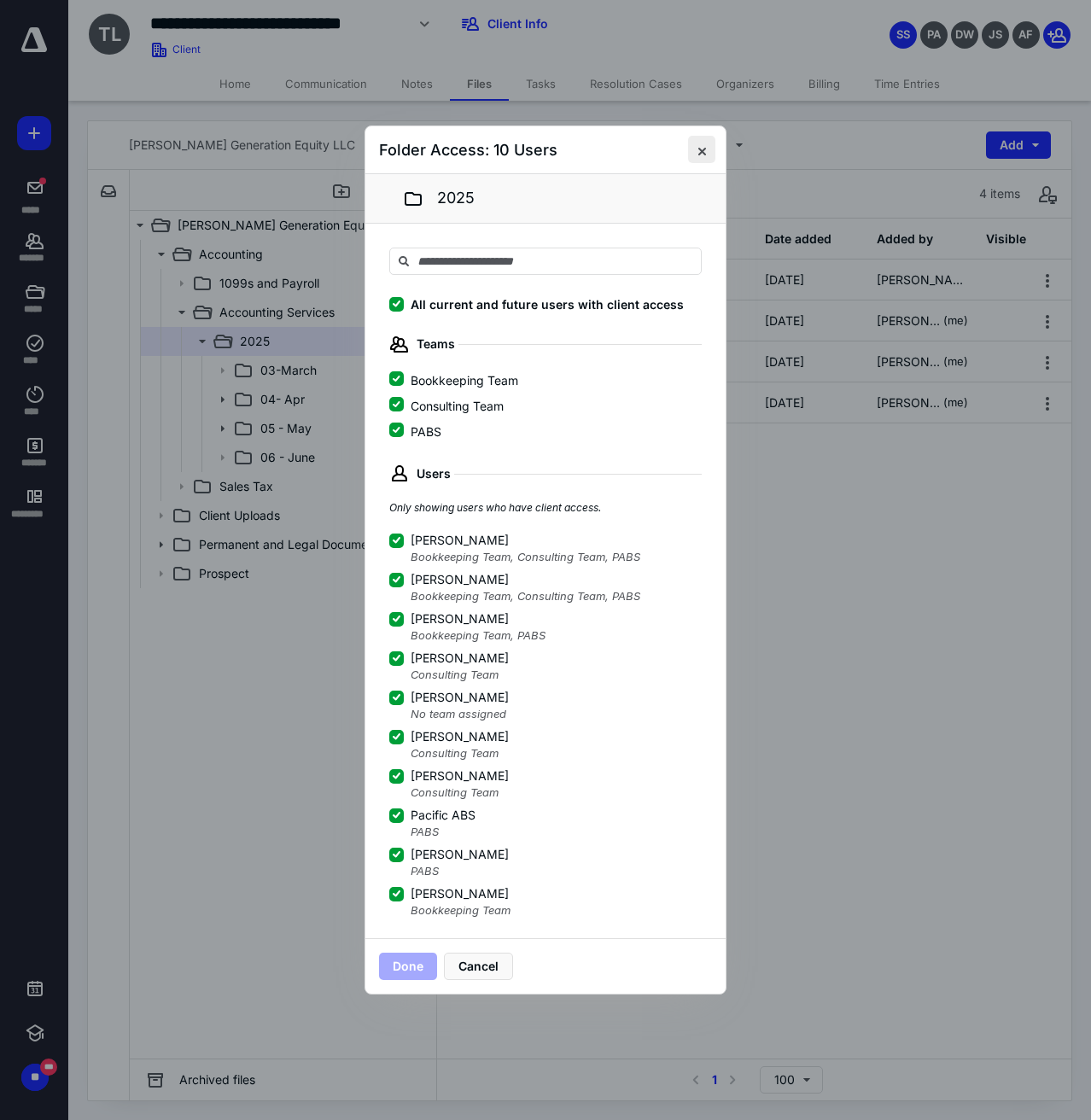 click at bounding box center [702, 149] 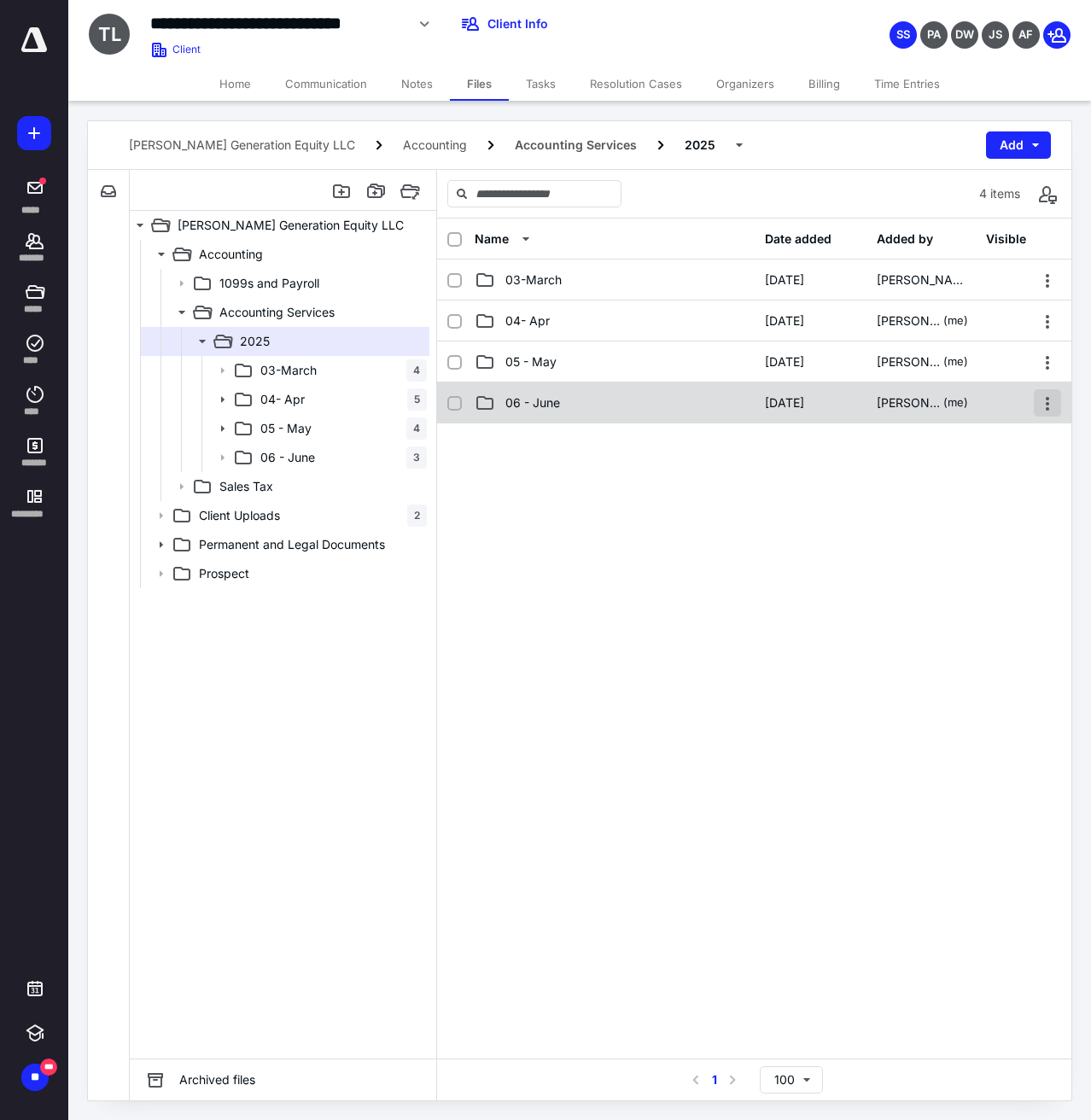 click at bounding box center (1047, 403) 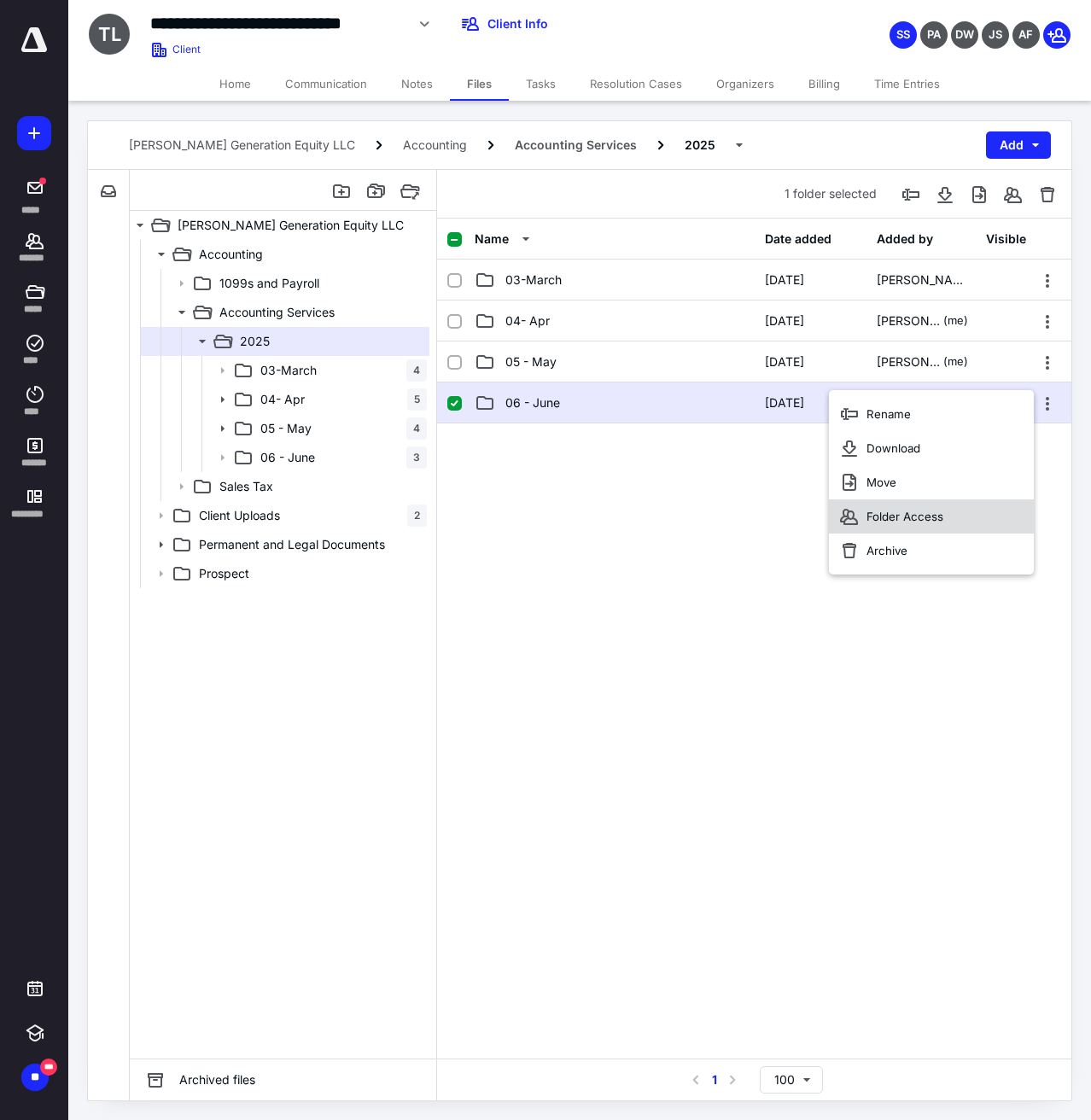 click on "Folder Access" at bounding box center (905, 516) 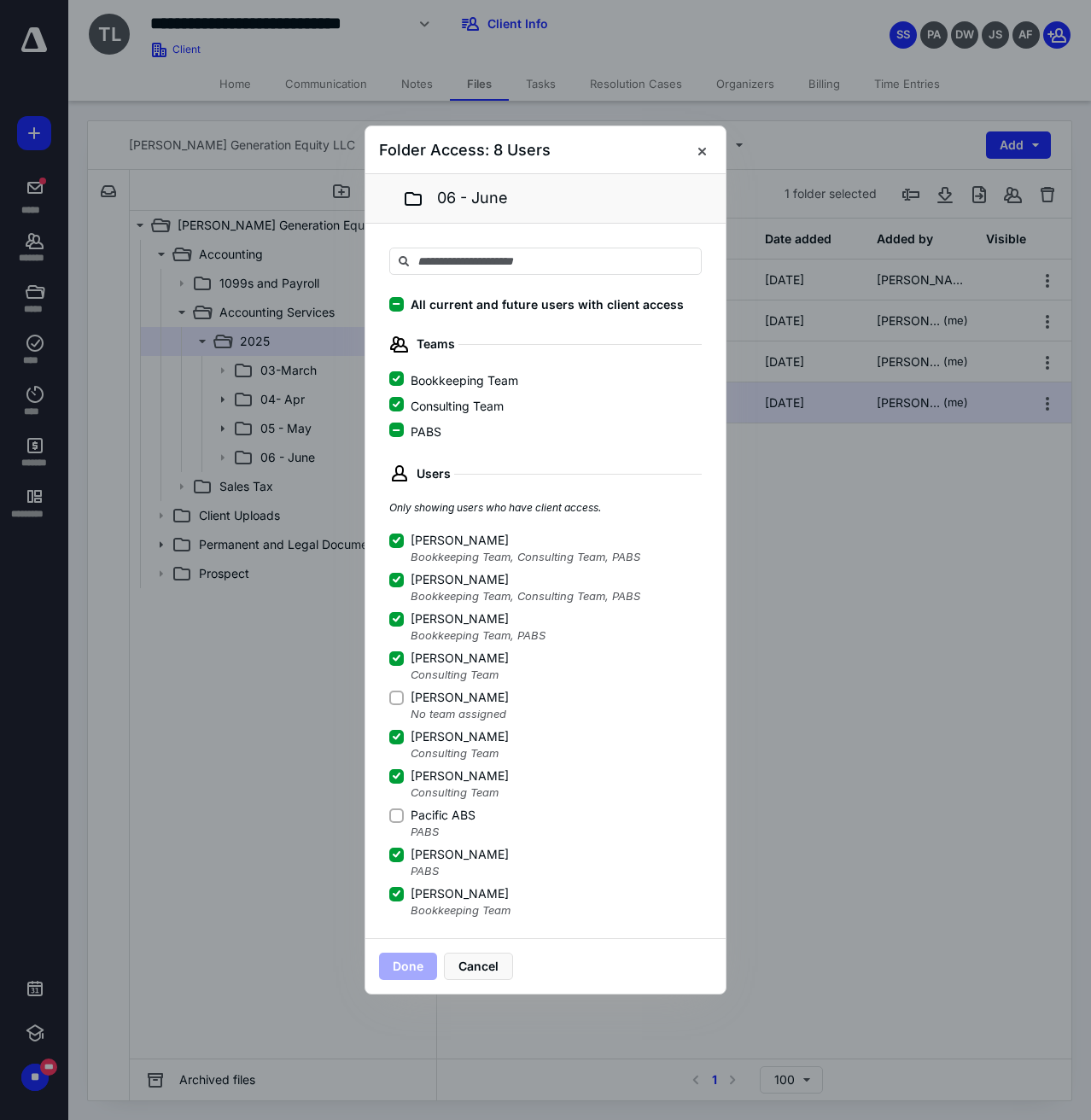 click on "PABS" at bounding box center [396, 430] 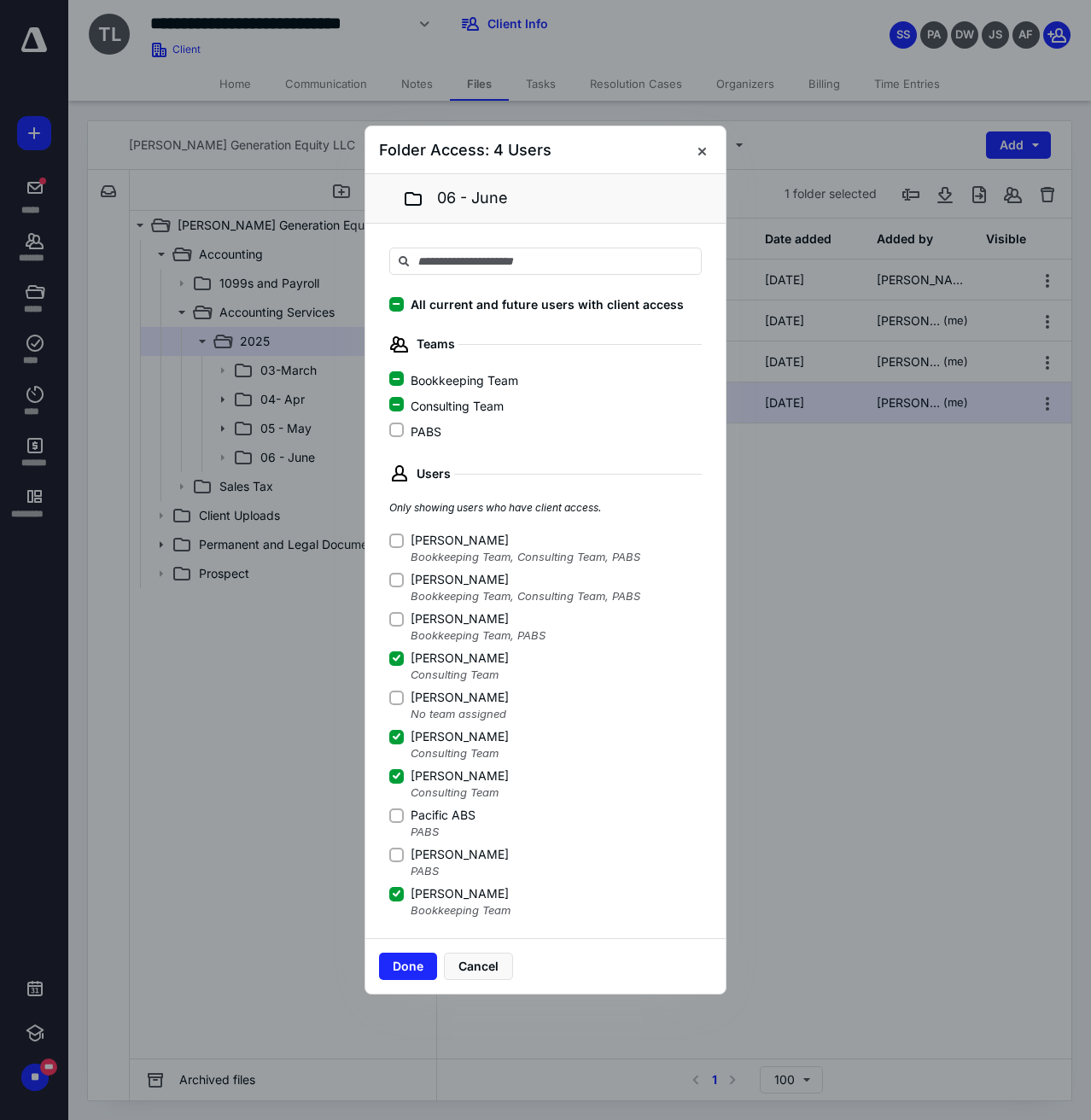 click on "PABS" at bounding box center (396, 430) 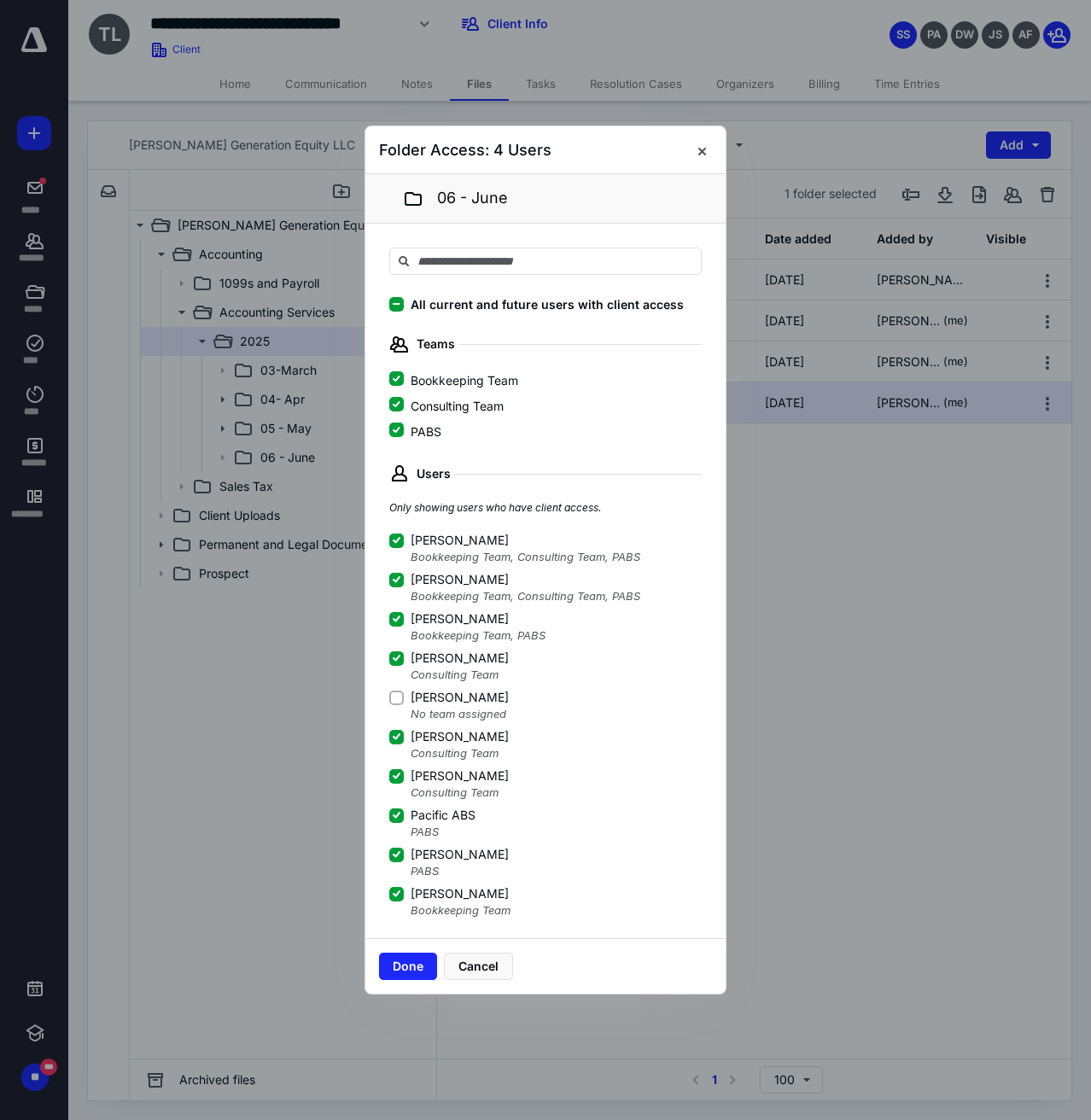 checkbox on "true" 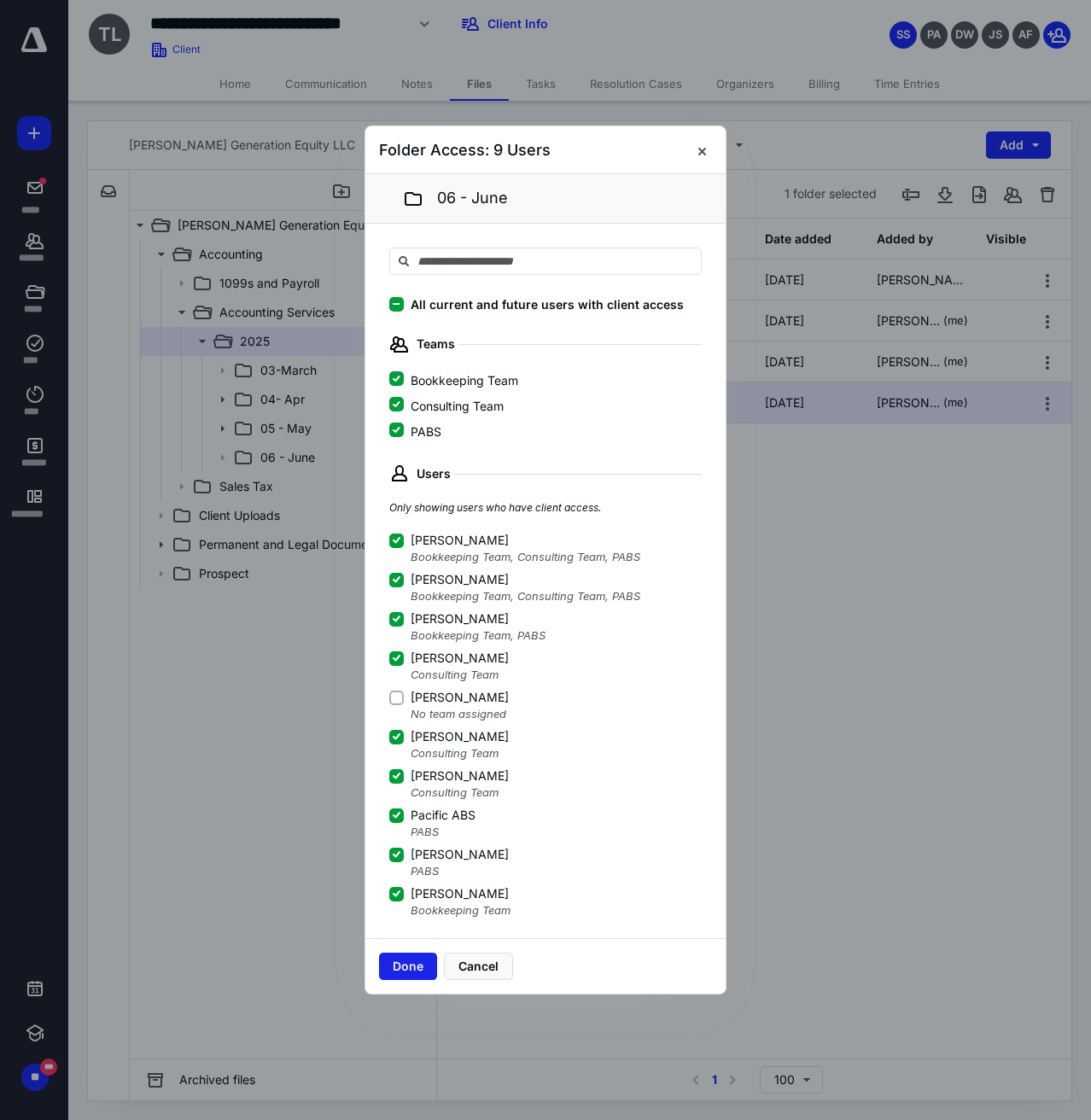click on "Done" at bounding box center [408, 966] 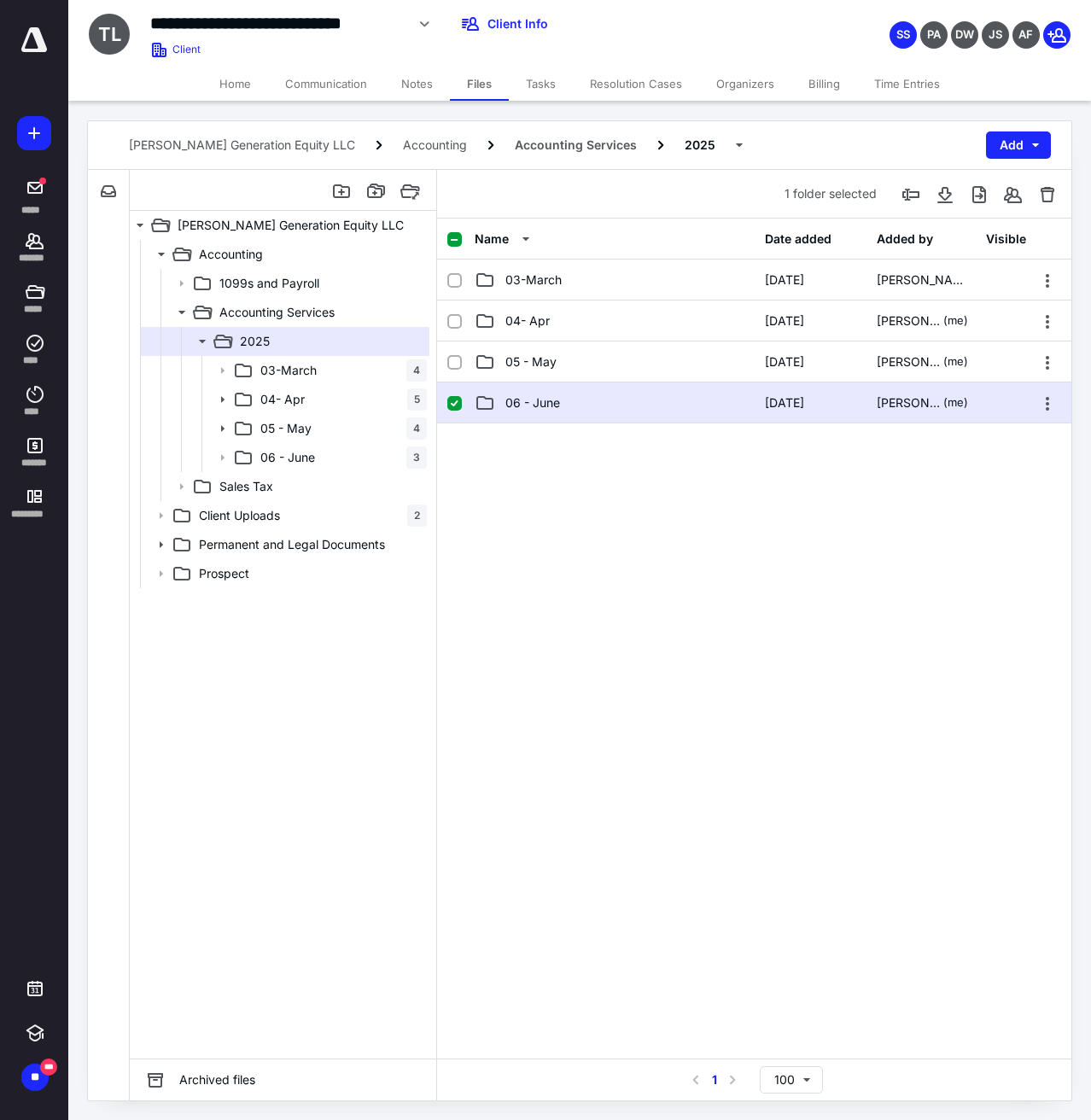 click at bounding box center [754, 551] 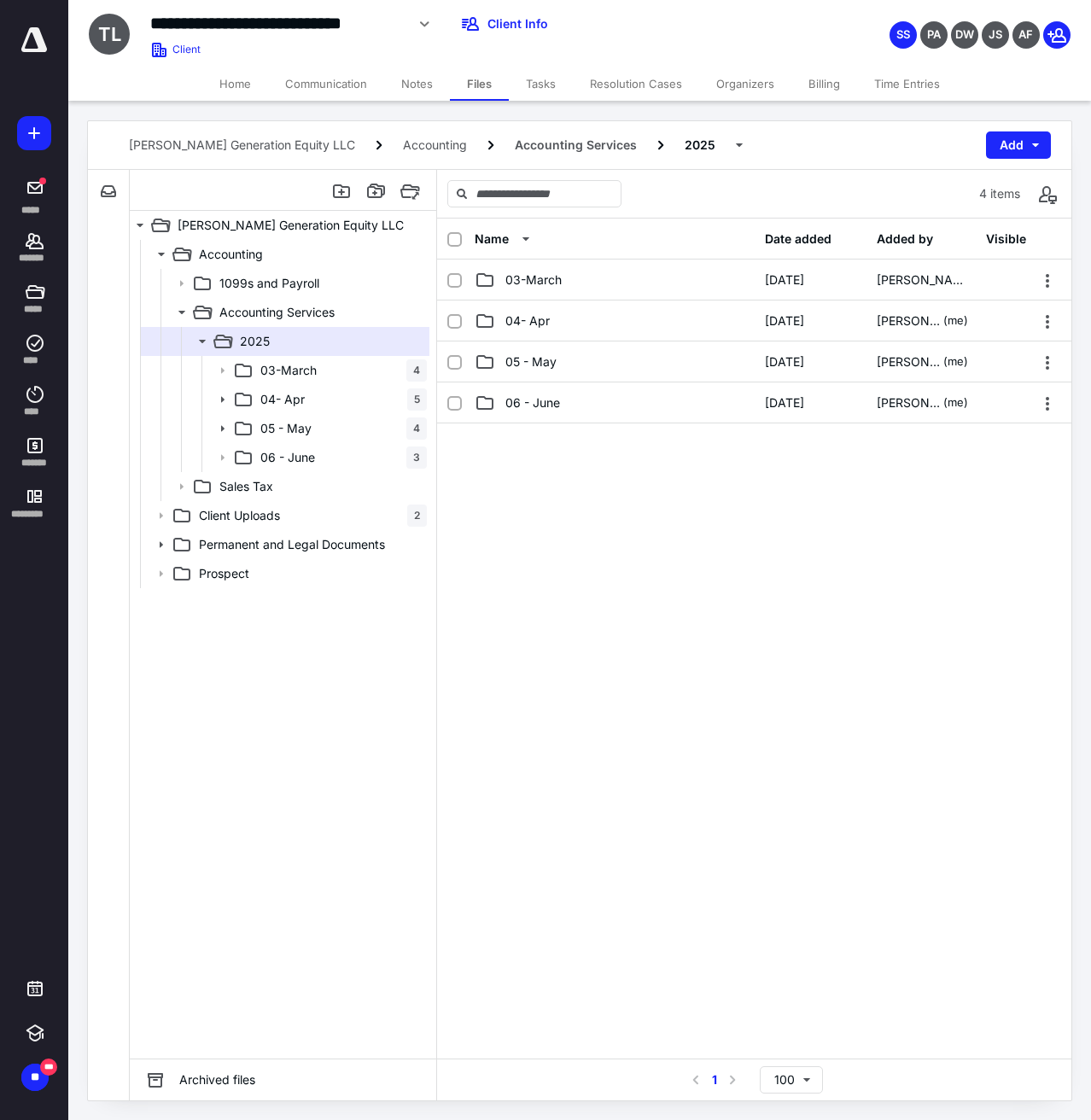 click at bounding box center (754, 551) 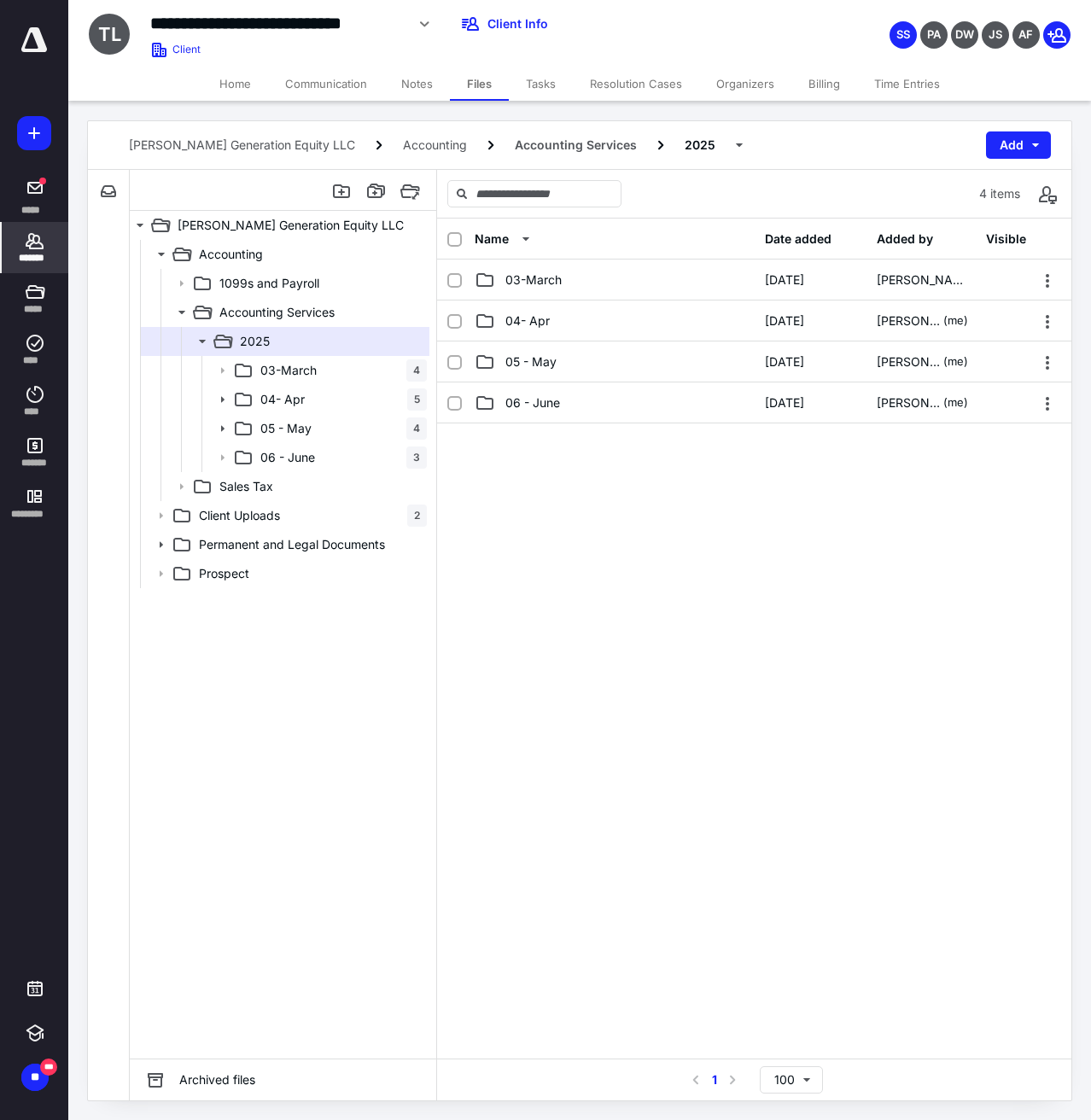 click 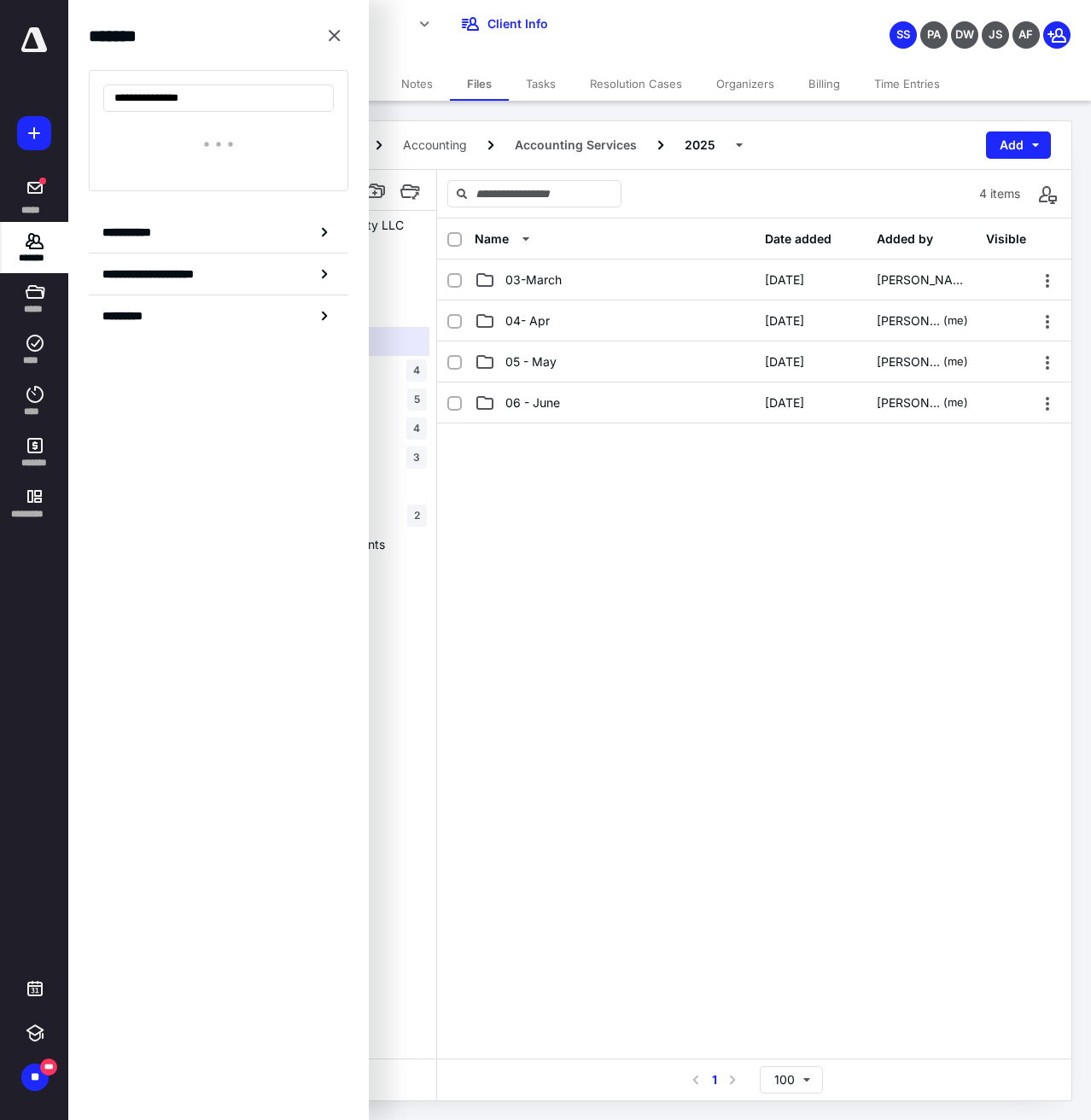 type on "**********" 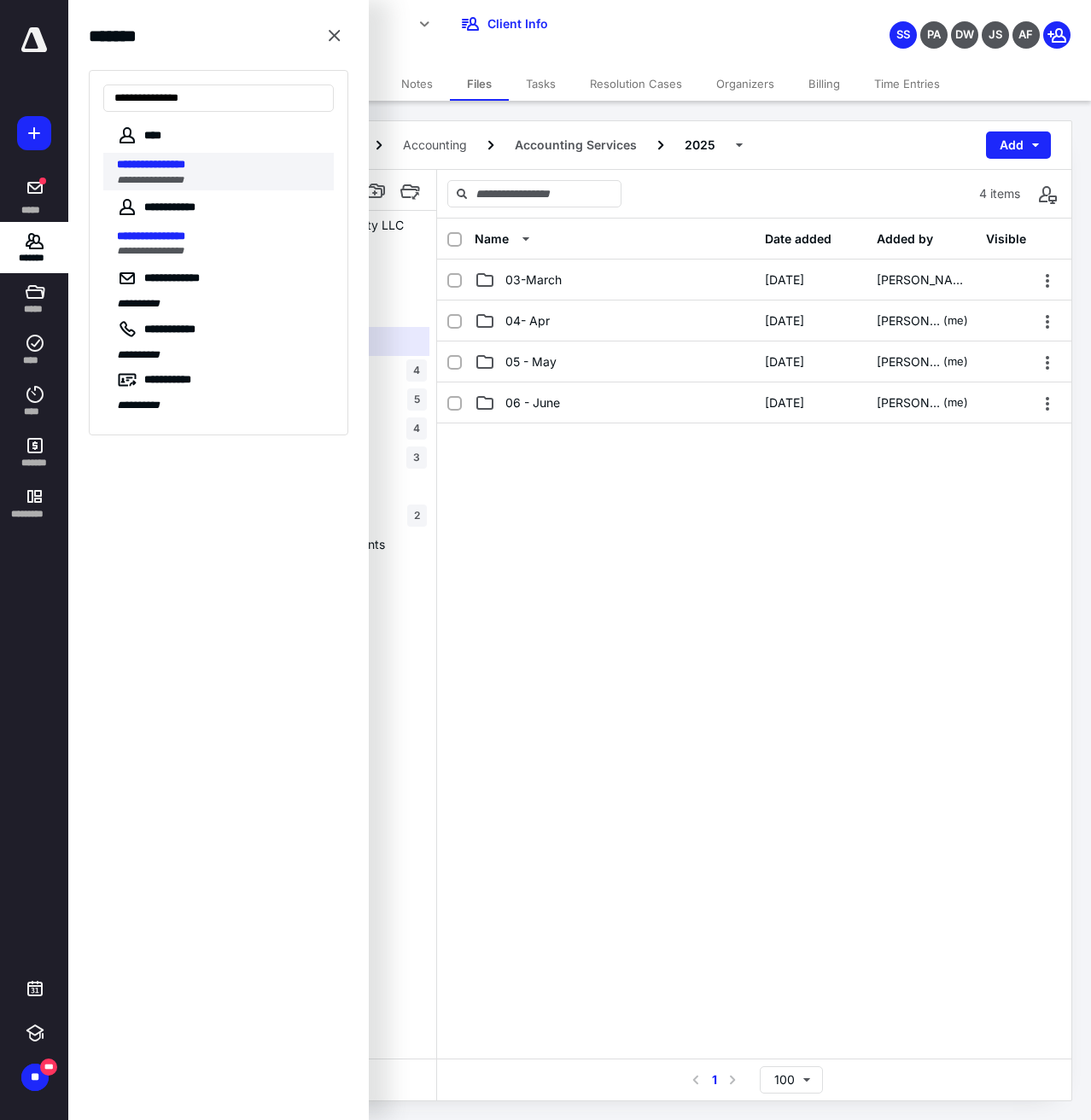 click on "**********" at bounding box center (150, 180) 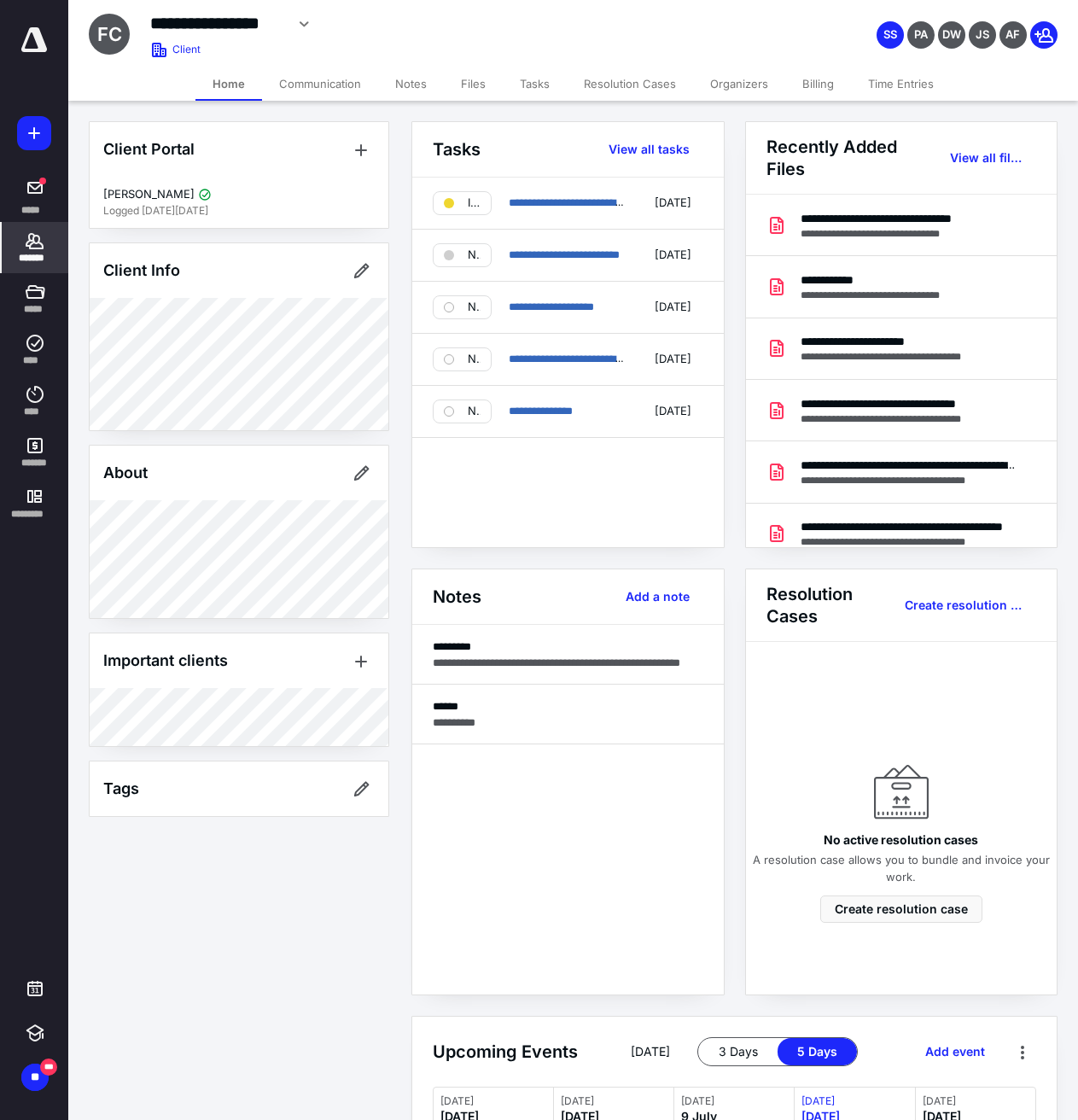 click on "Files" at bounding box center [473, 84] 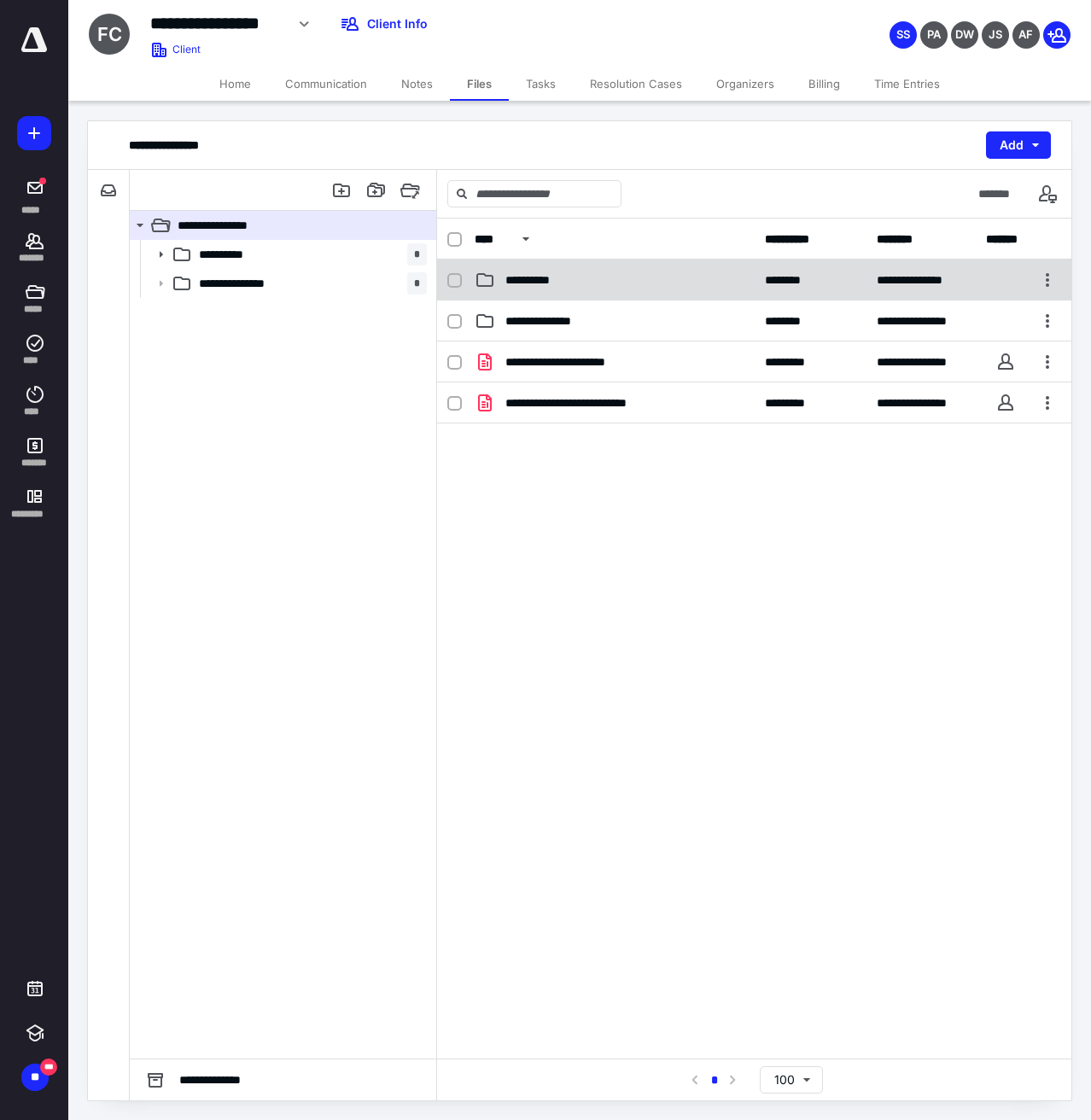 click on "**********" at bounding box center (537, 280) 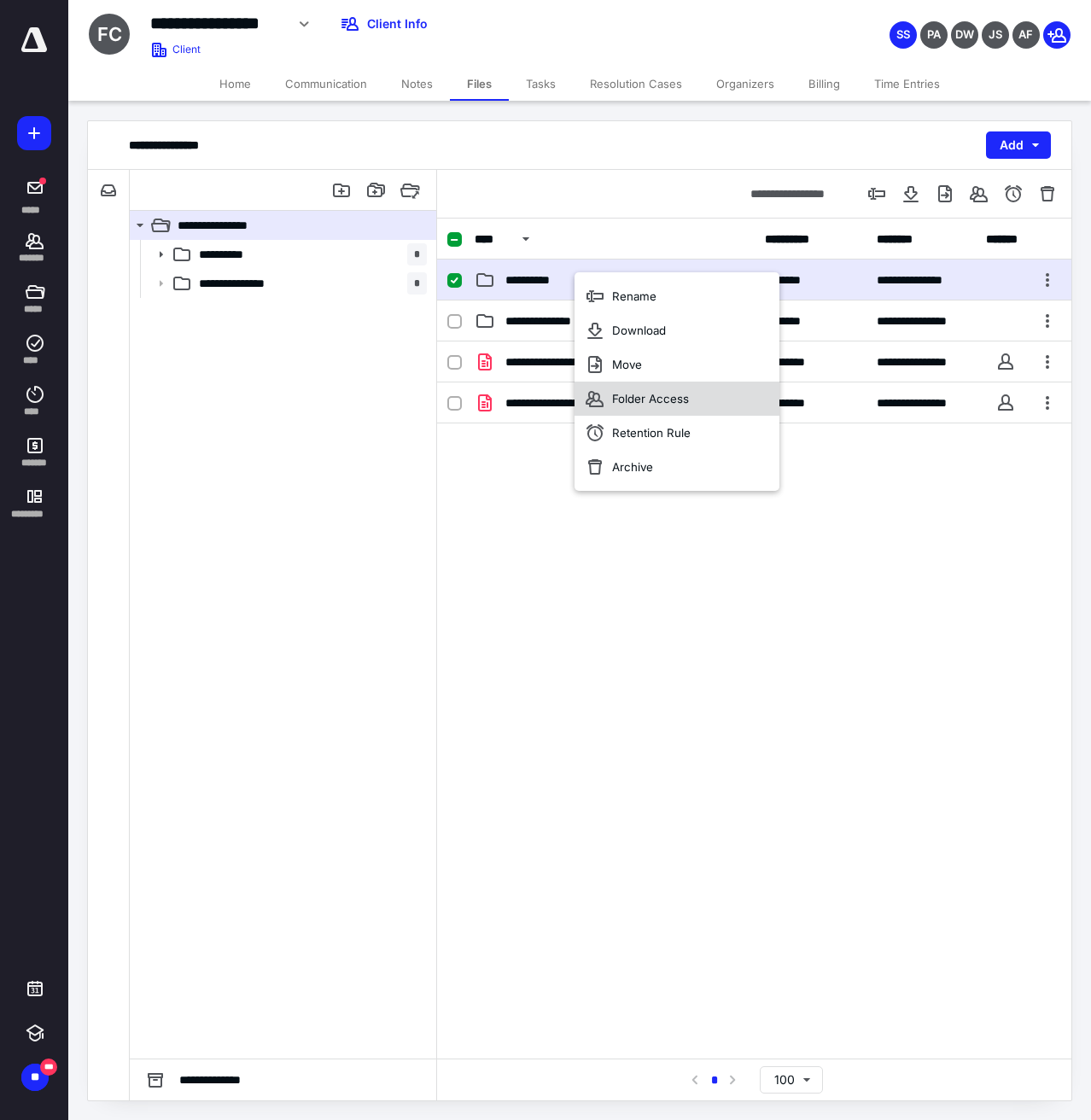 click on "Folder Access" at bounding box center [651, 399] 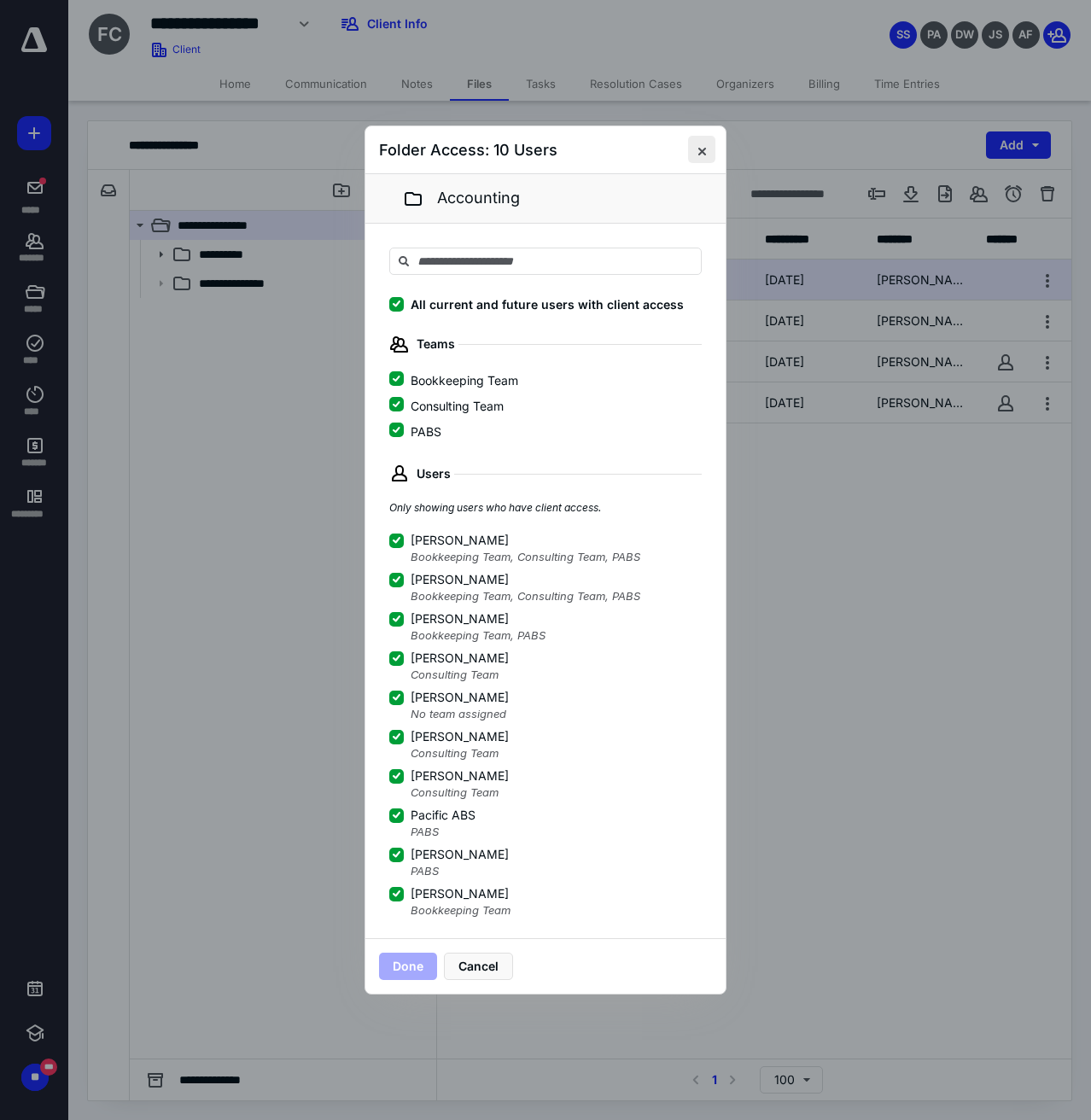 click at bounding box center (702, 149) 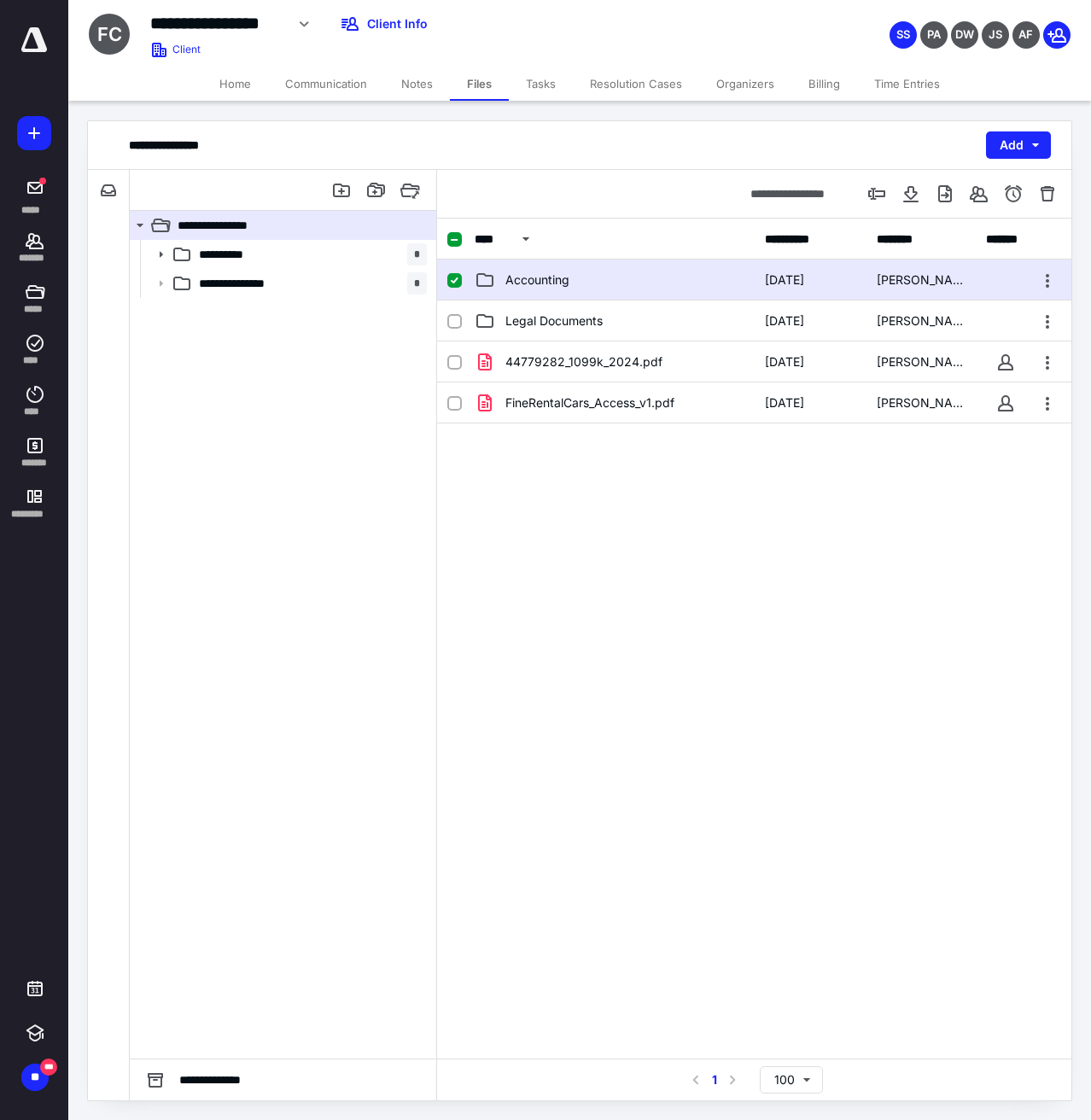 click on "Accounting" at bounding box center [537, 280] 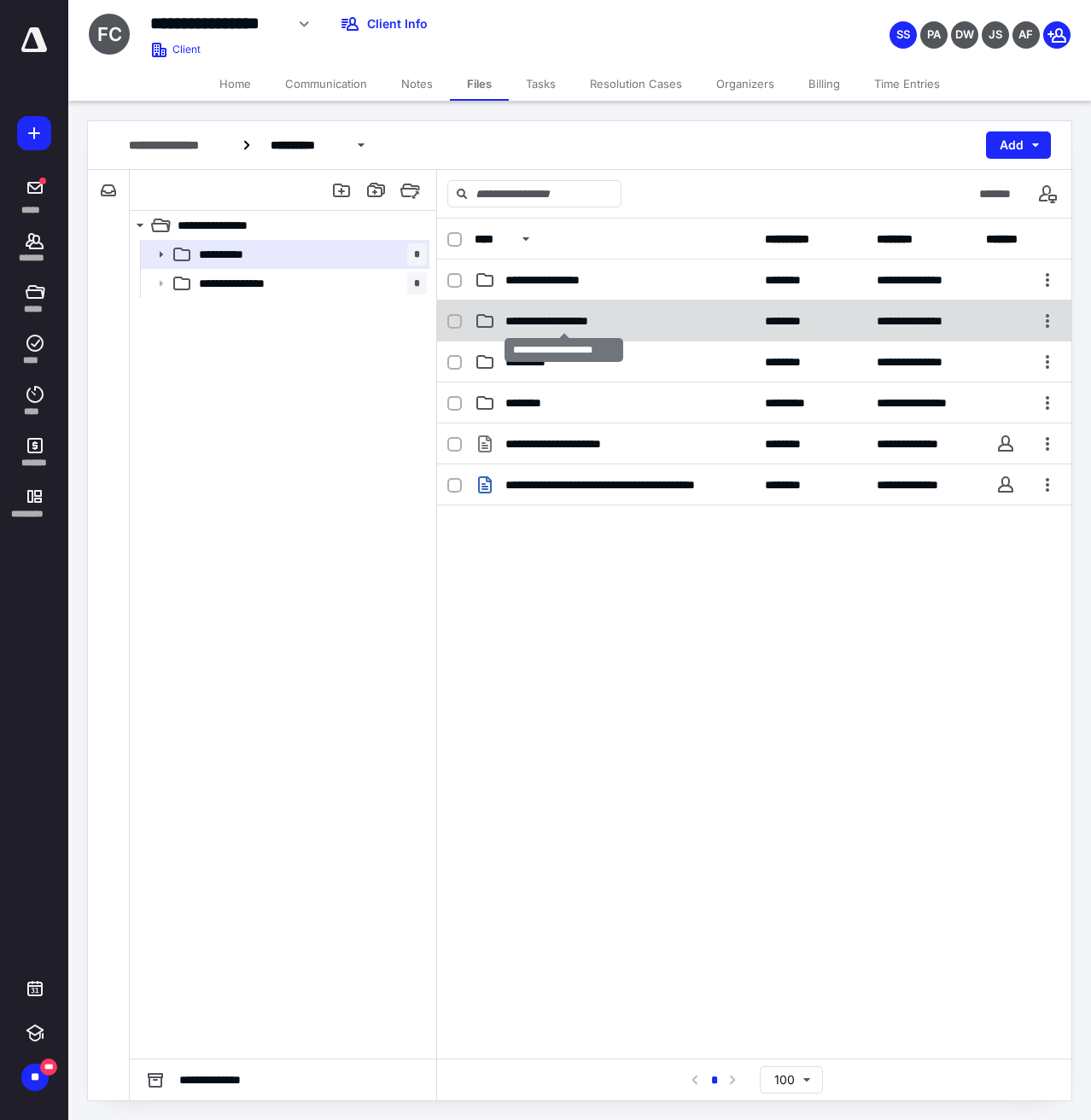 click on "**********" at bounding box center (563, 321) 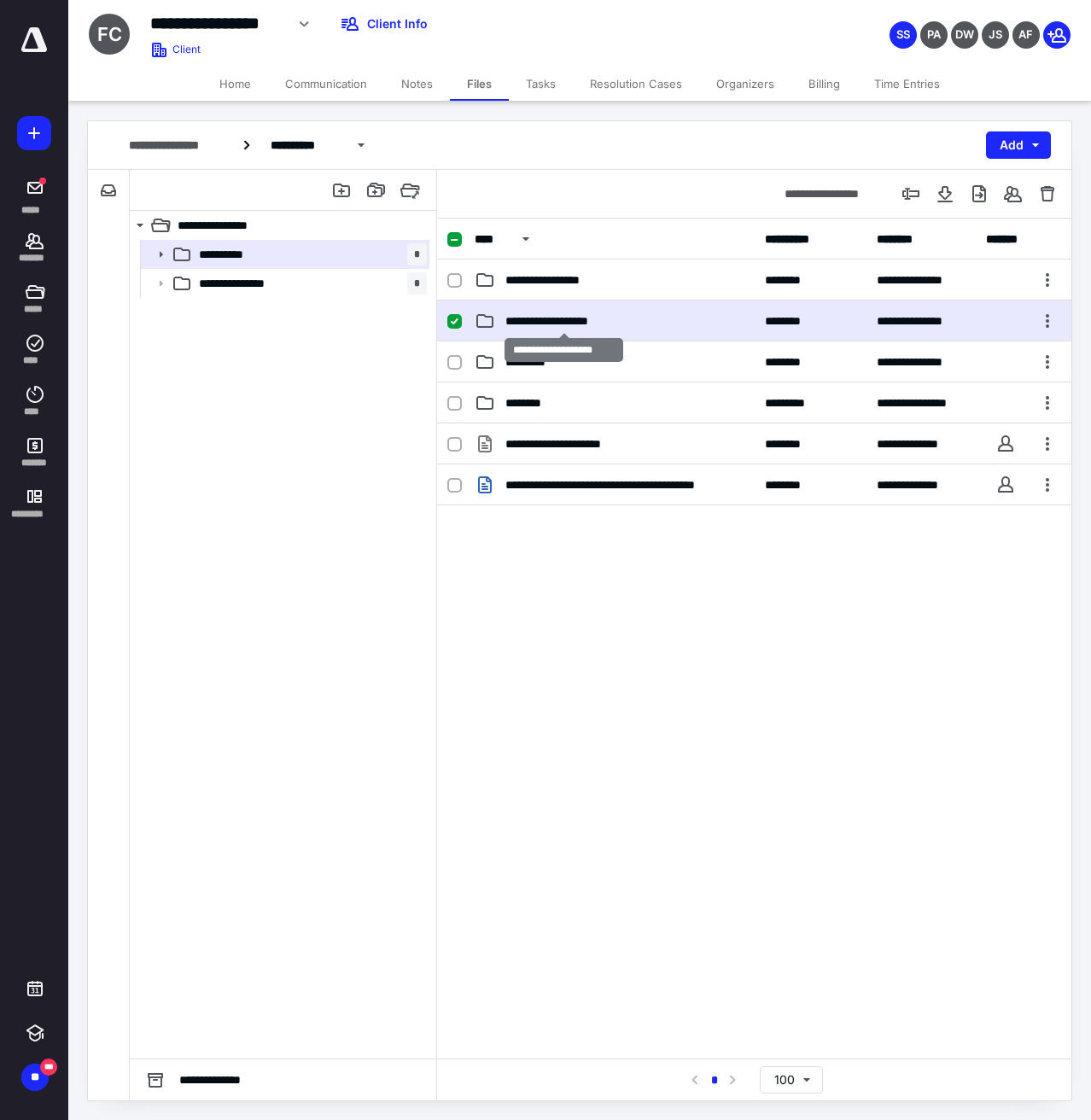 click on "**********" at bounding box center [563, 321] 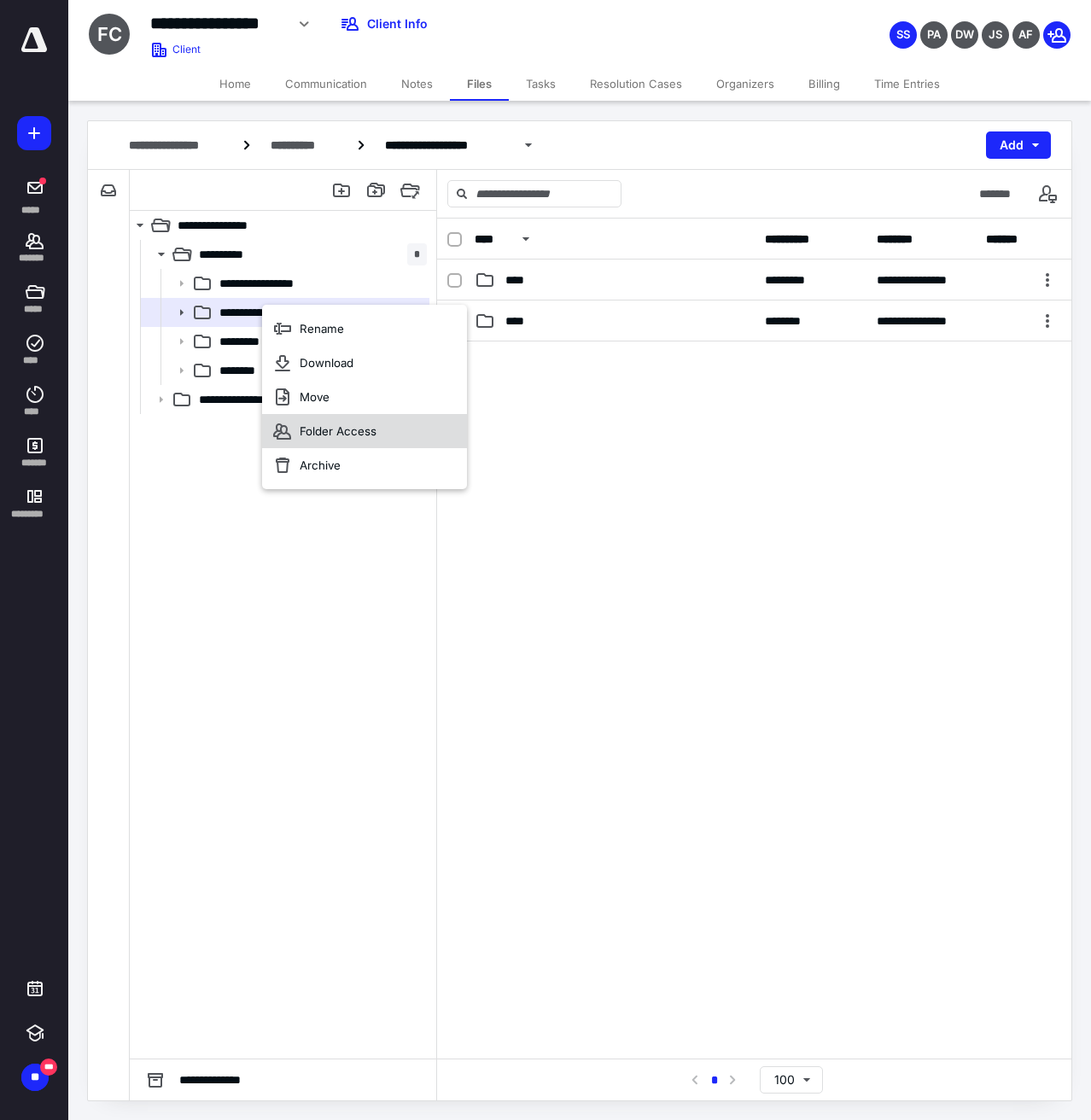 click on "Folder Access" at bounding box center (338, 431) 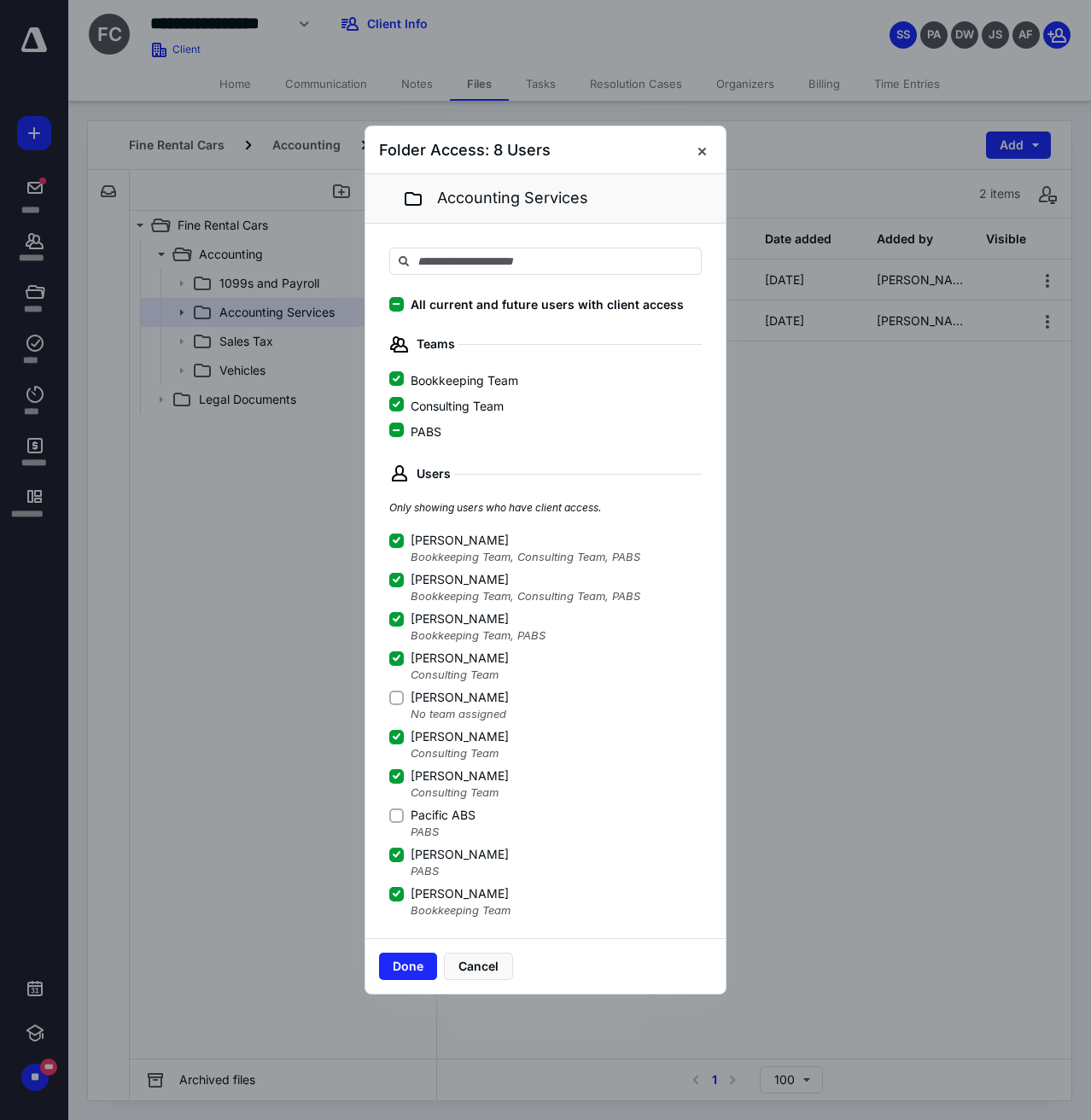 click on "PABS" at bounding box center (415, 431) 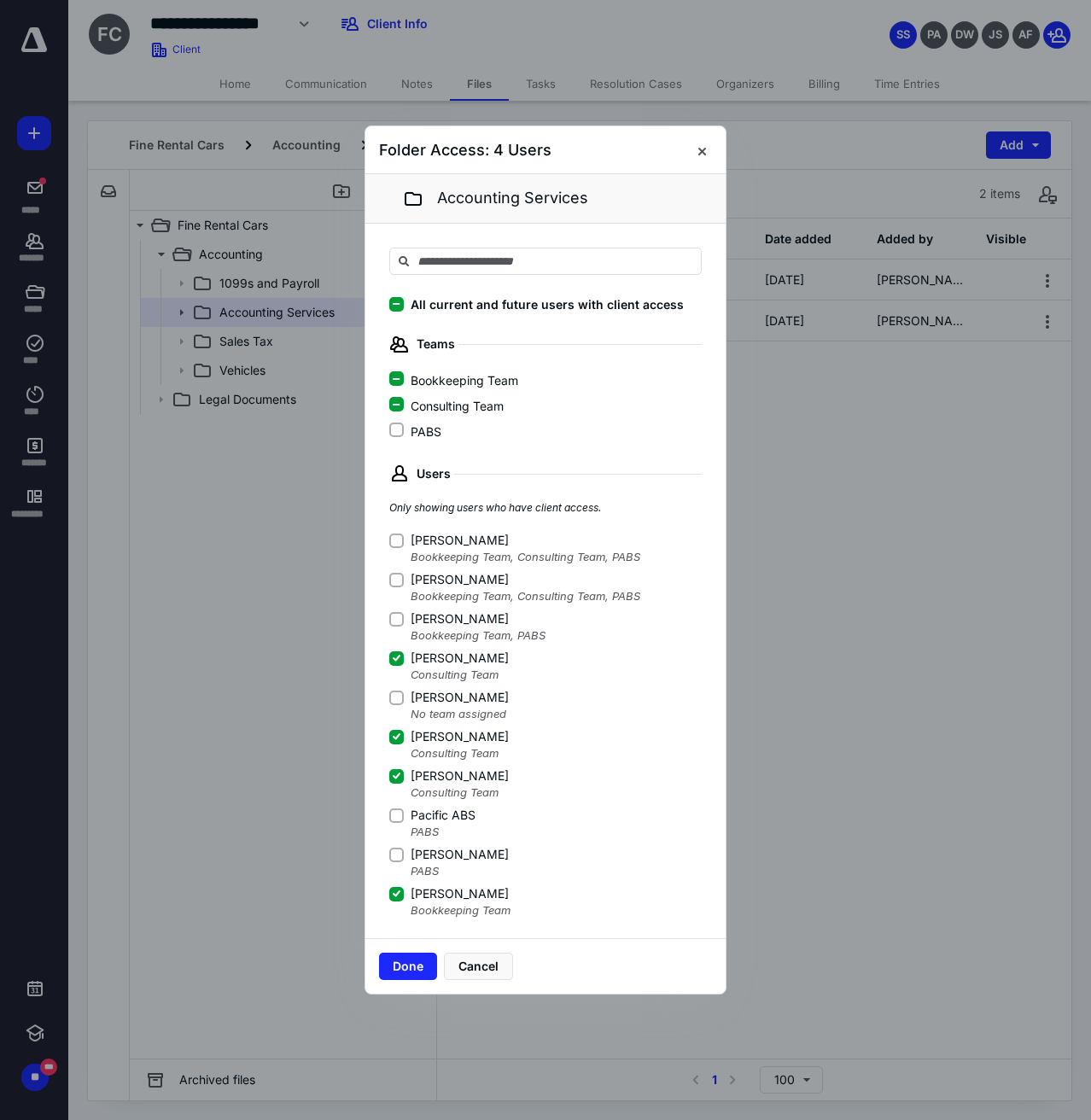 click on "PABS" at bounding box center [396, 430] 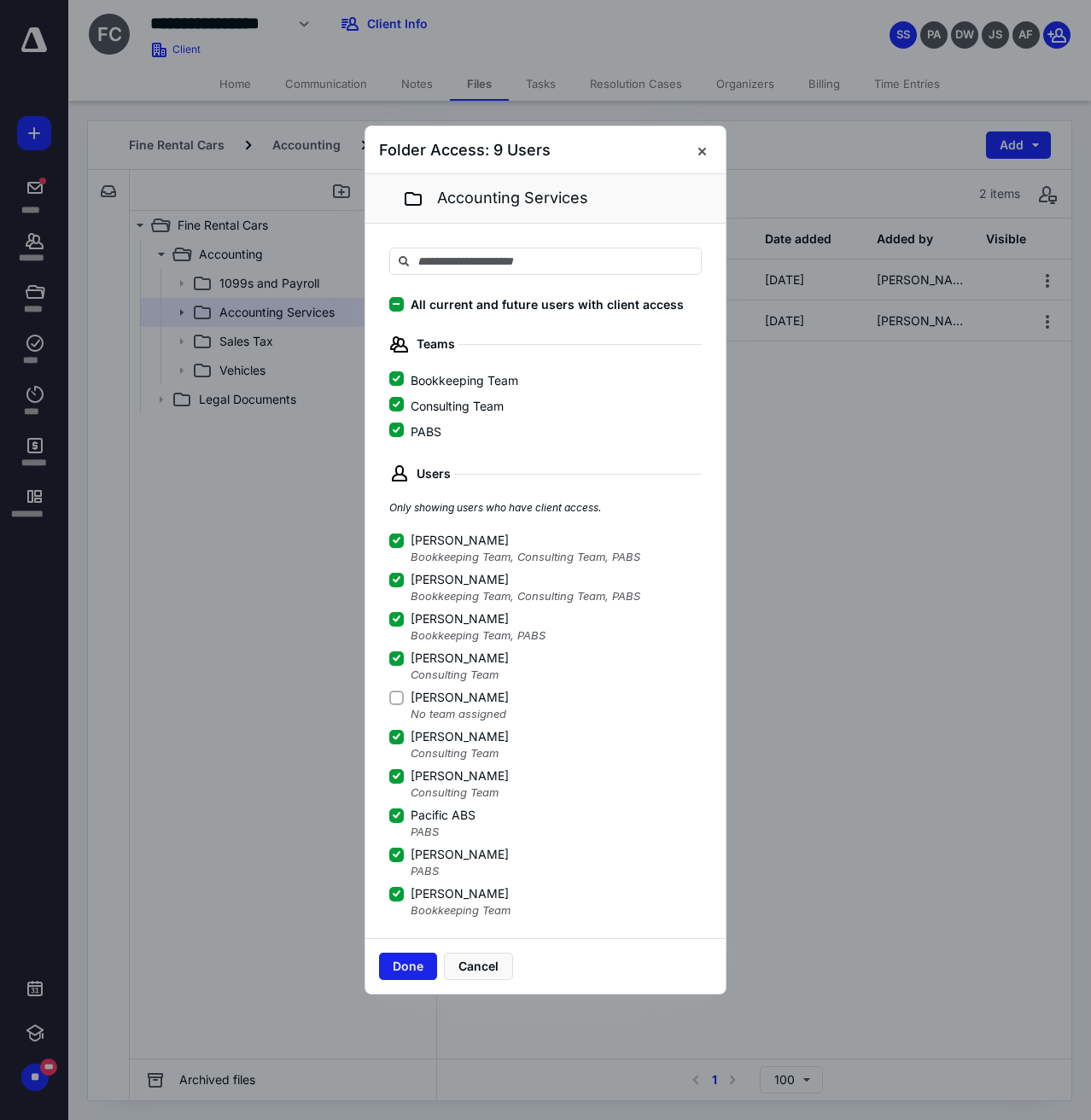 click on "Done" at bounding box center (408, 966) 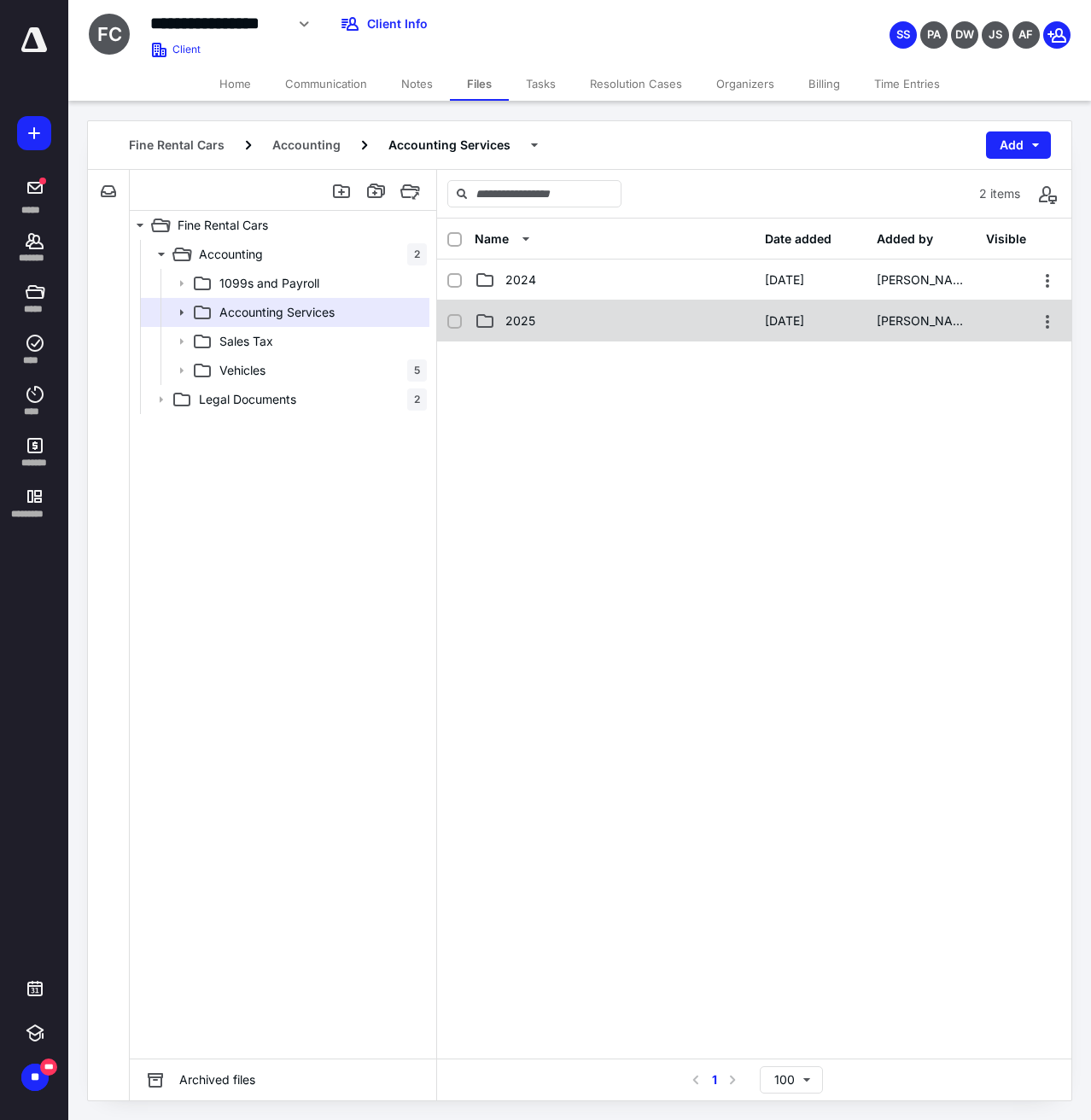 checkbox on "true" 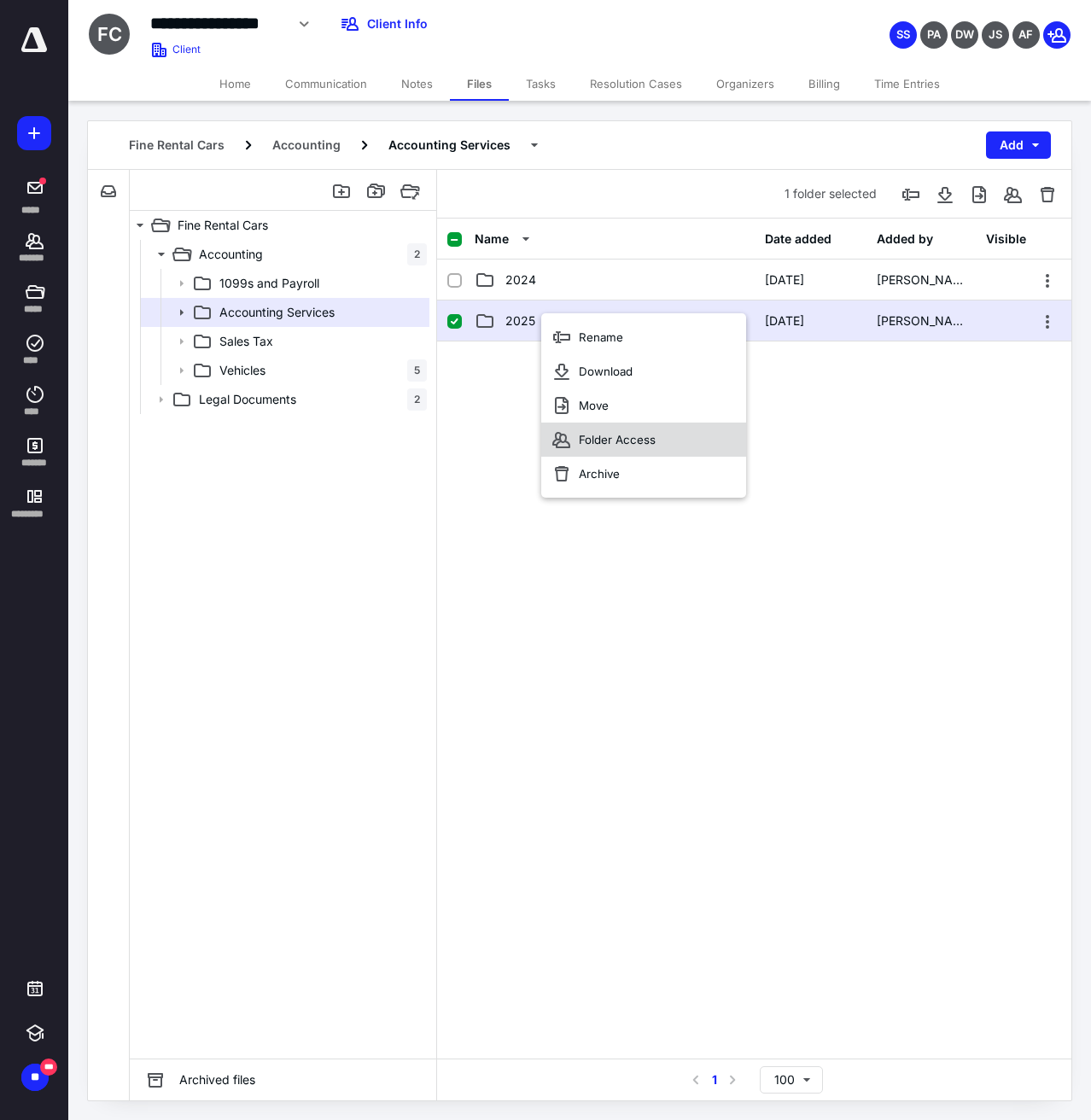 click on "Folder Access" at bounding box center (617, 440) 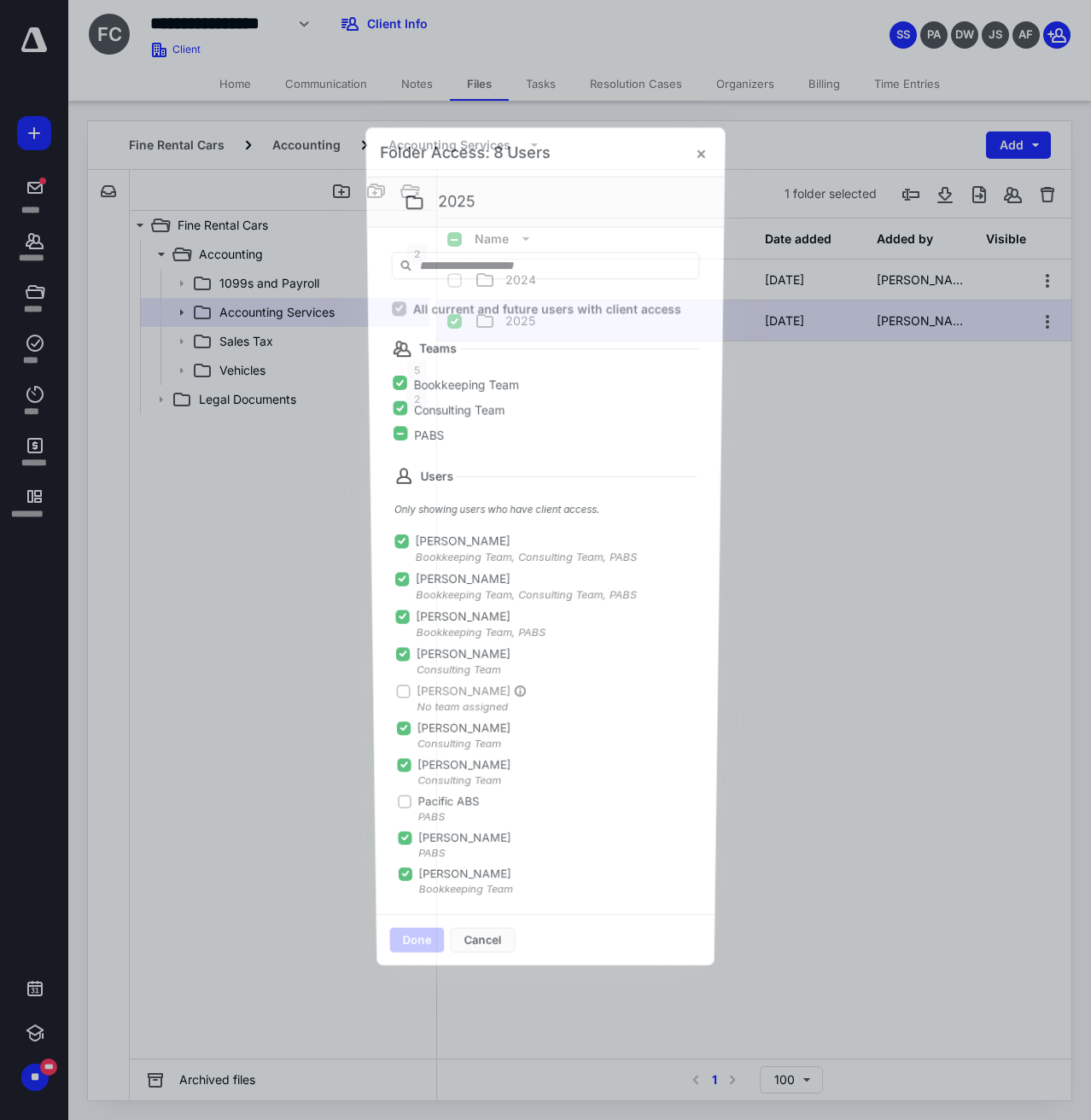 checkbox on "false" 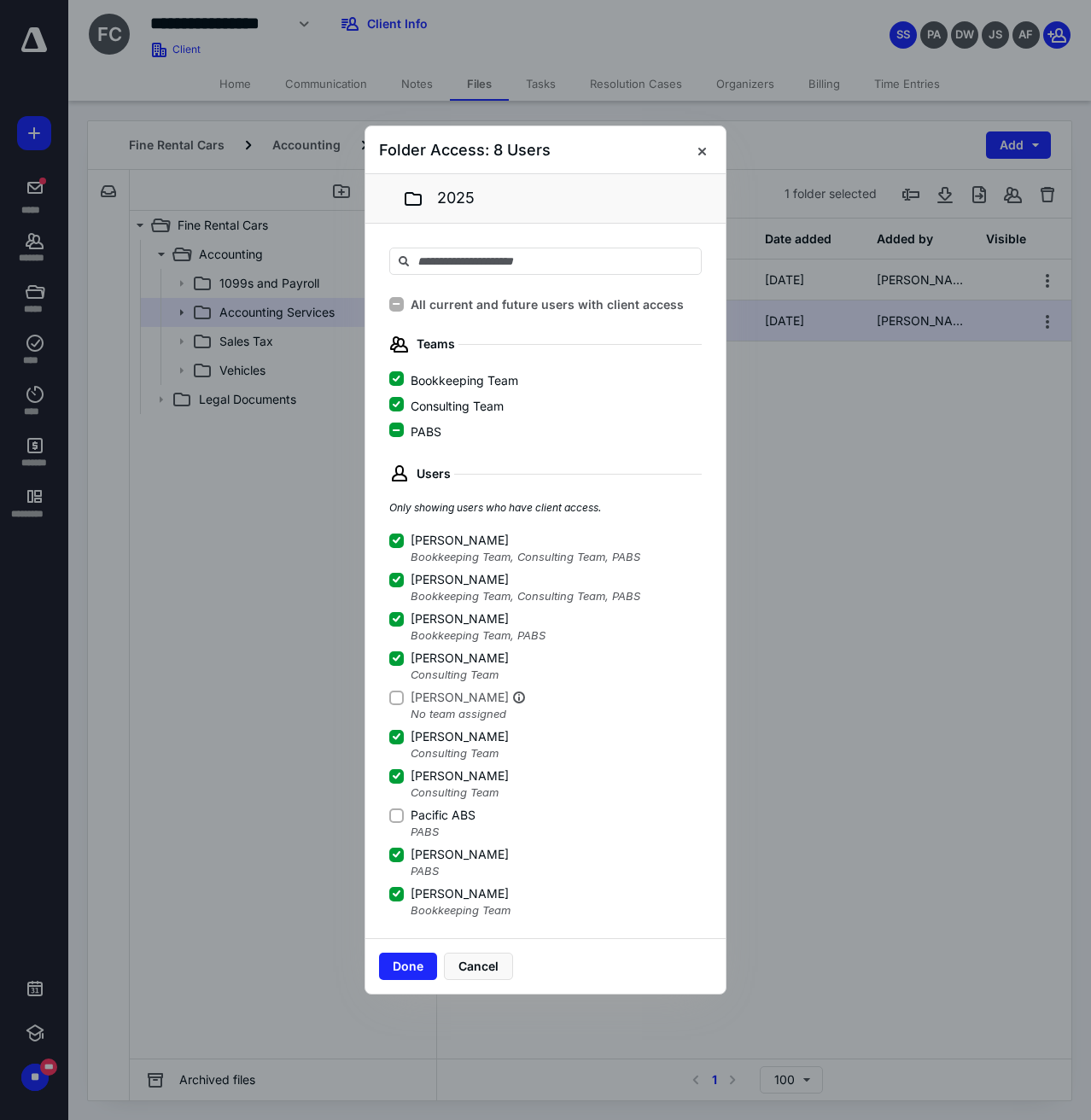click on "PABS" at bounding box center [415, 431] 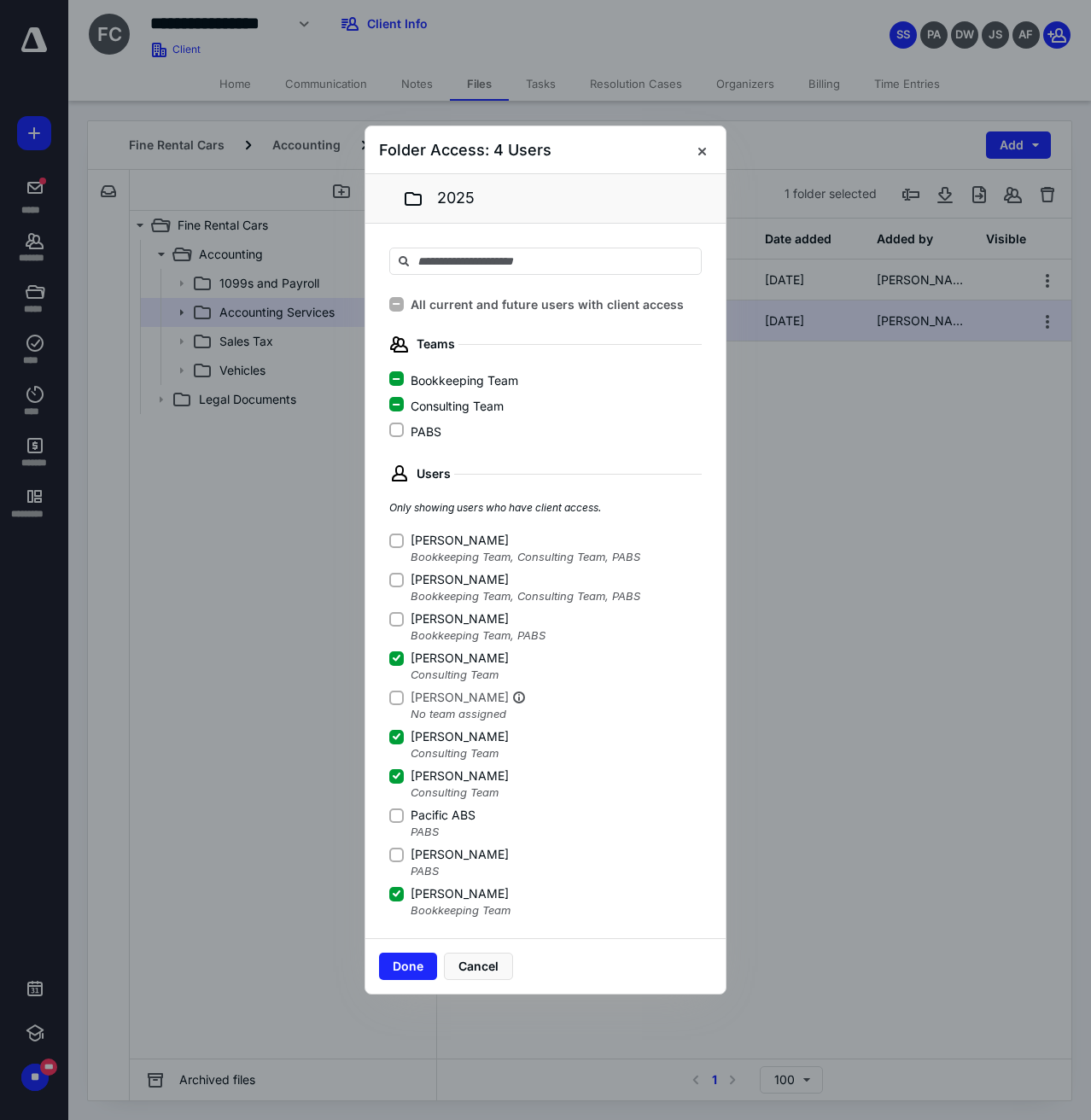 click 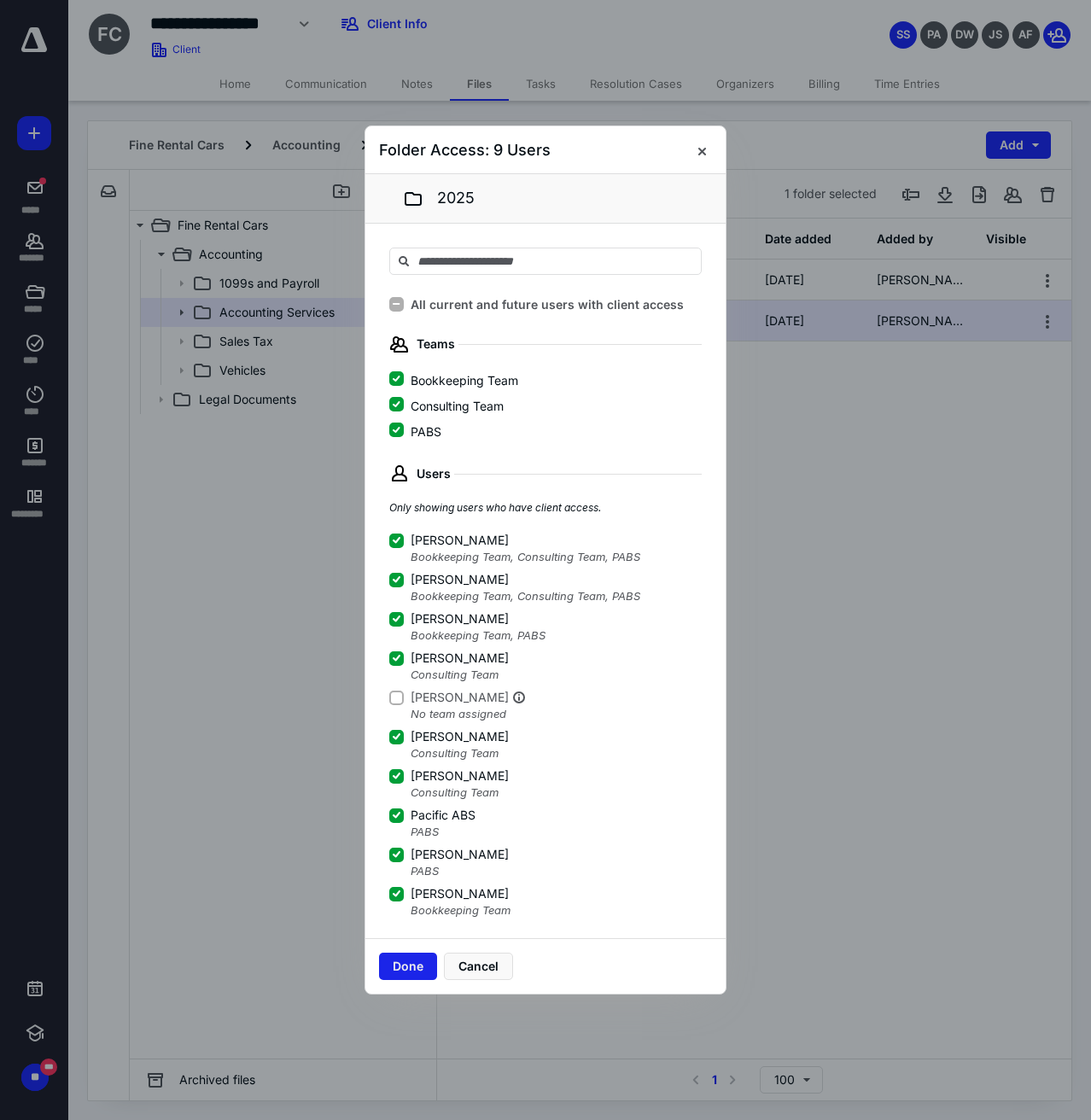 click on "Done" at bounding box center [408, 966] 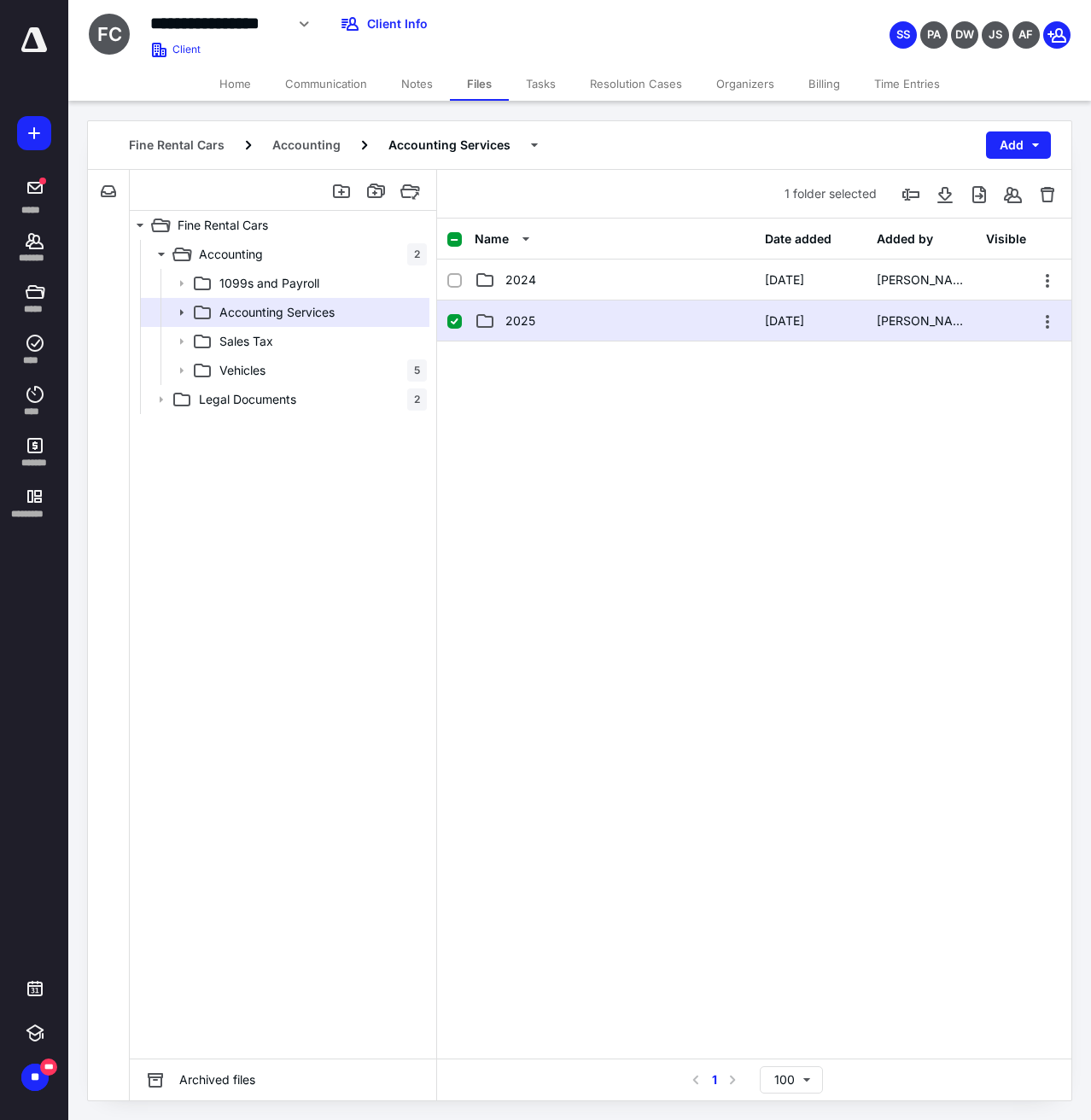 click on "2025" at bounding box center [520, 321] 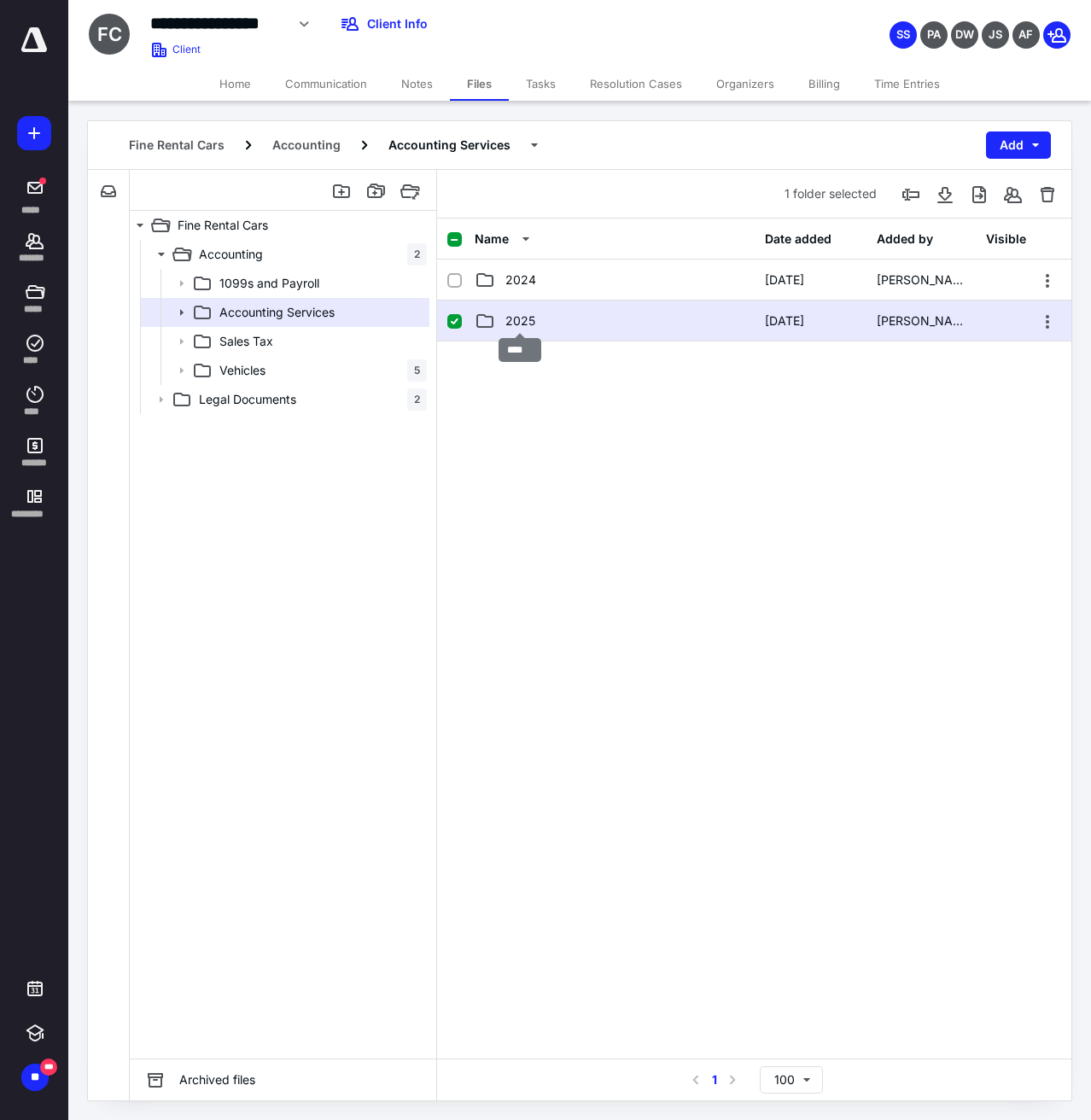 click on "2025" at bounding box center [520, 321] 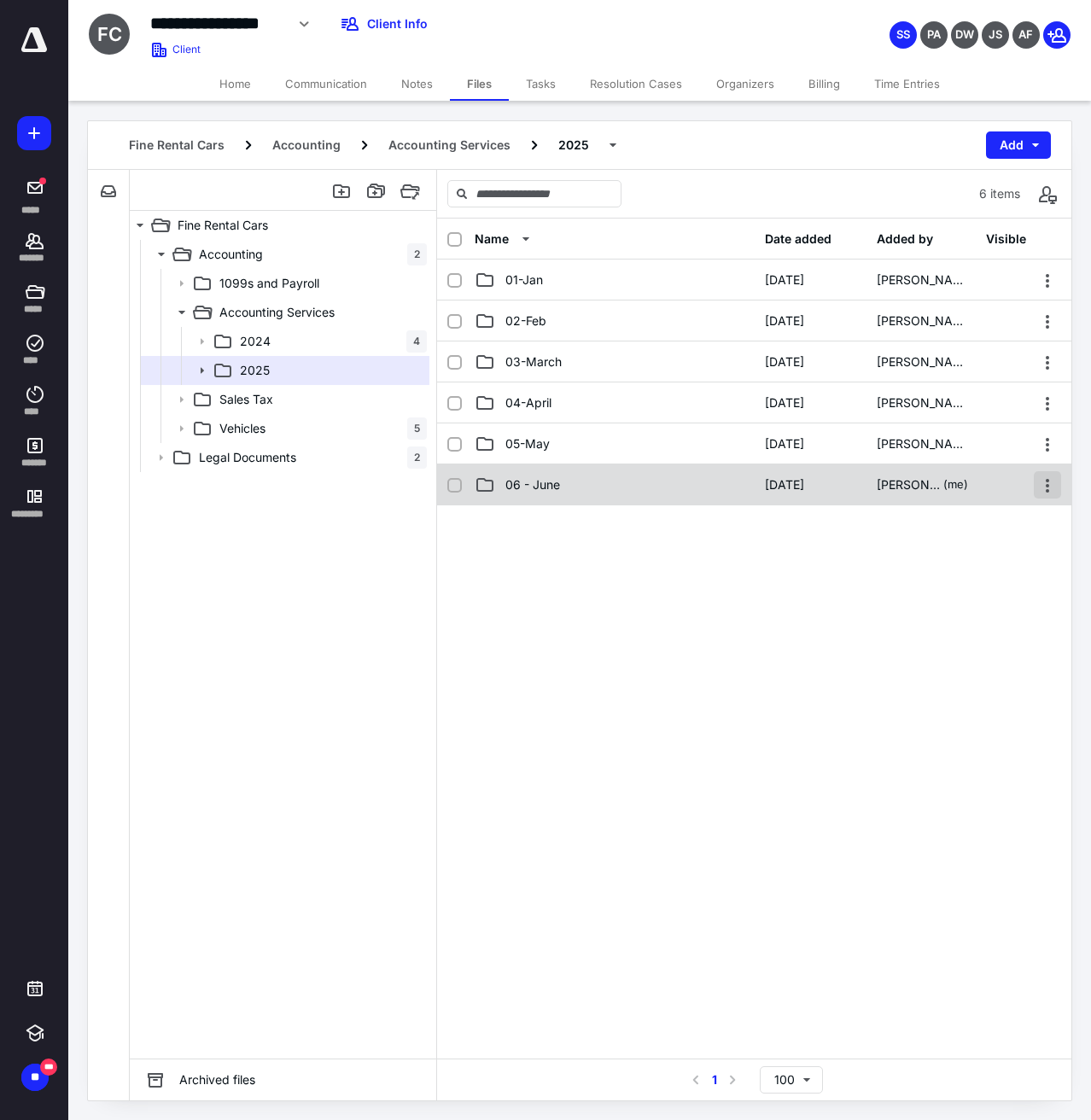 click at bounding box center [1047, 485] 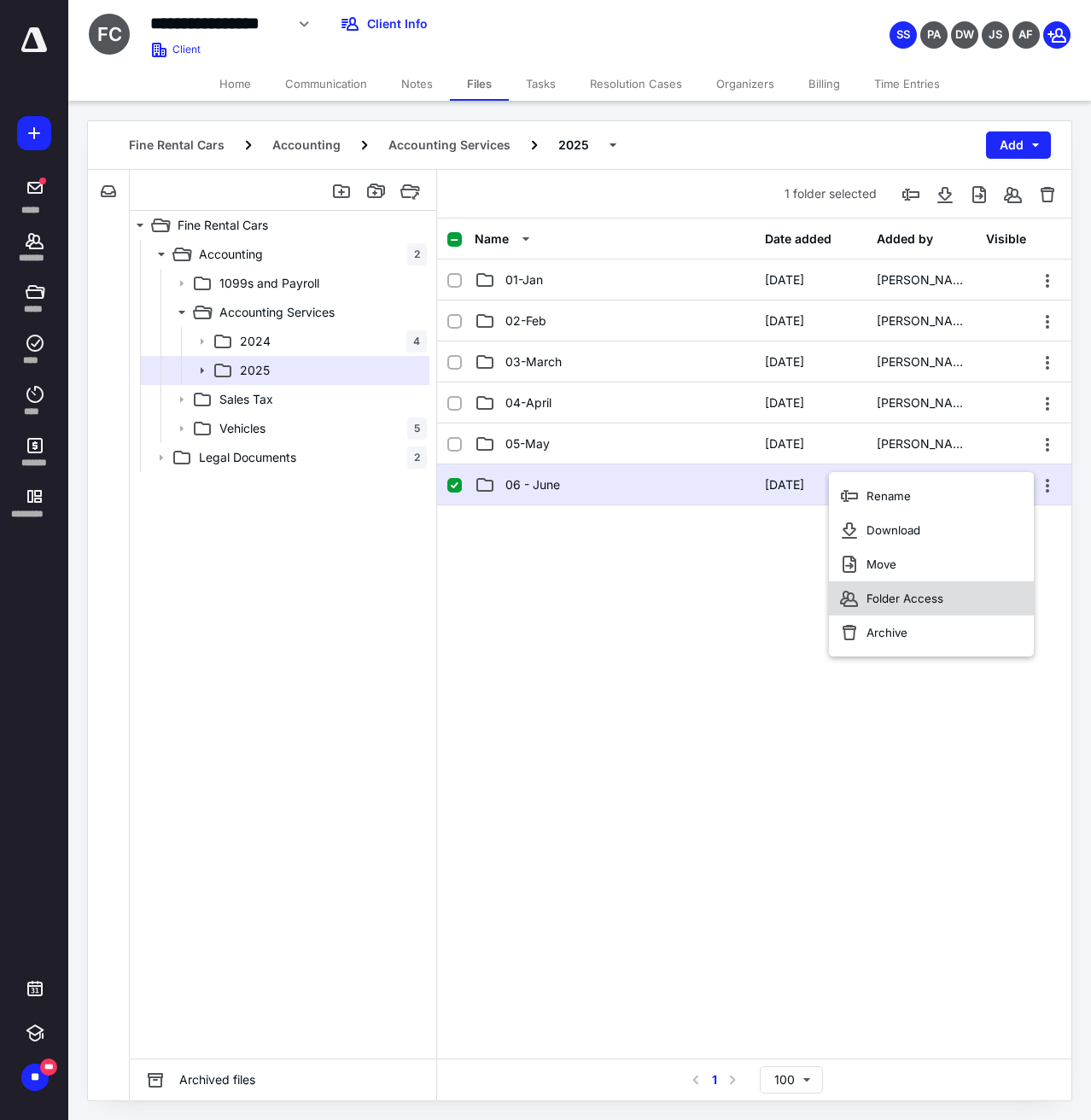 click on "Folder Access" at bounding box center (905, 598) 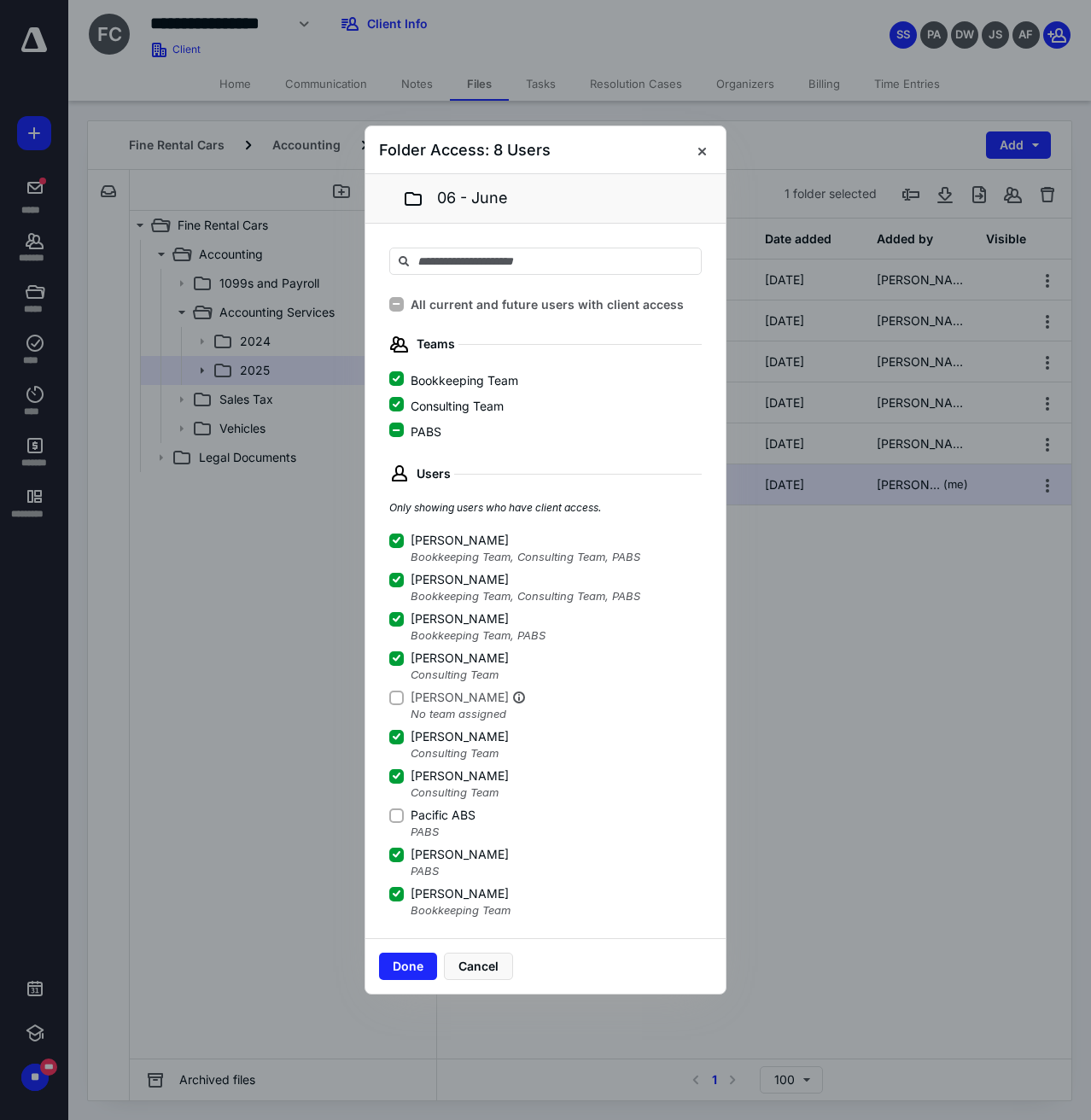 click 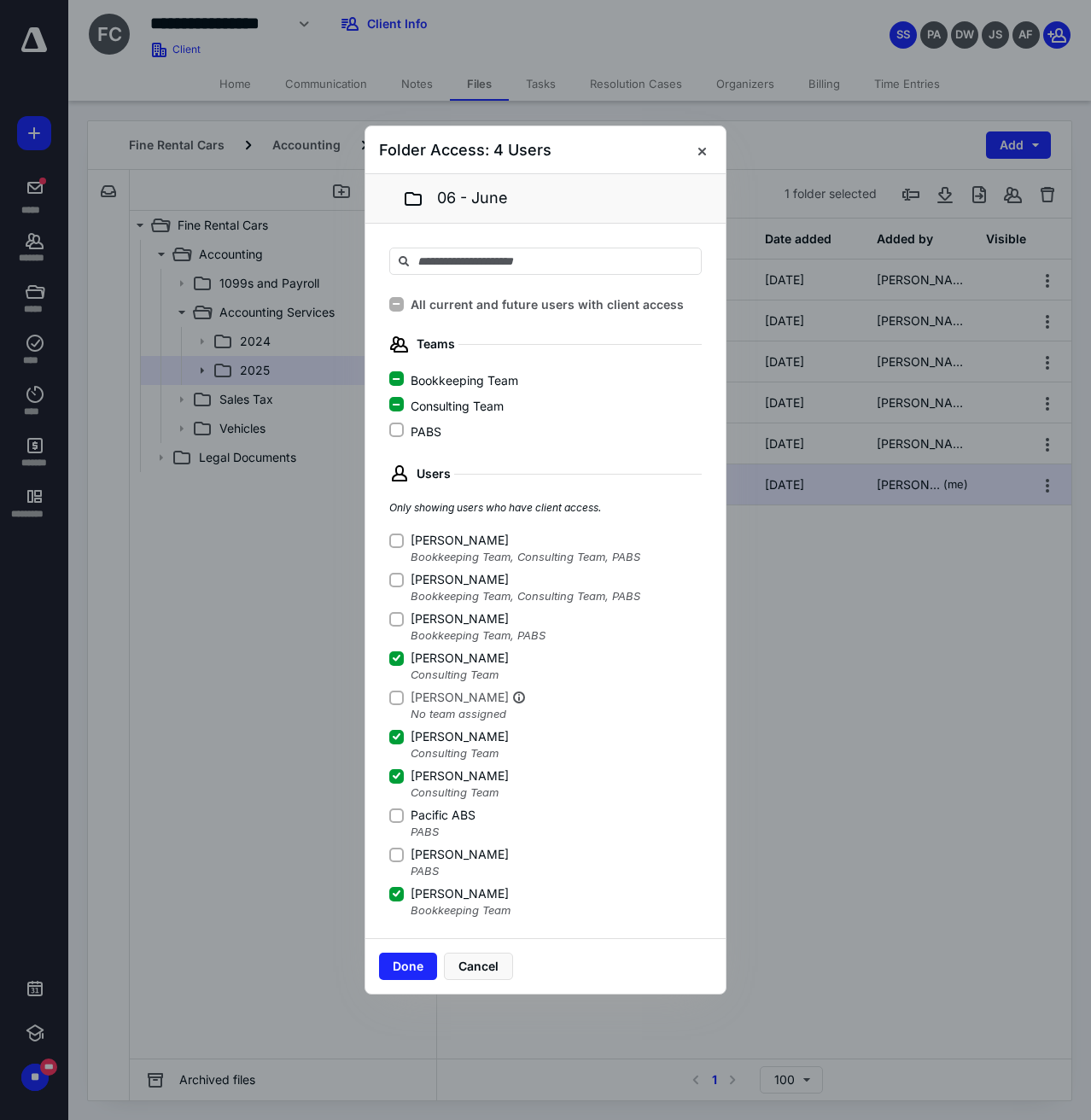 click 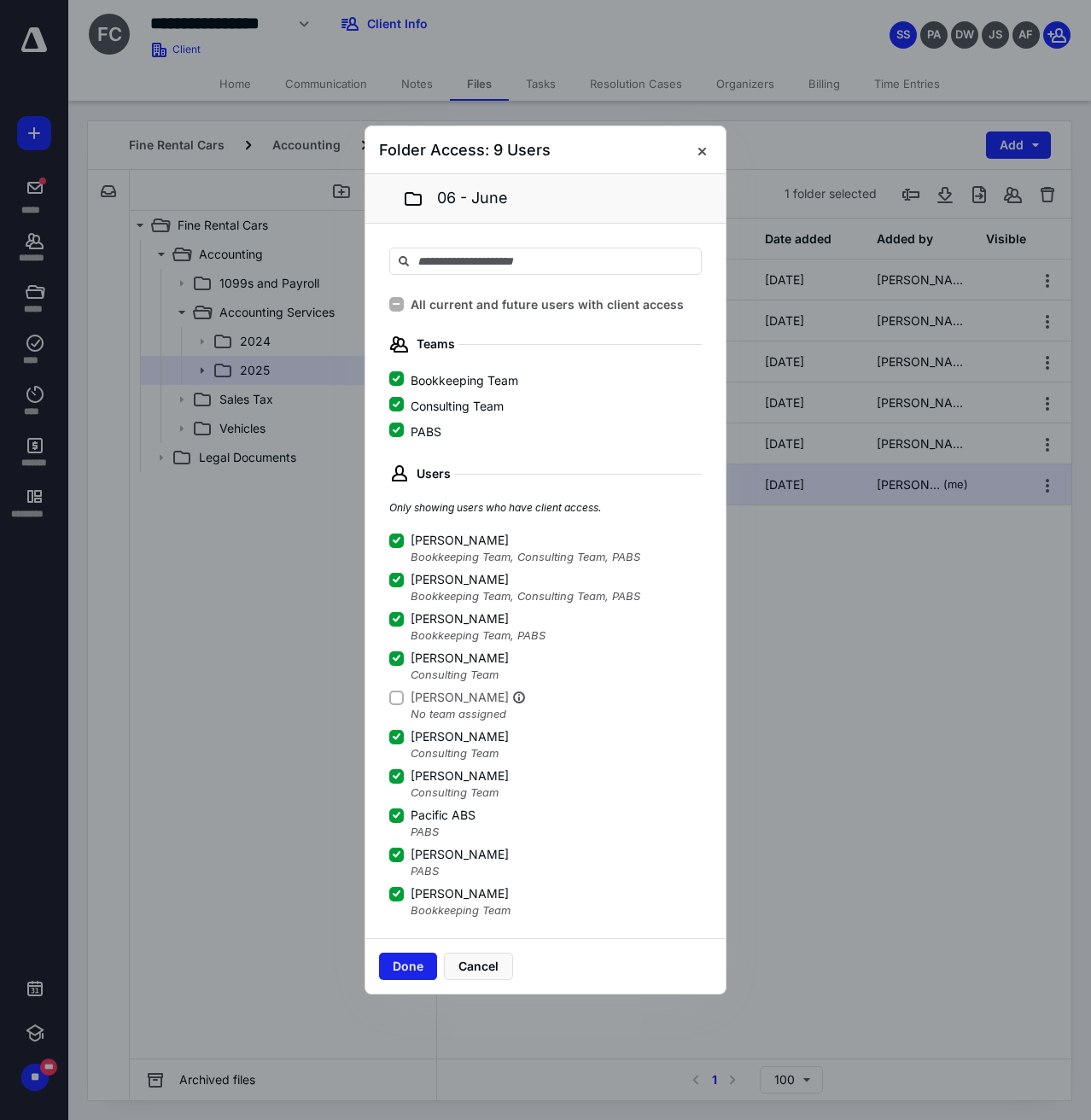 click on "Done" at bounding box center [408, 966] 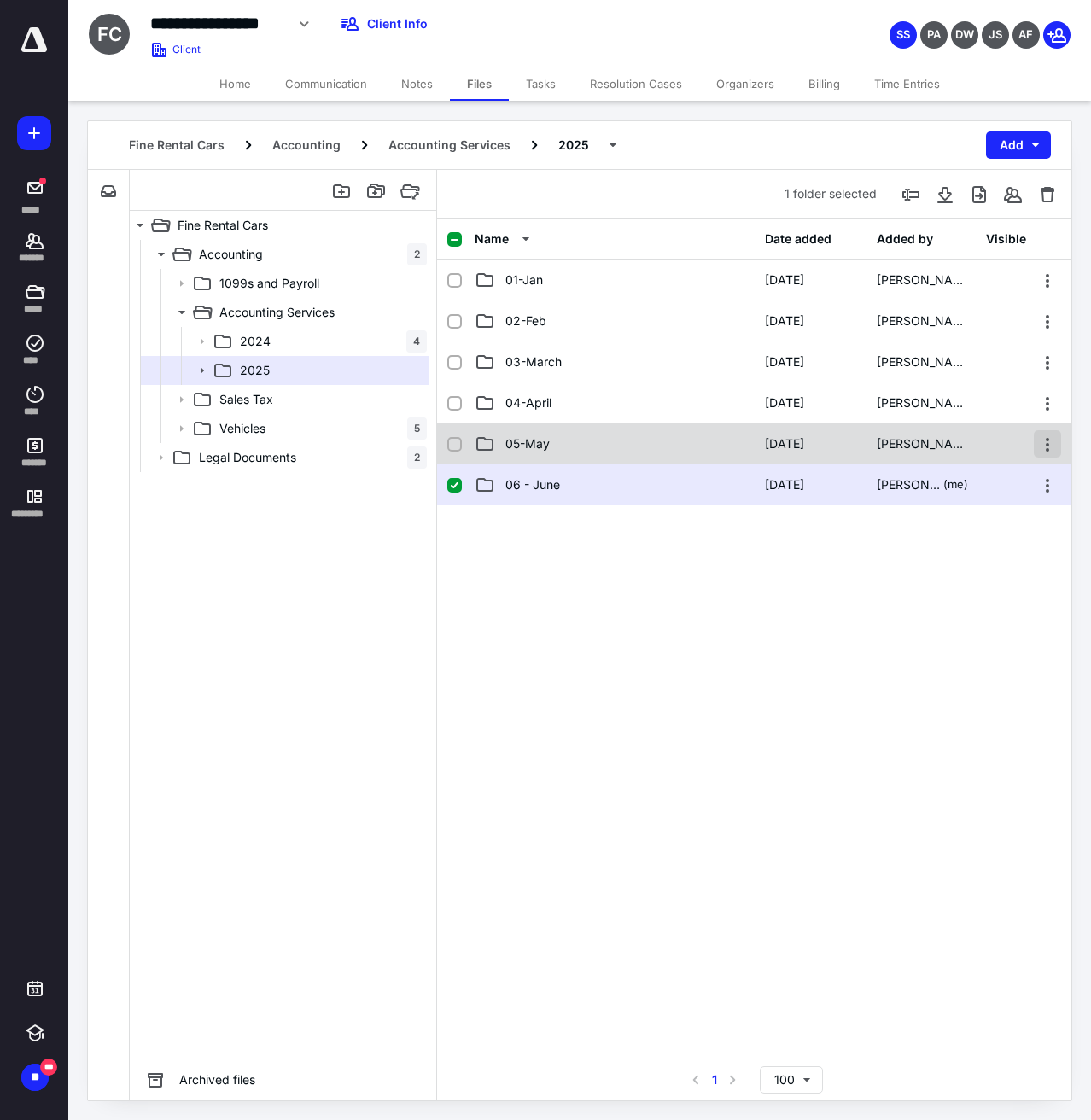 click at bounding box center [1047, 444] 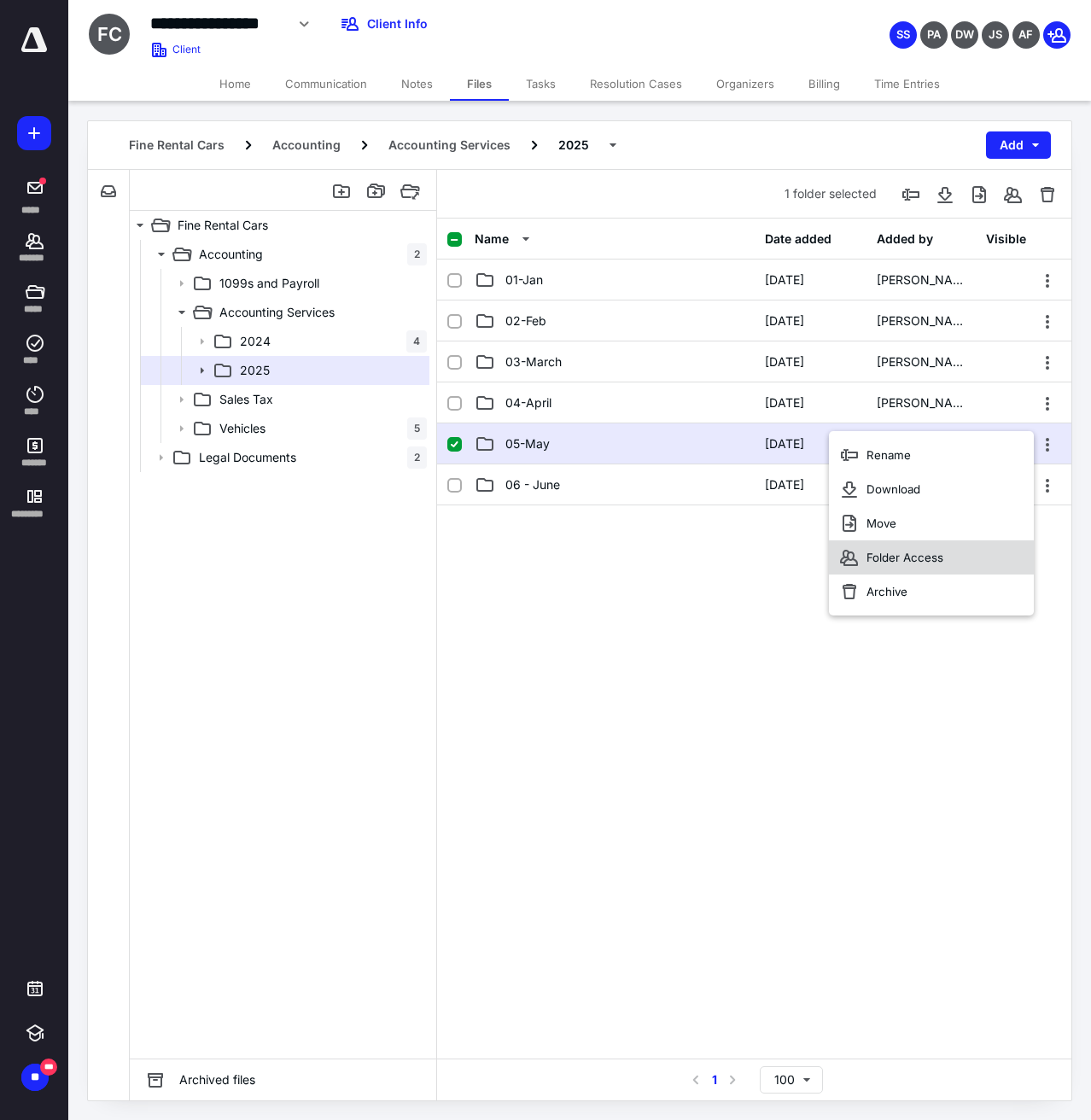click on "Folder Access" at bounding box center [905, 557] 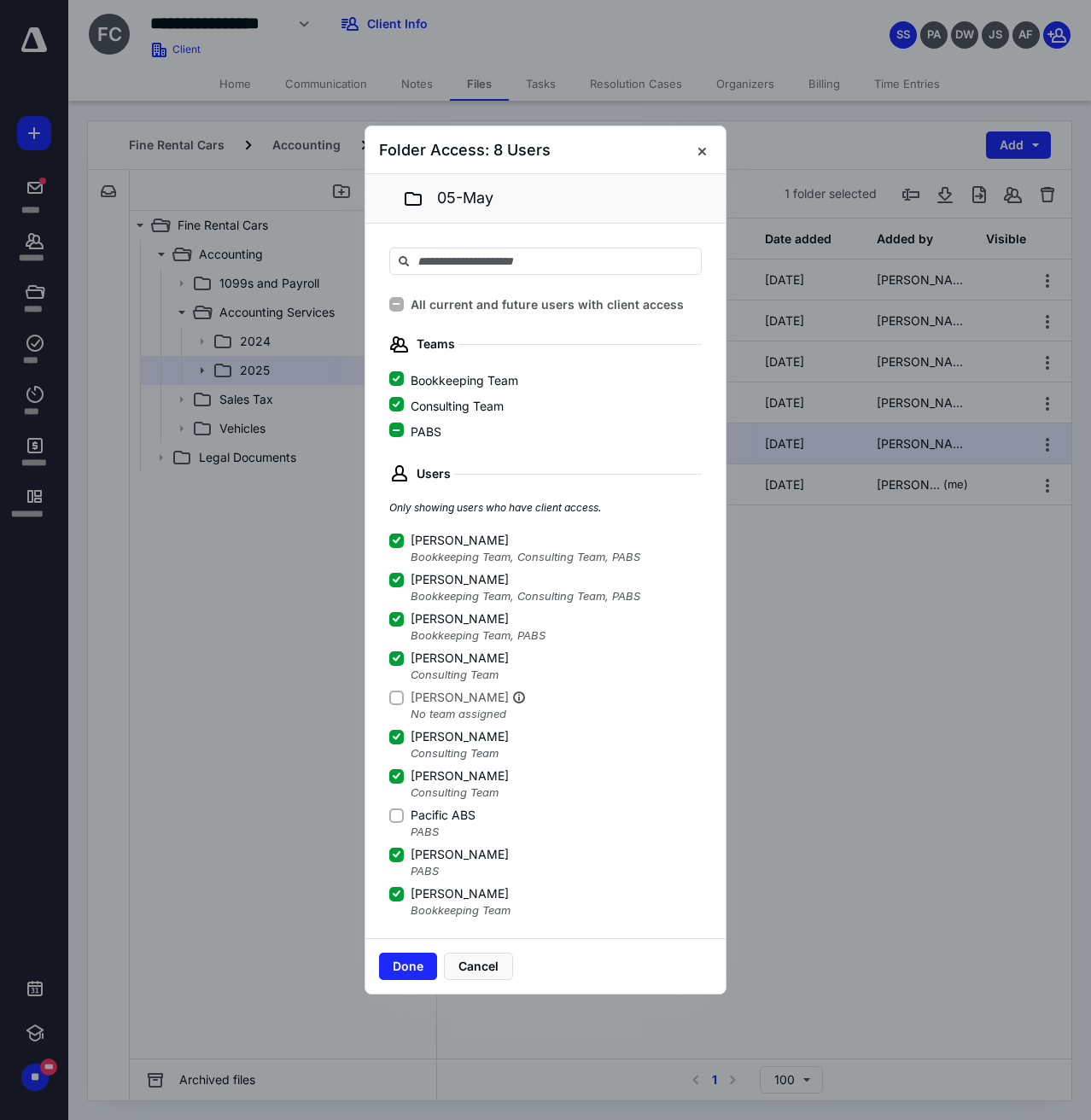 click 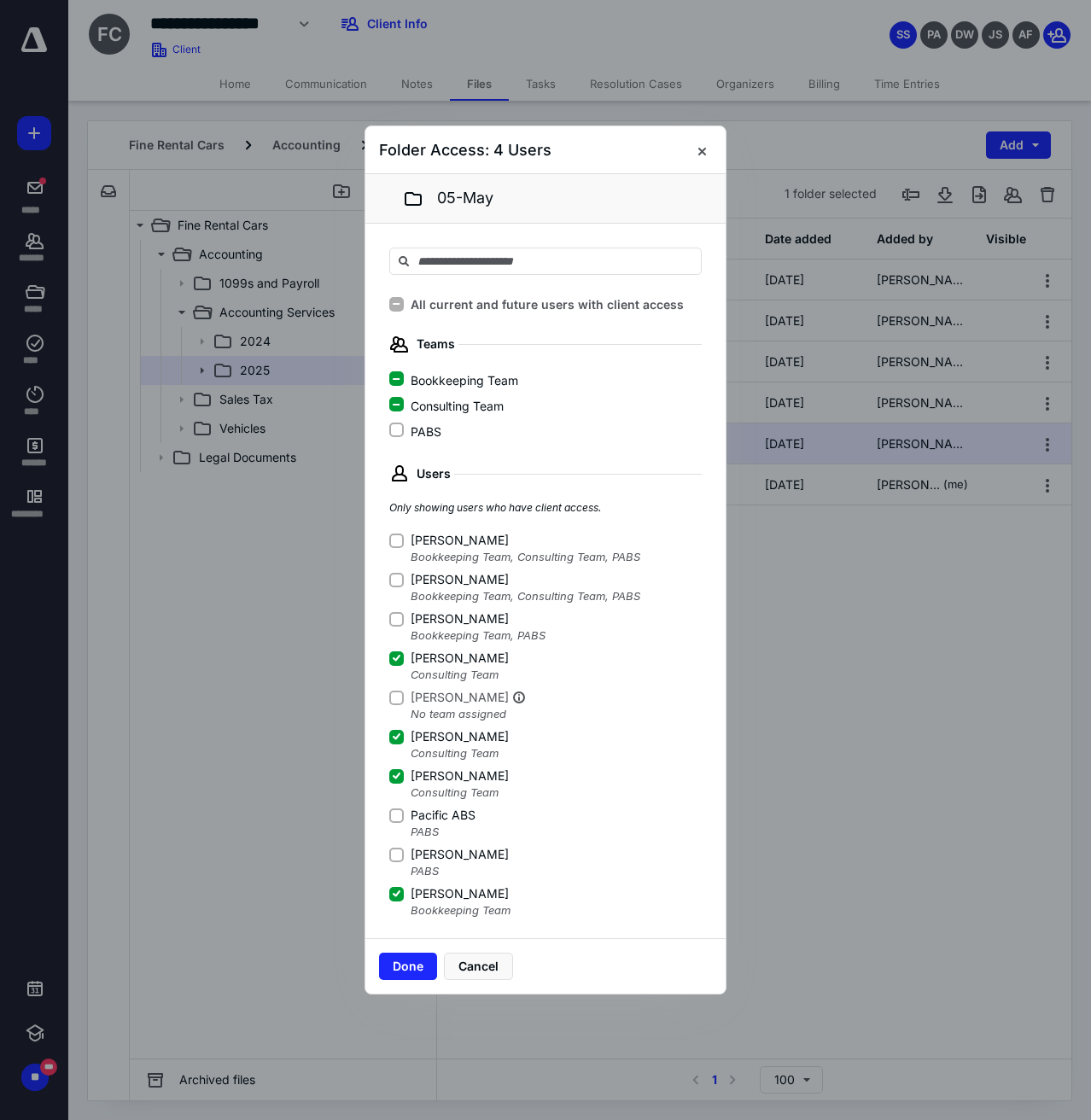 click 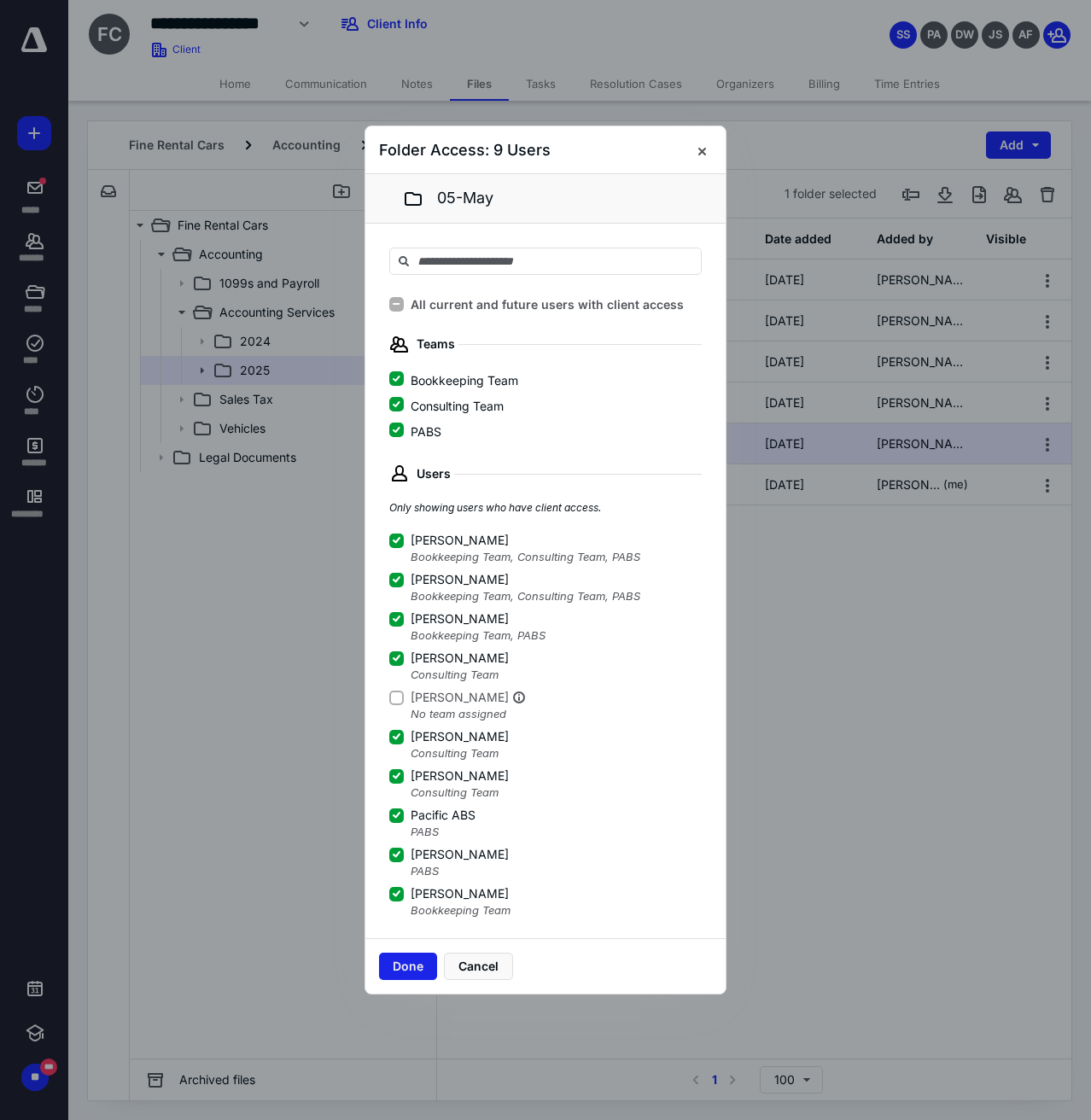 click on "Done" at bounding box center (408, 966) 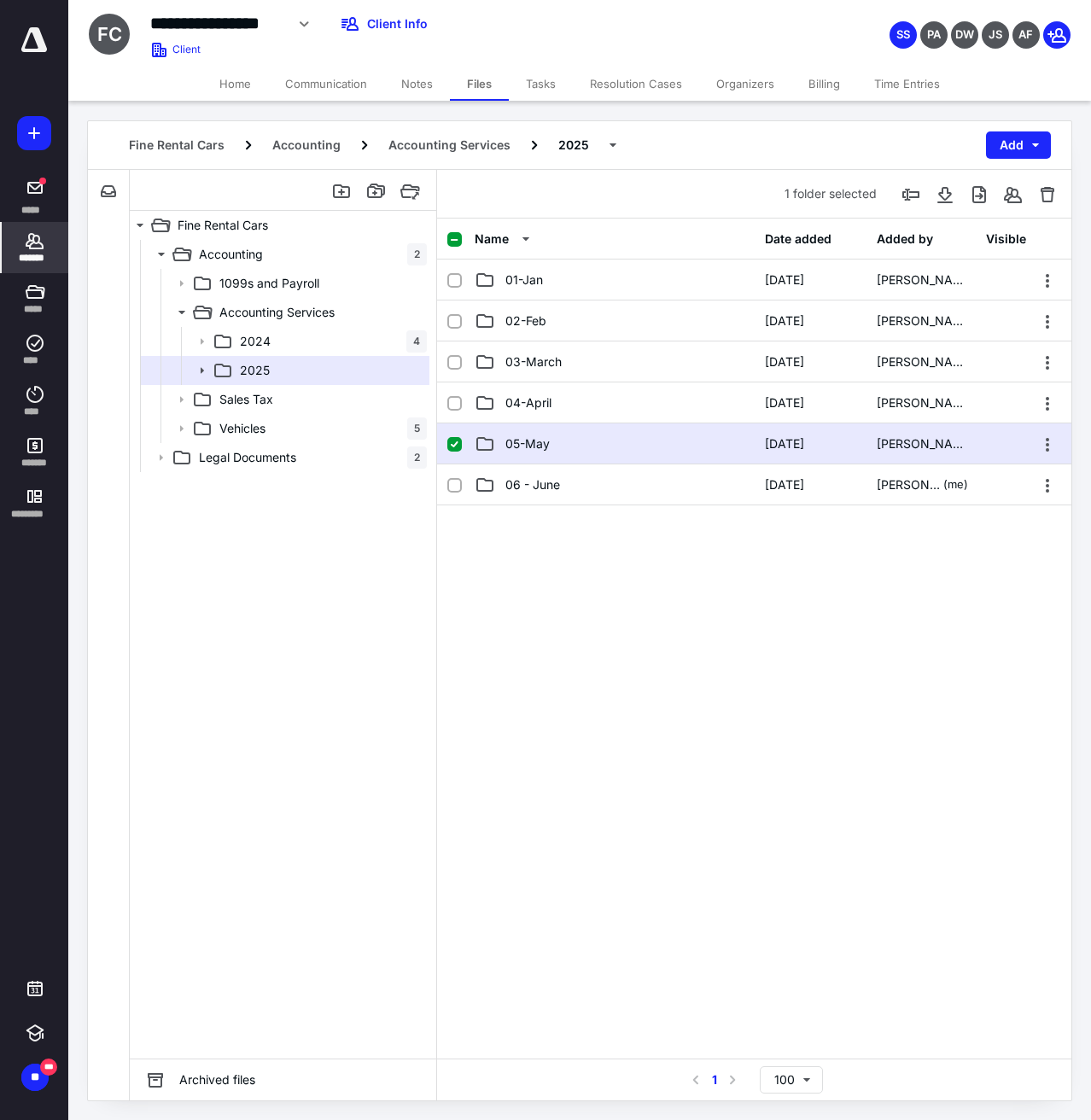click 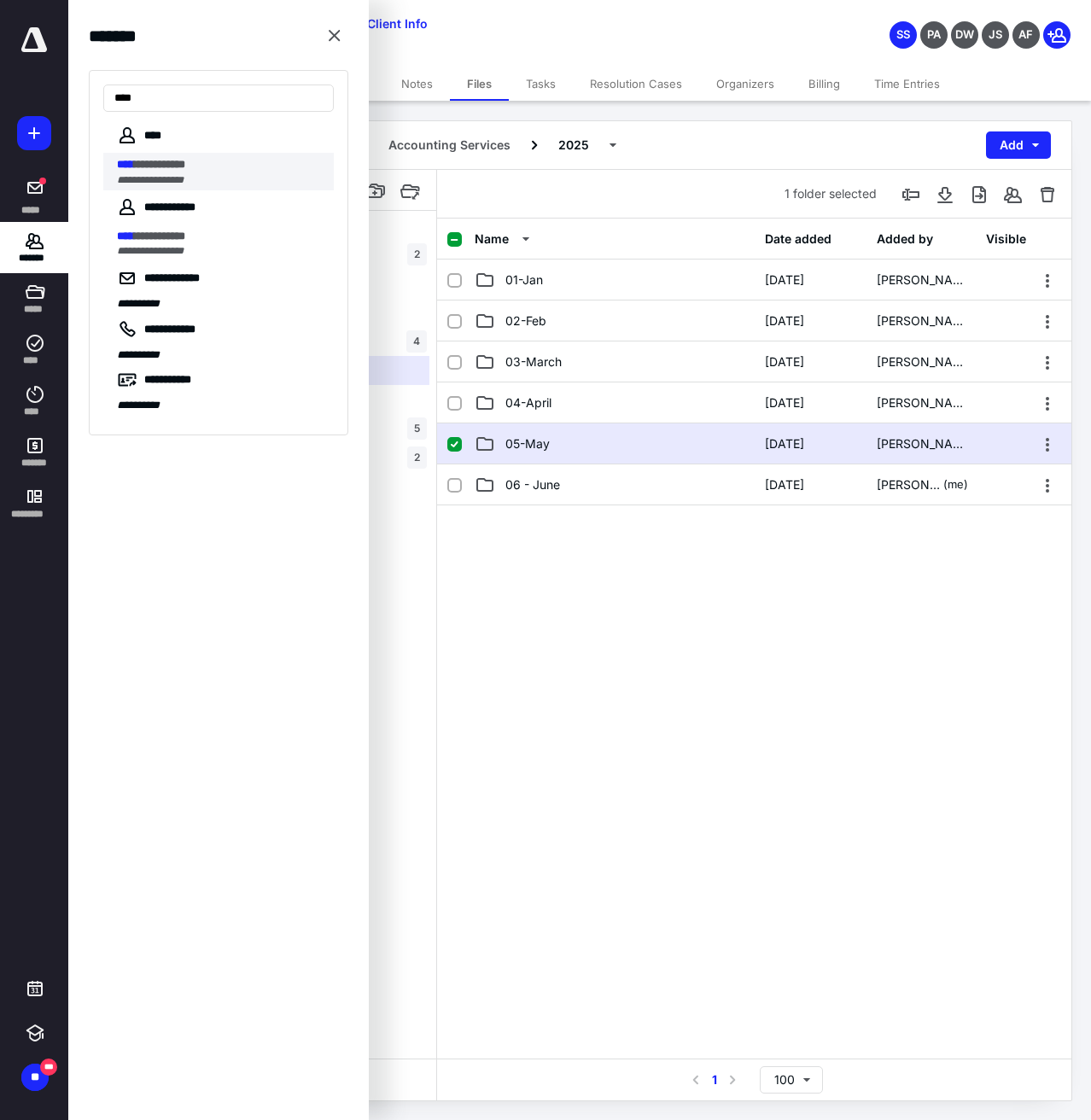 type on "****" 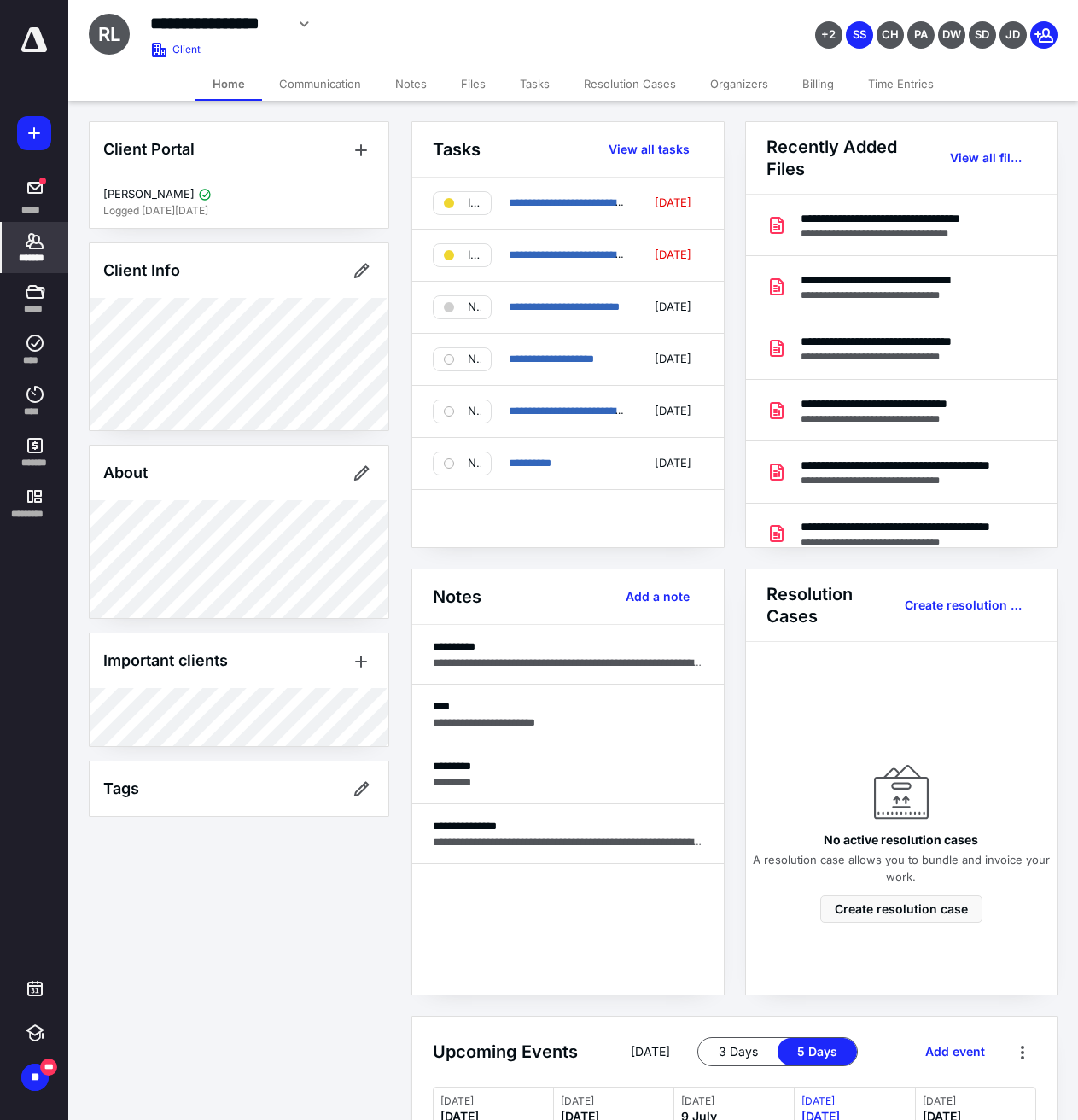 click on "Files" at bounding box center (473, 84) 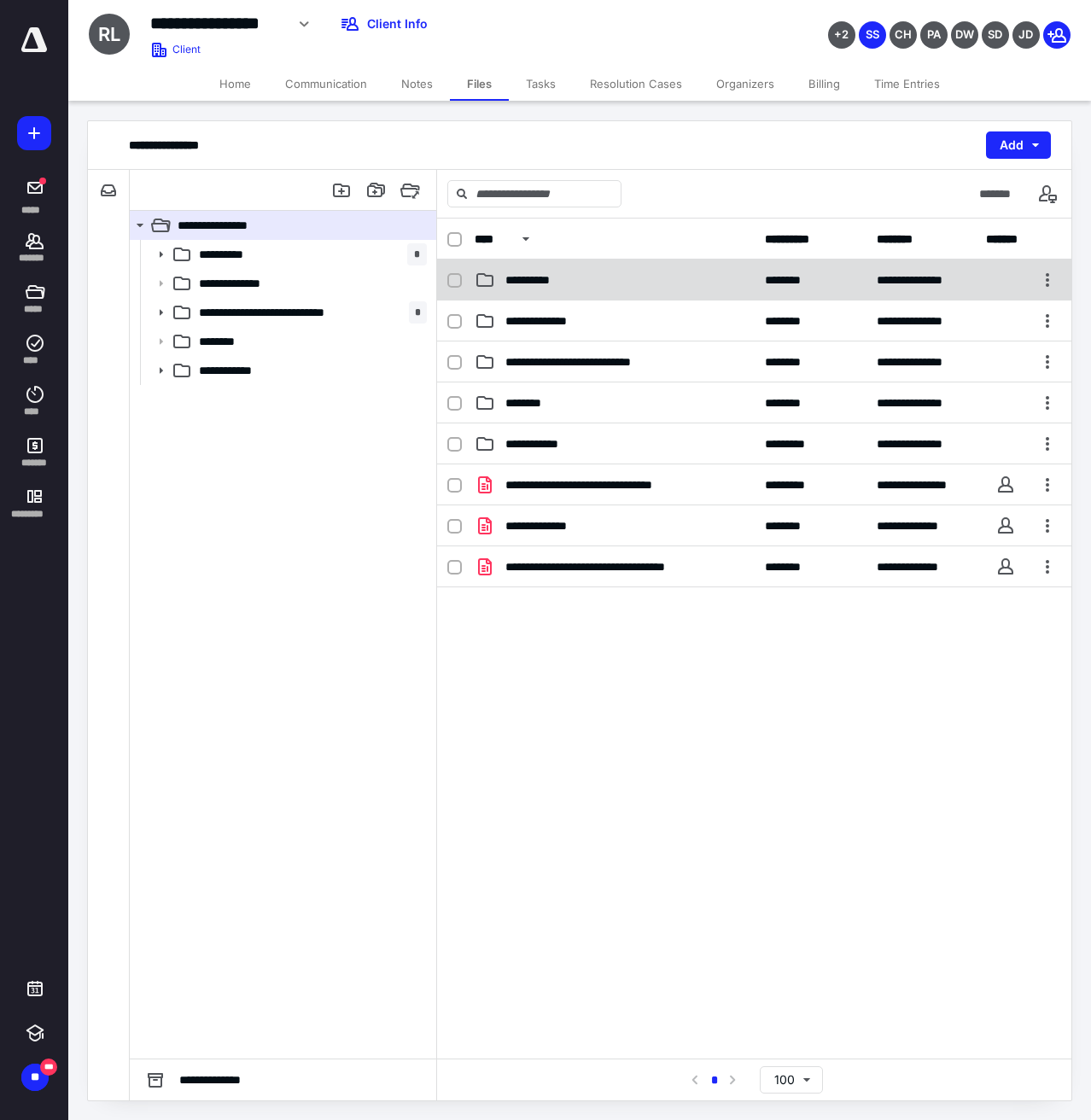 click on "**********" at bounding box center [537, 280] 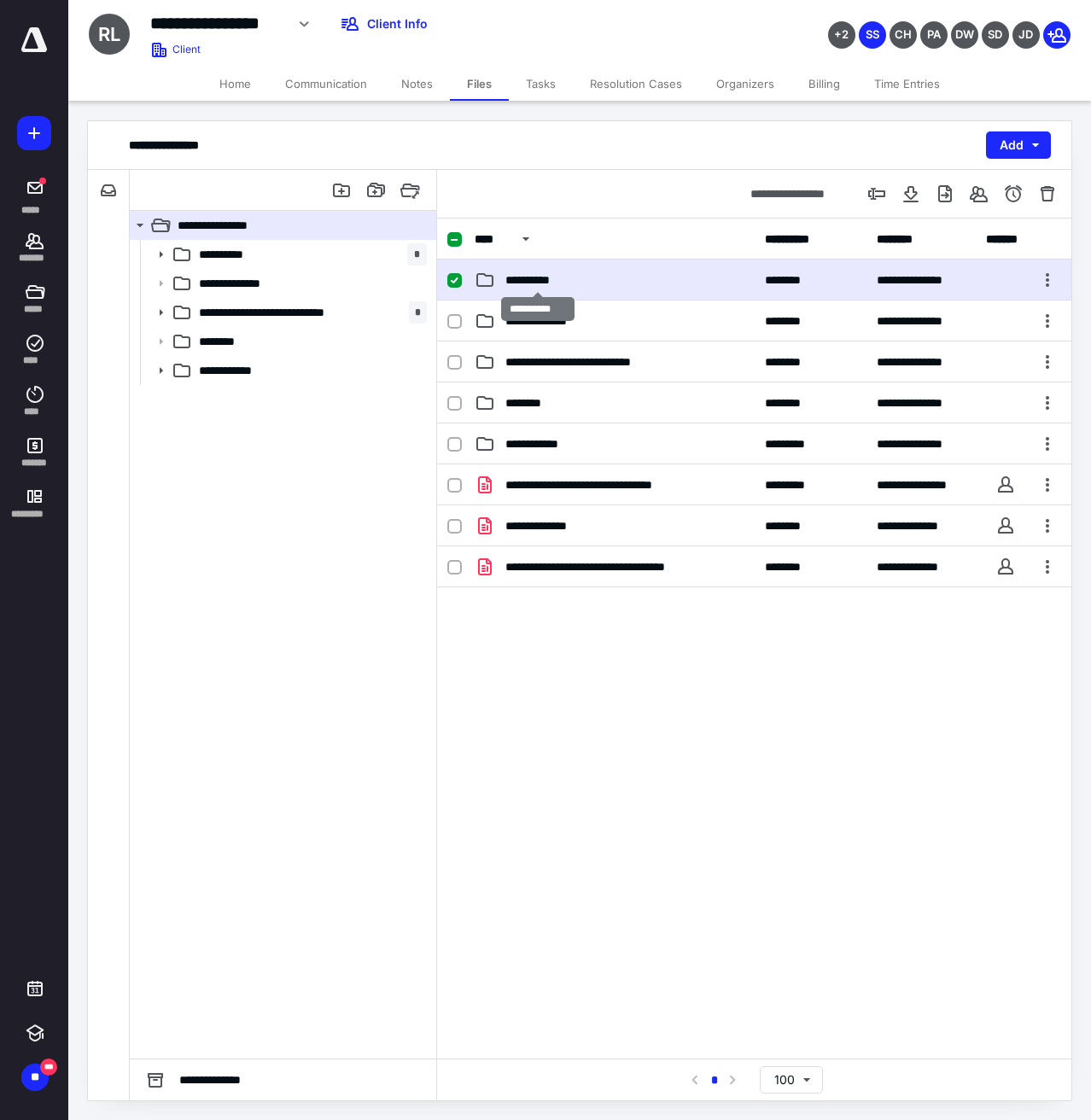 click on "**********" at bounding box center [537, 280] 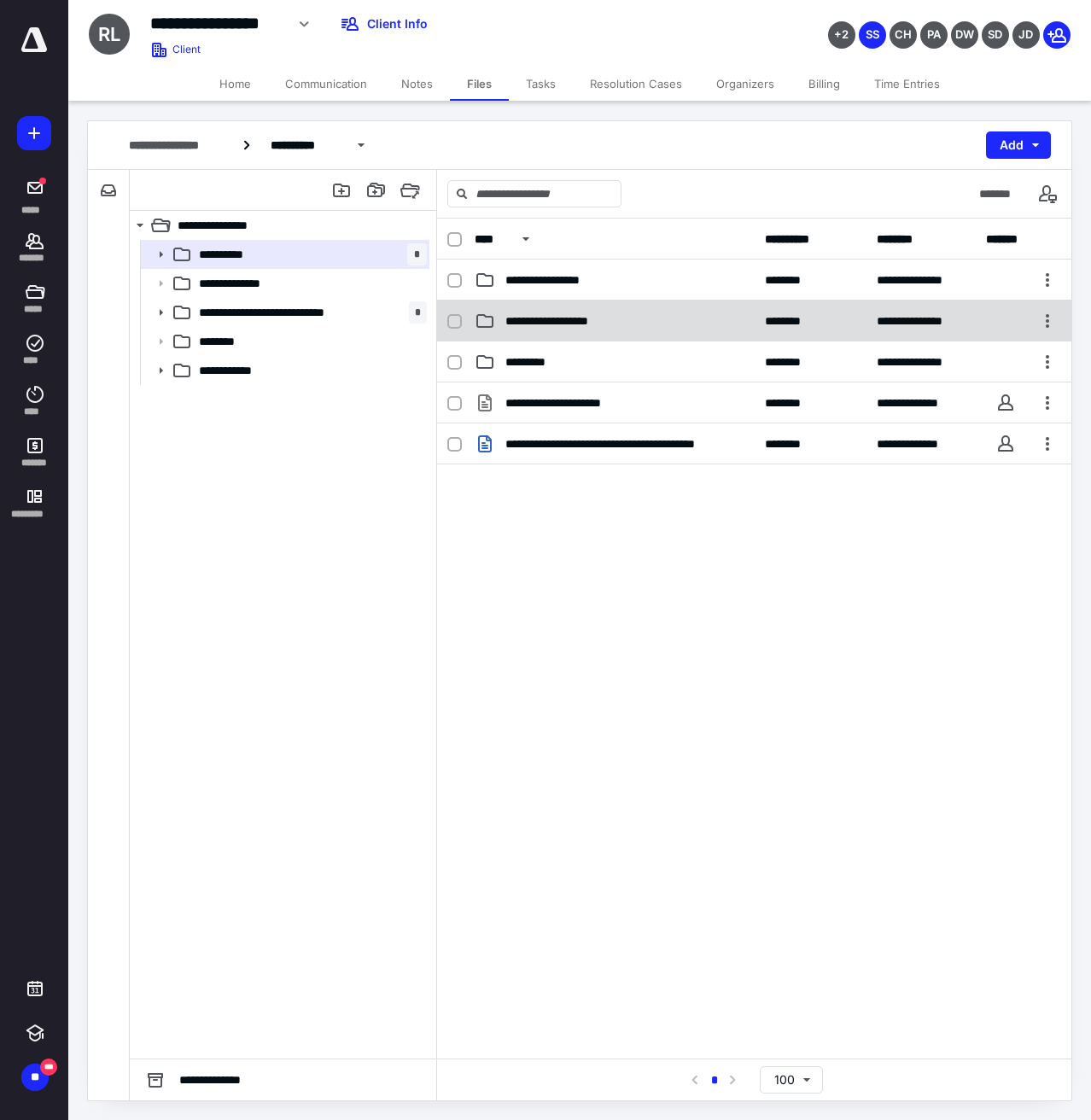 click on "**********" at bounding box center [754, 321] 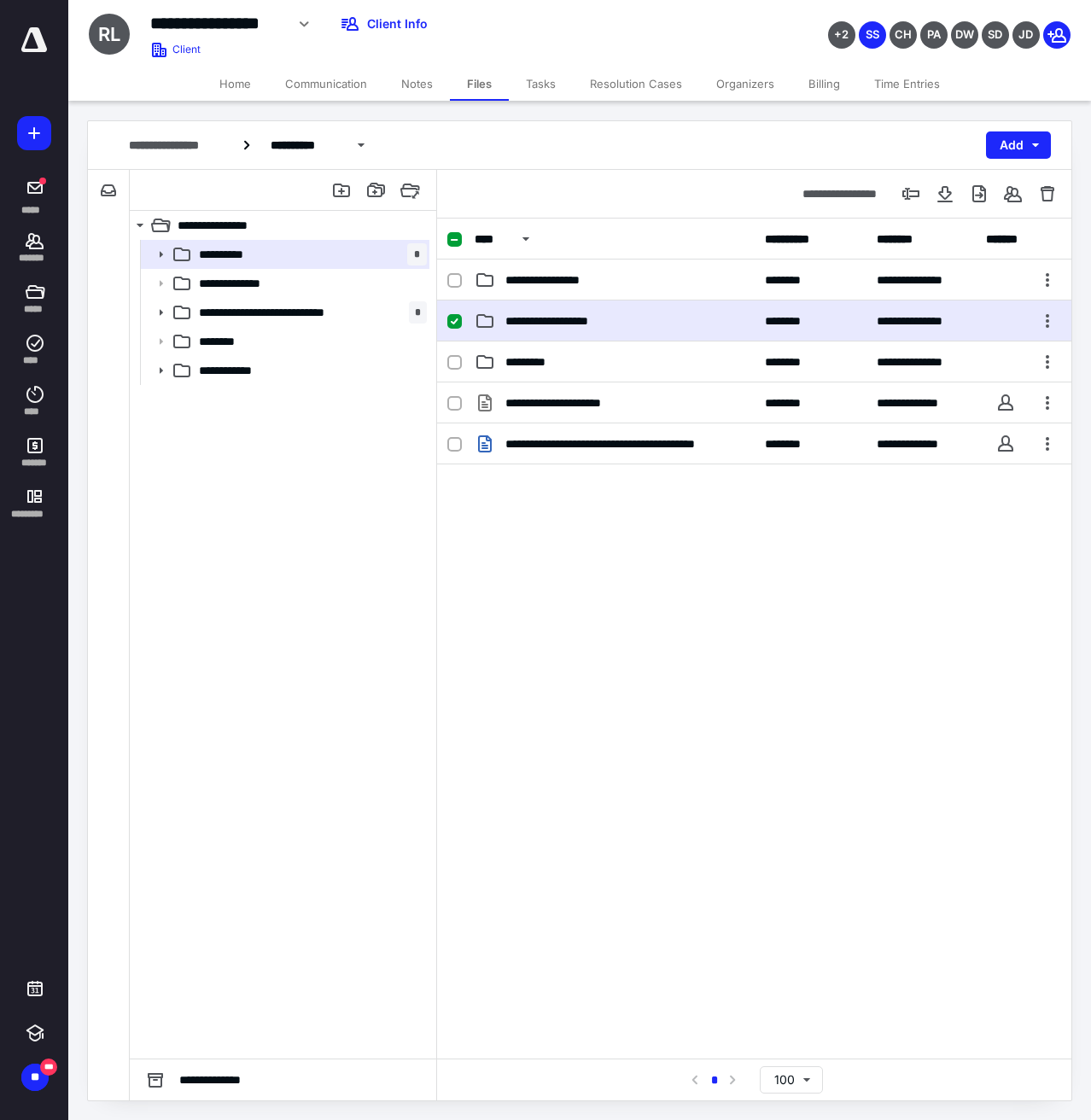 checkbox on "true" 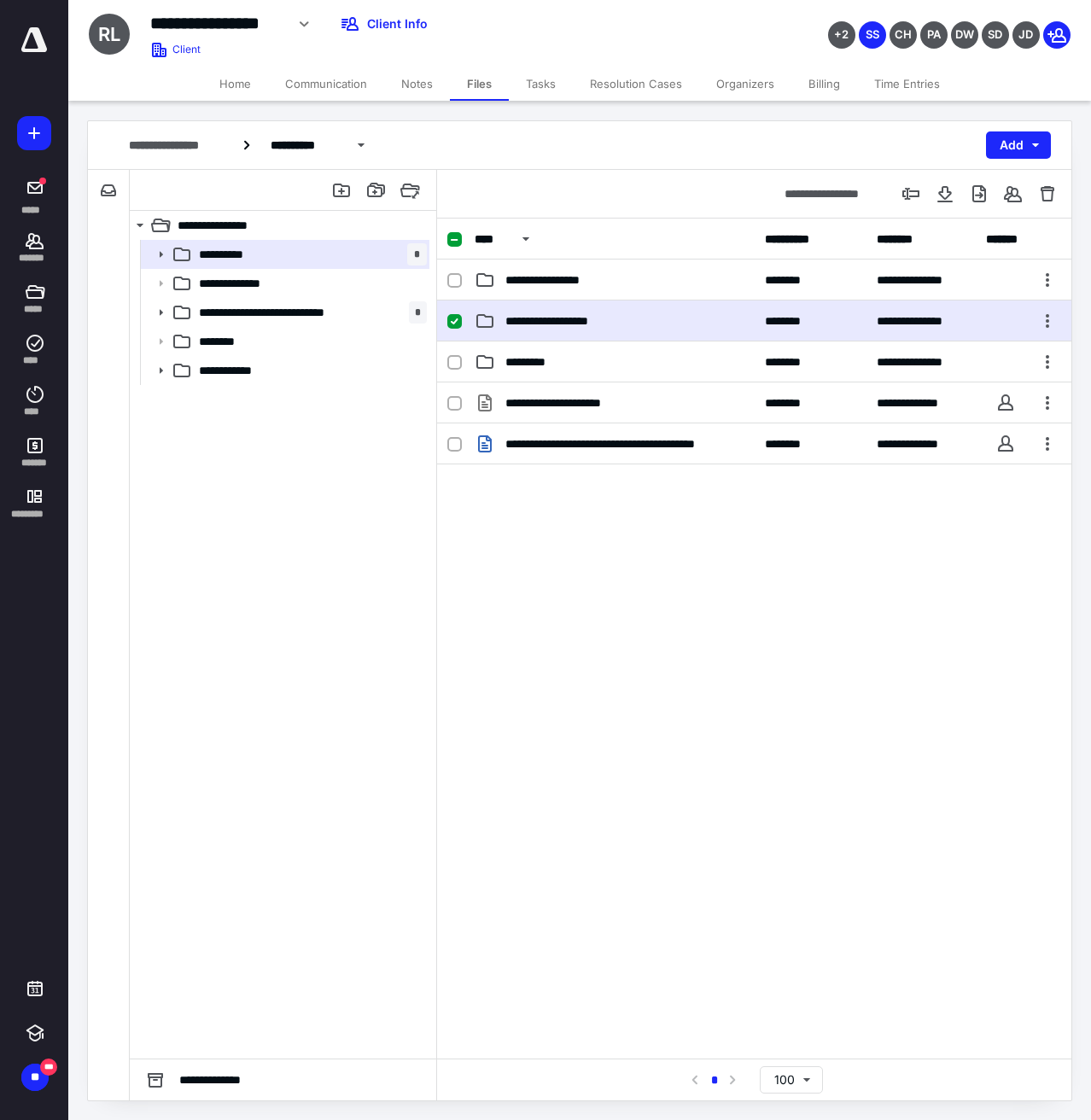 click on "**********" at bounding box center [754, 321] 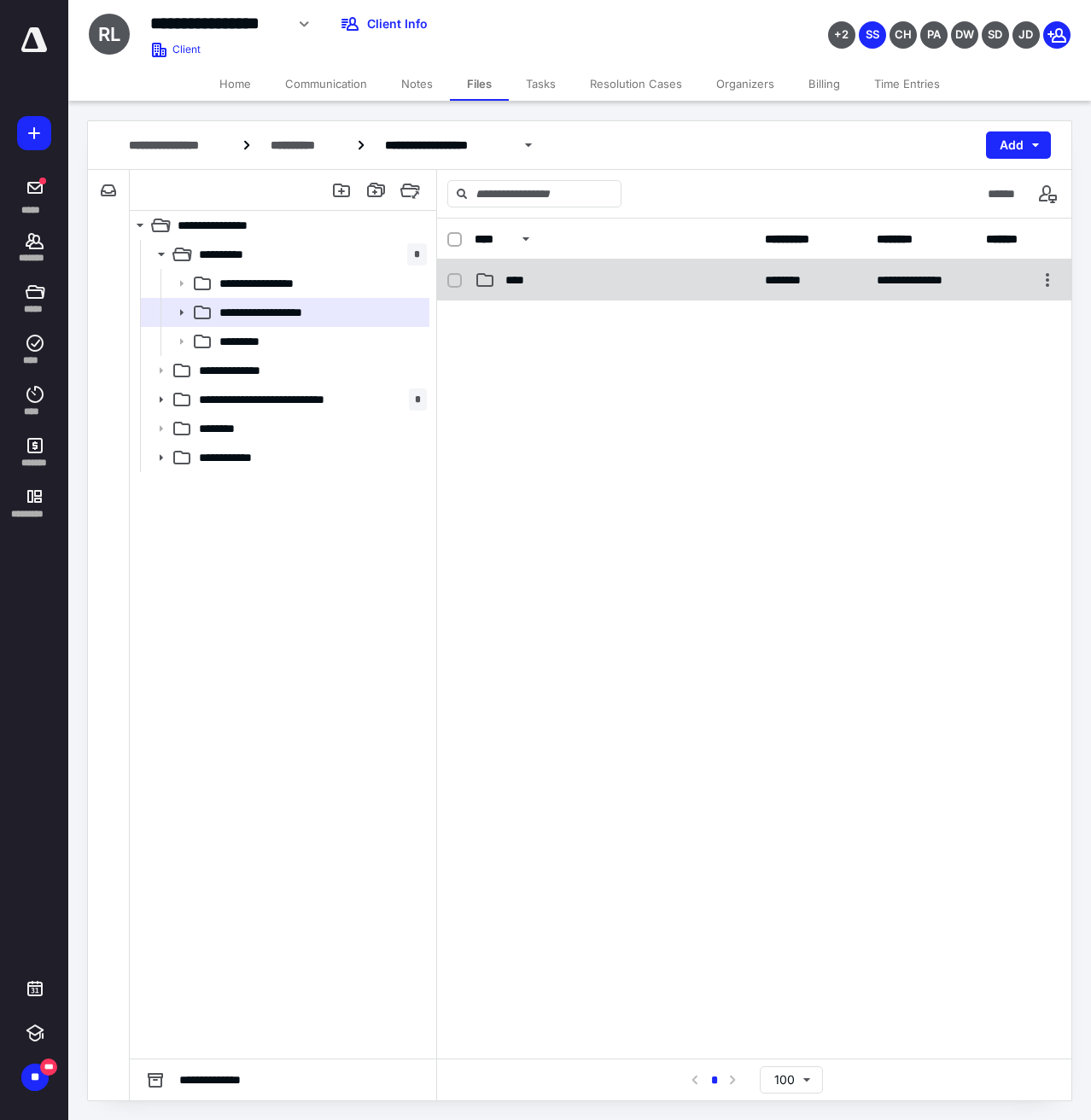 click on "**********" at bounding box center [754, 280] 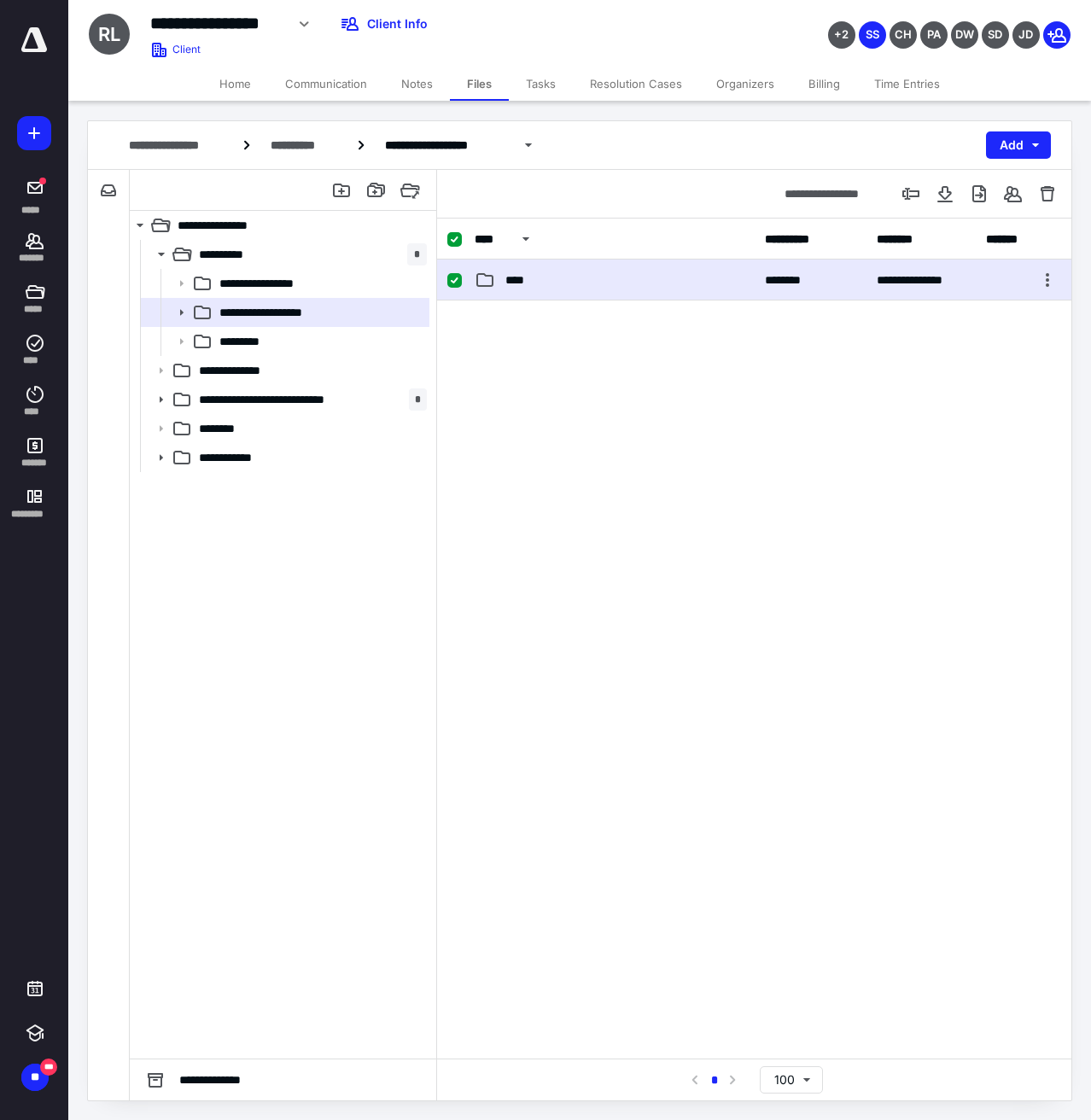 click on "**********" at bounding box center (754, 280) 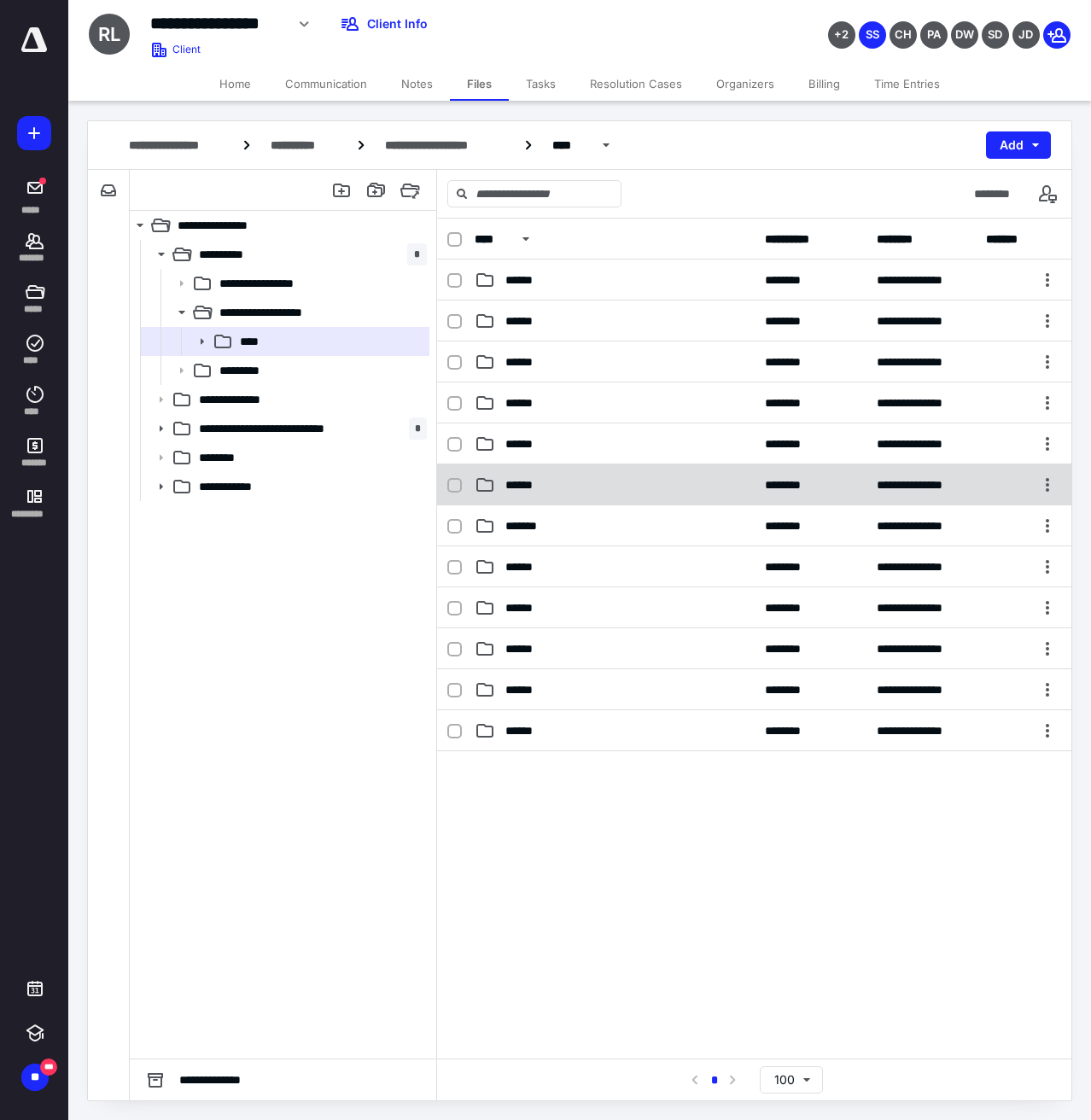 click on "******" at bounding box center [615, 485] 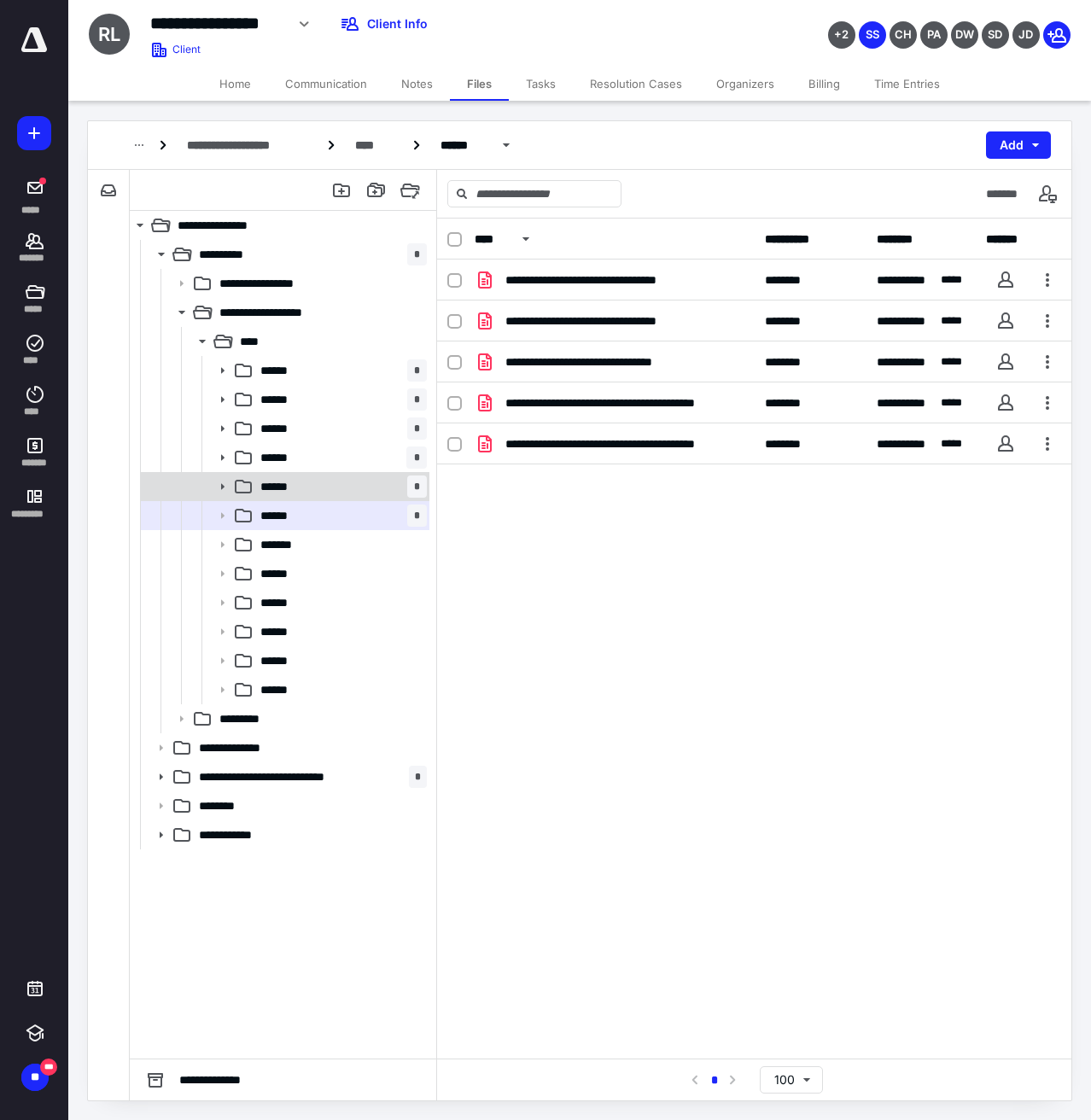 click on "****** *" at bounding box center (340, 487) 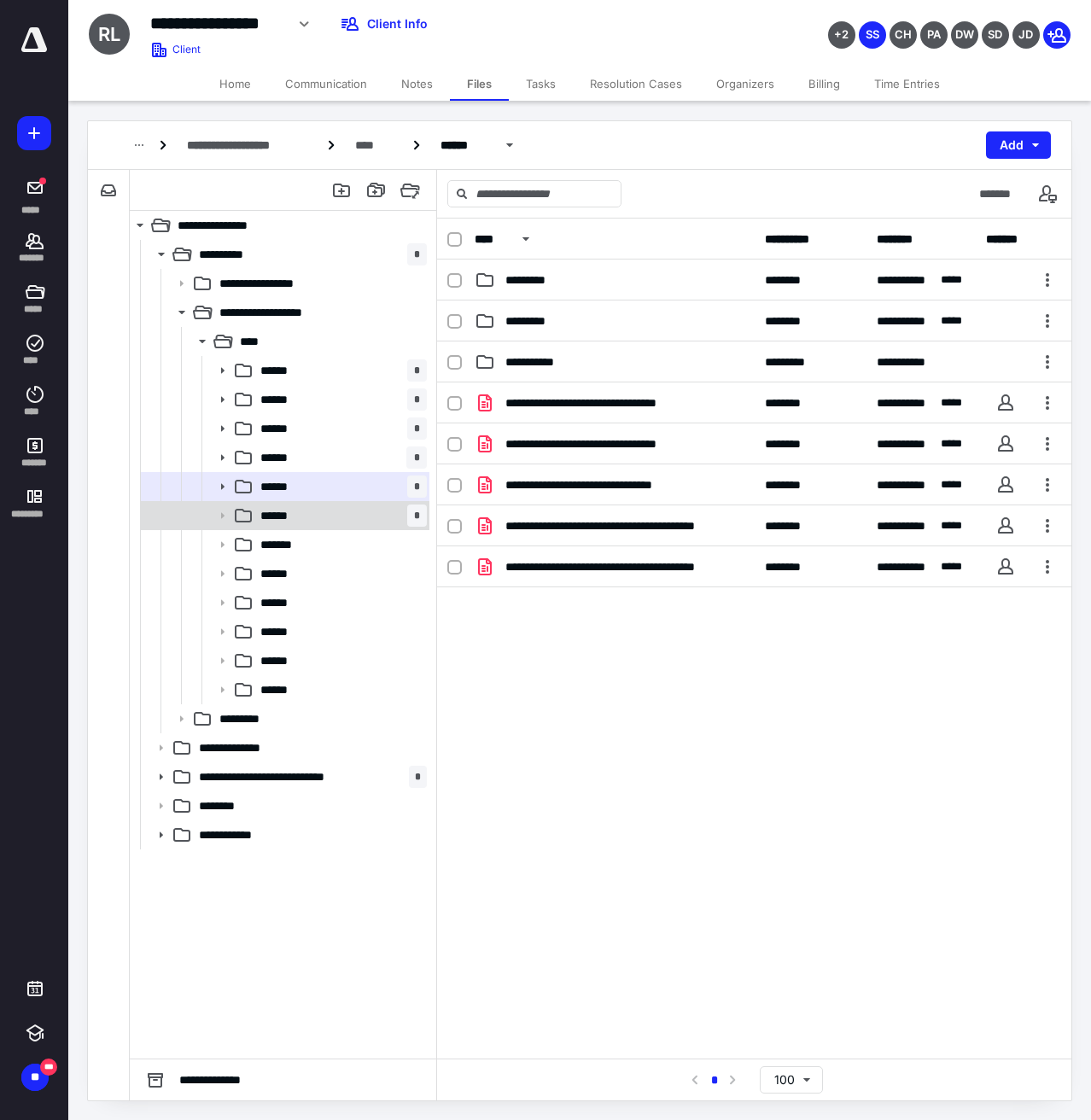 click on "******" at bounding box center [281, 516] 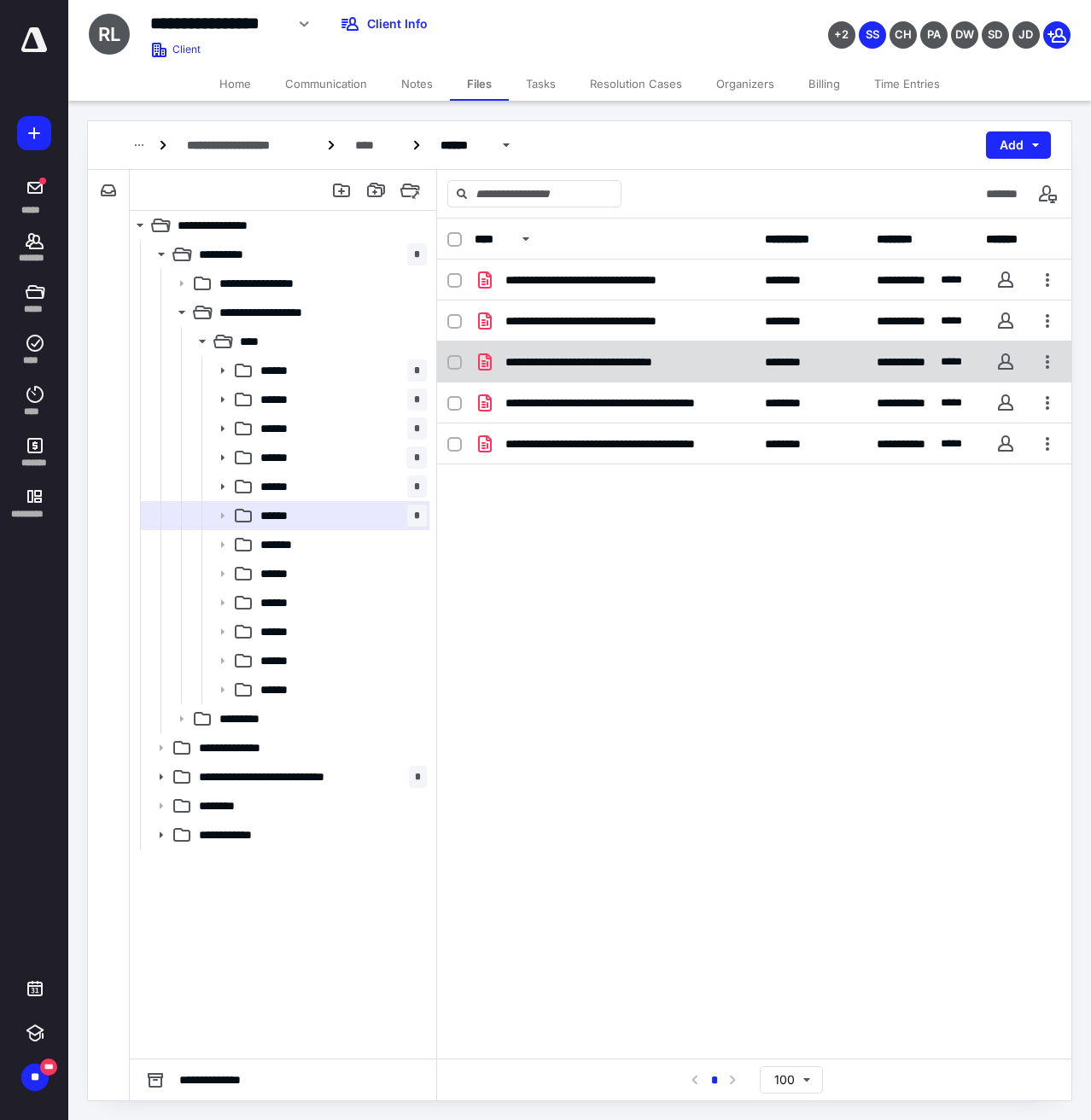 click on "**********" at bounding box center [615, 362] 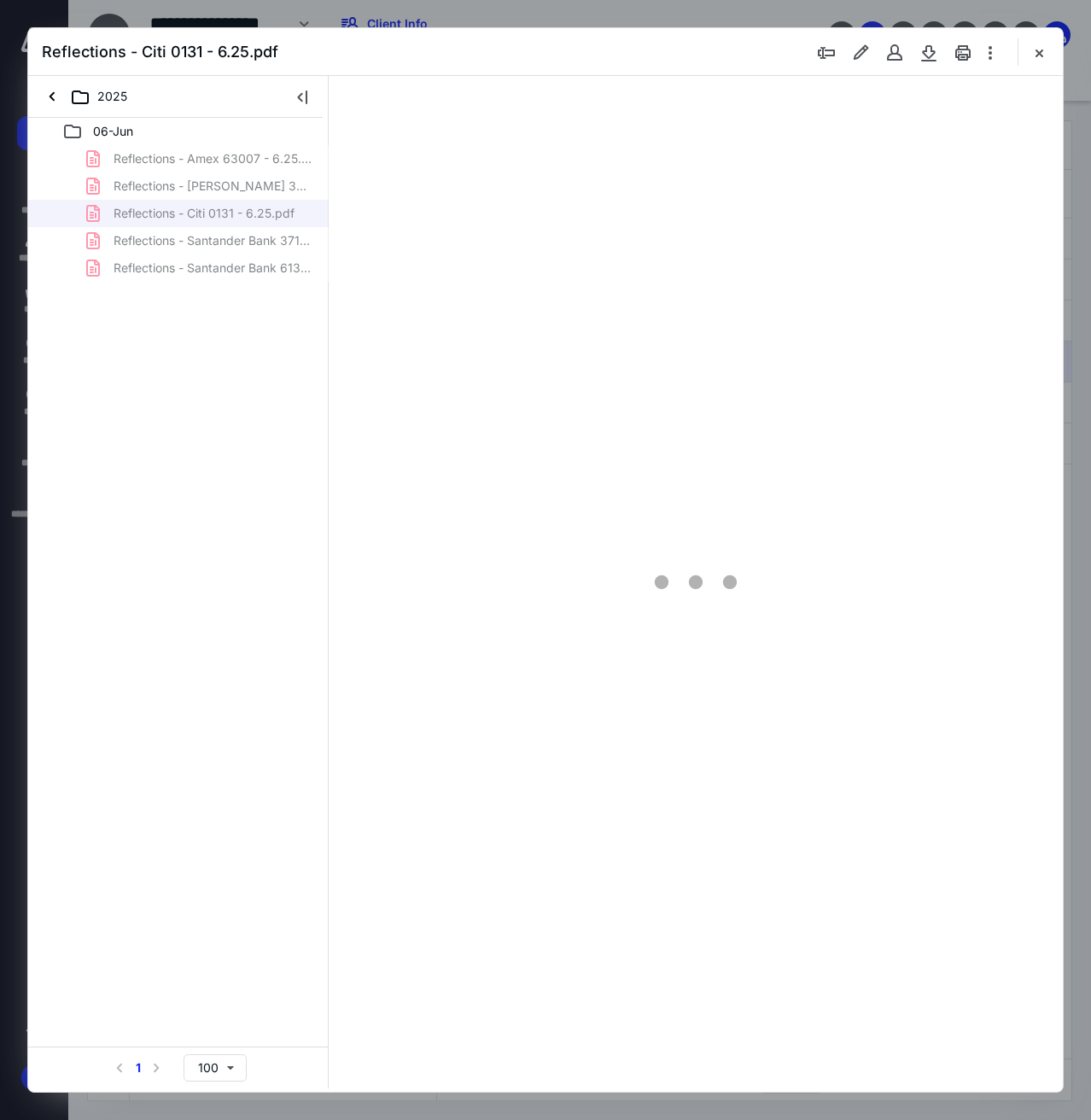 scroll, scrollTop: 0, scrollLeft: 0, axis: both 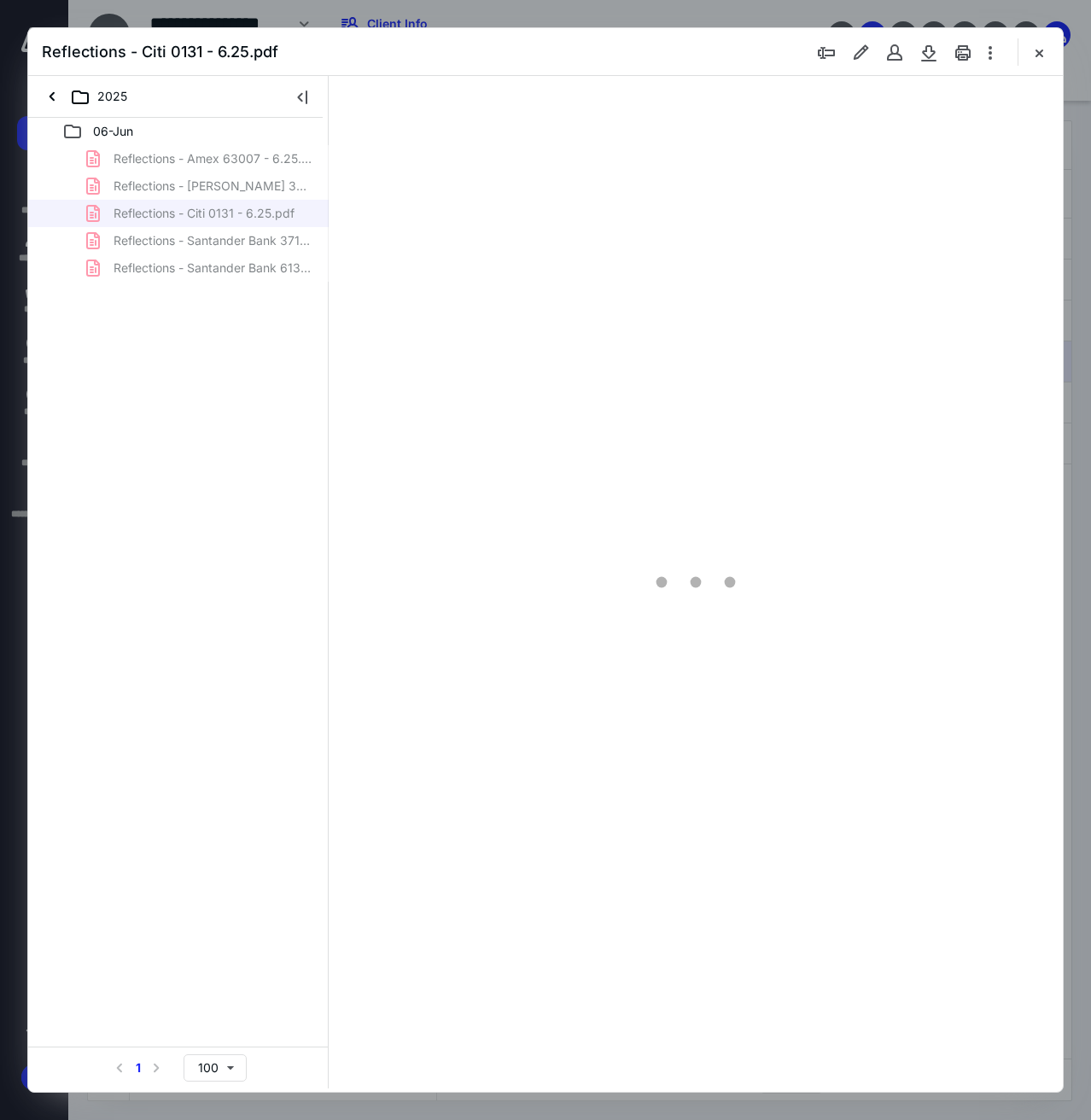 type on "136" 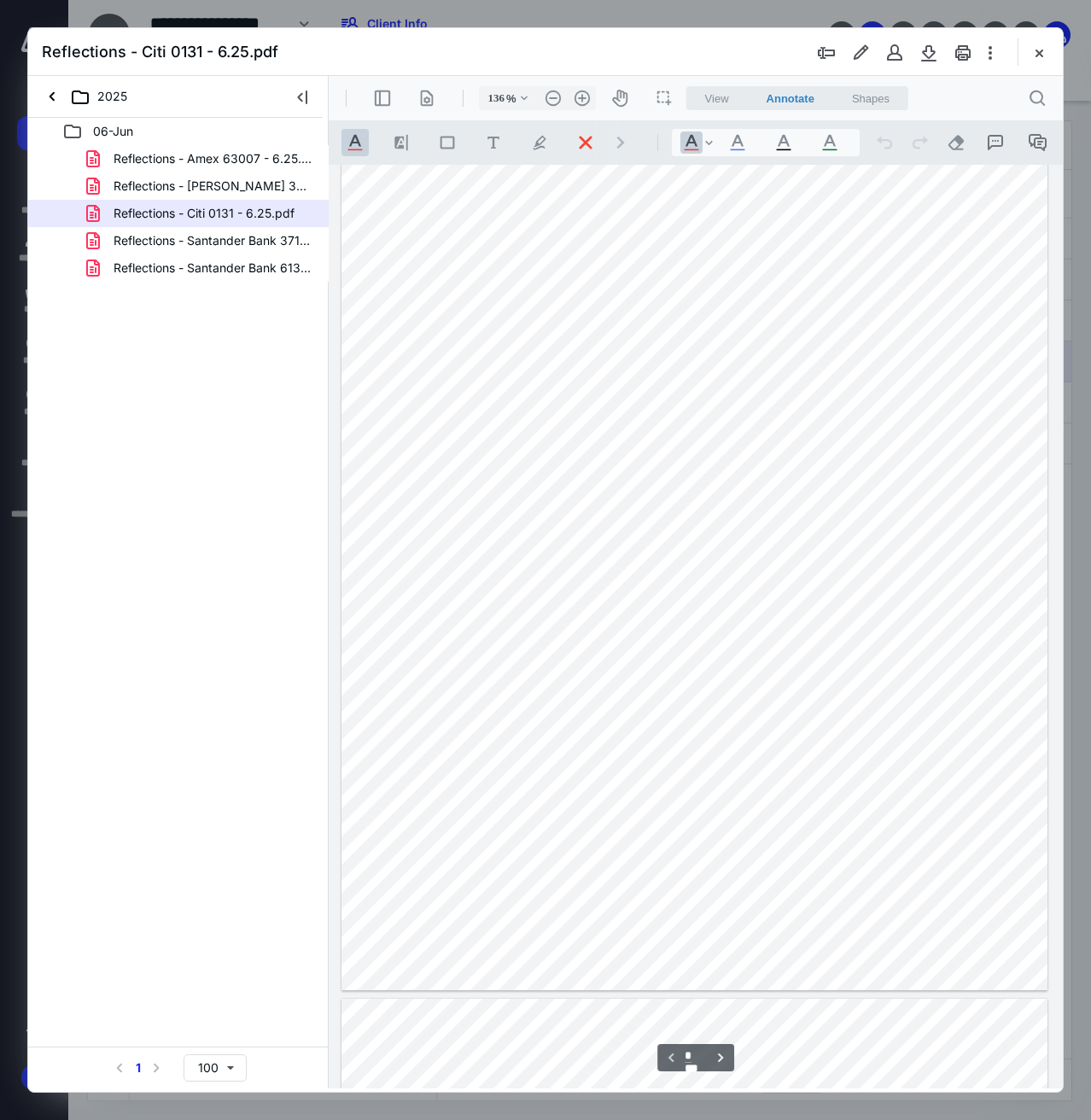 scroll, scrollTop: 8, scrollLeft: 0, axis: vertical 